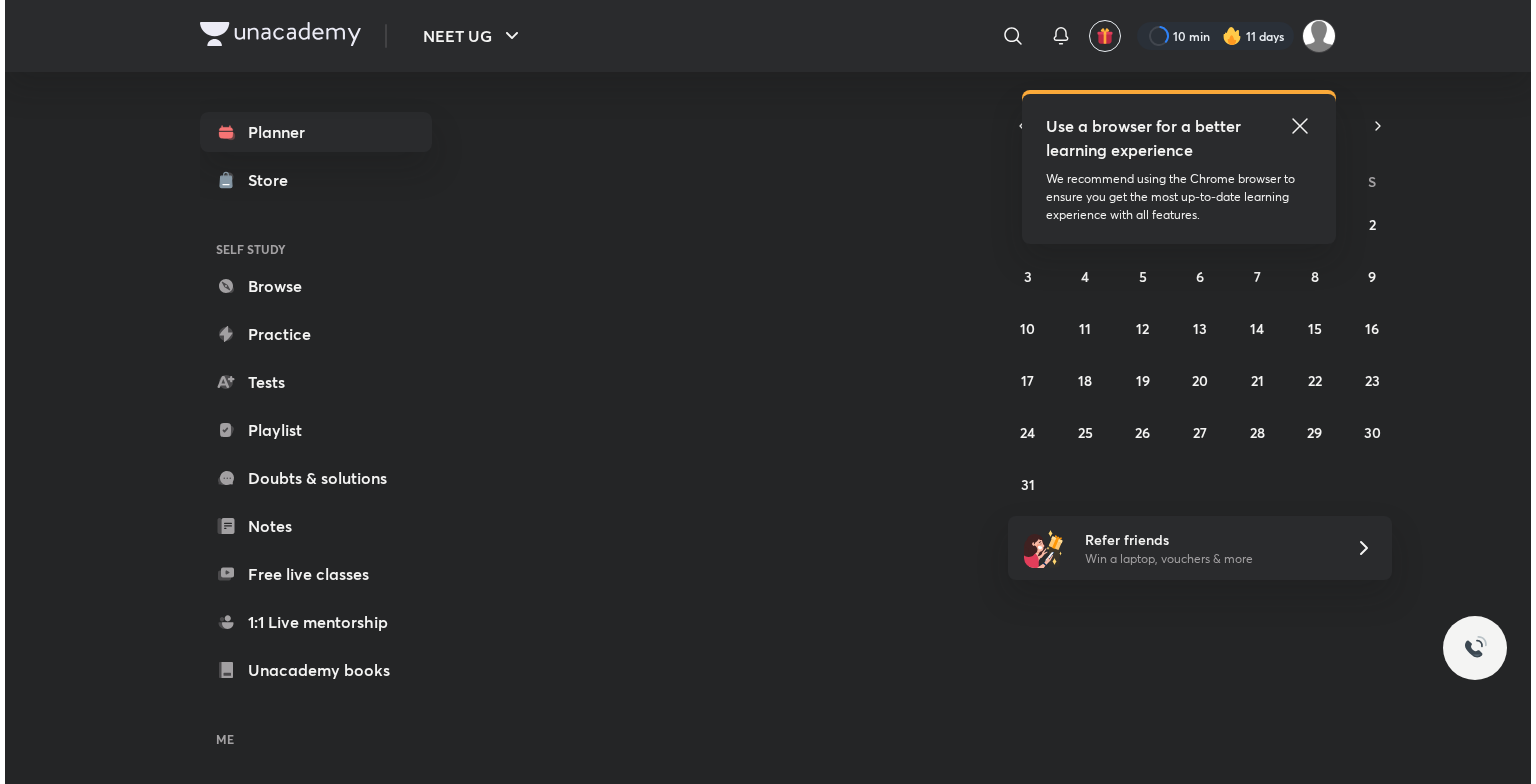scroll, scrollTop: 0, scrollLeft: 0, axis: both 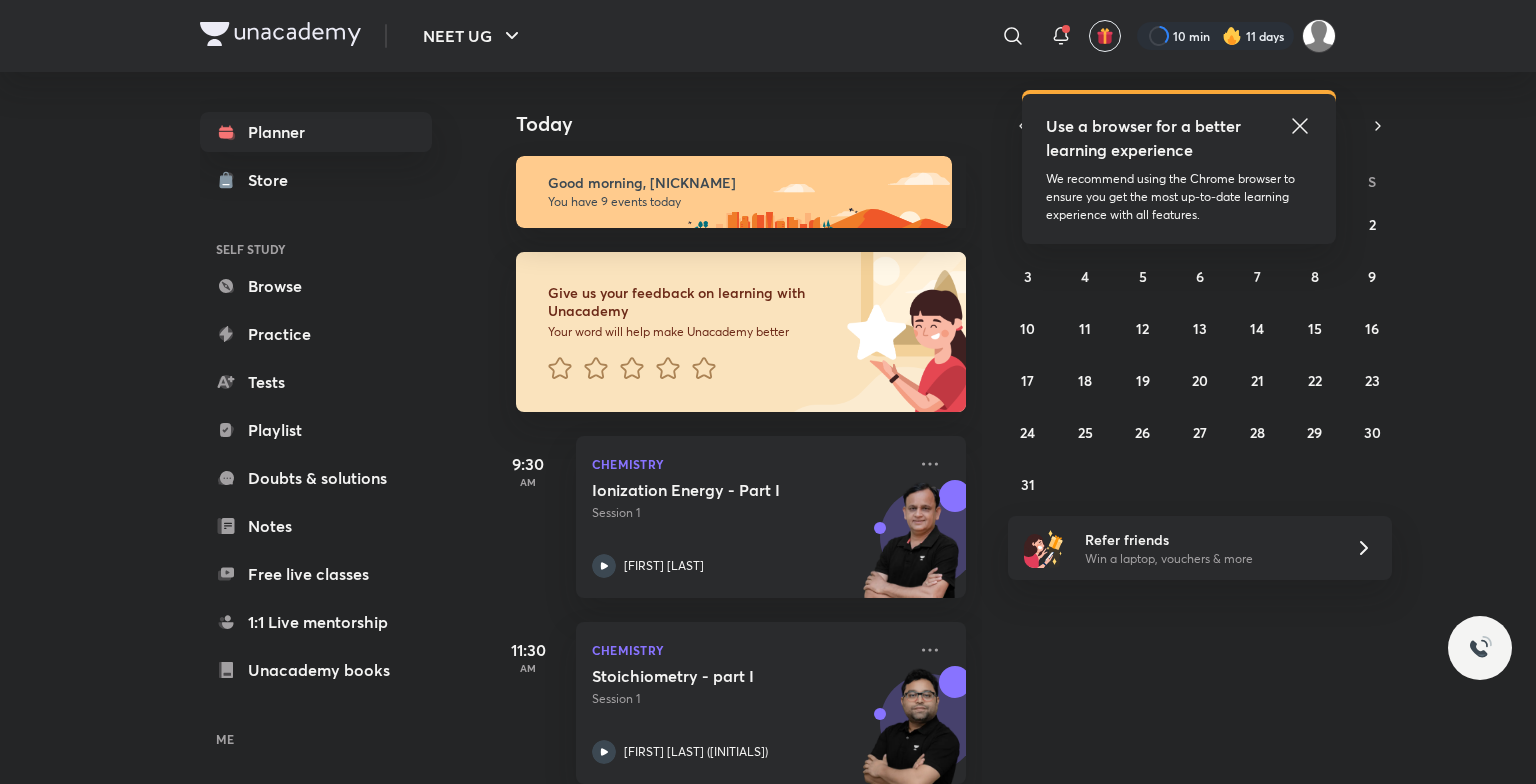 click 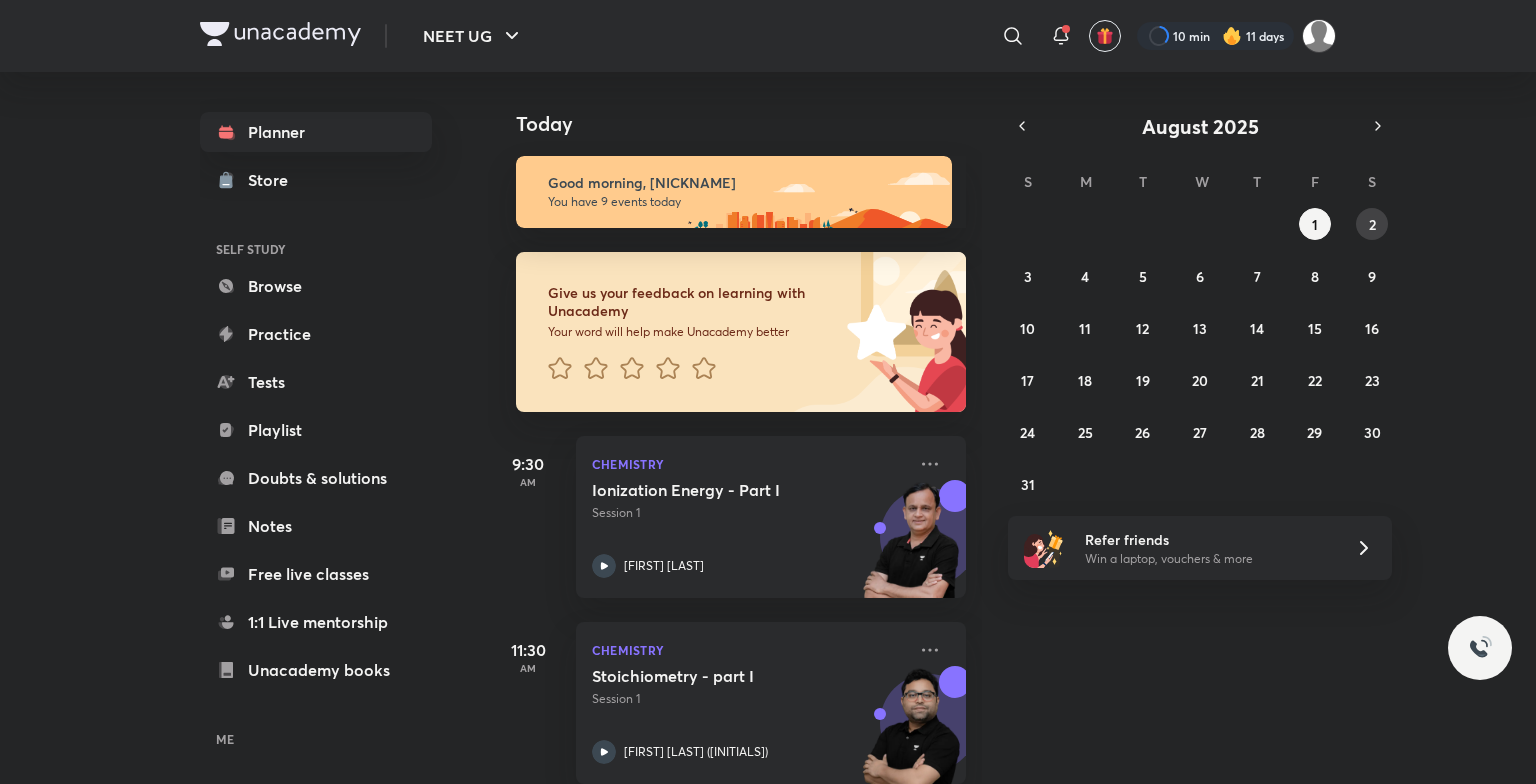 click on "2" at bounding box center [1372, 224] 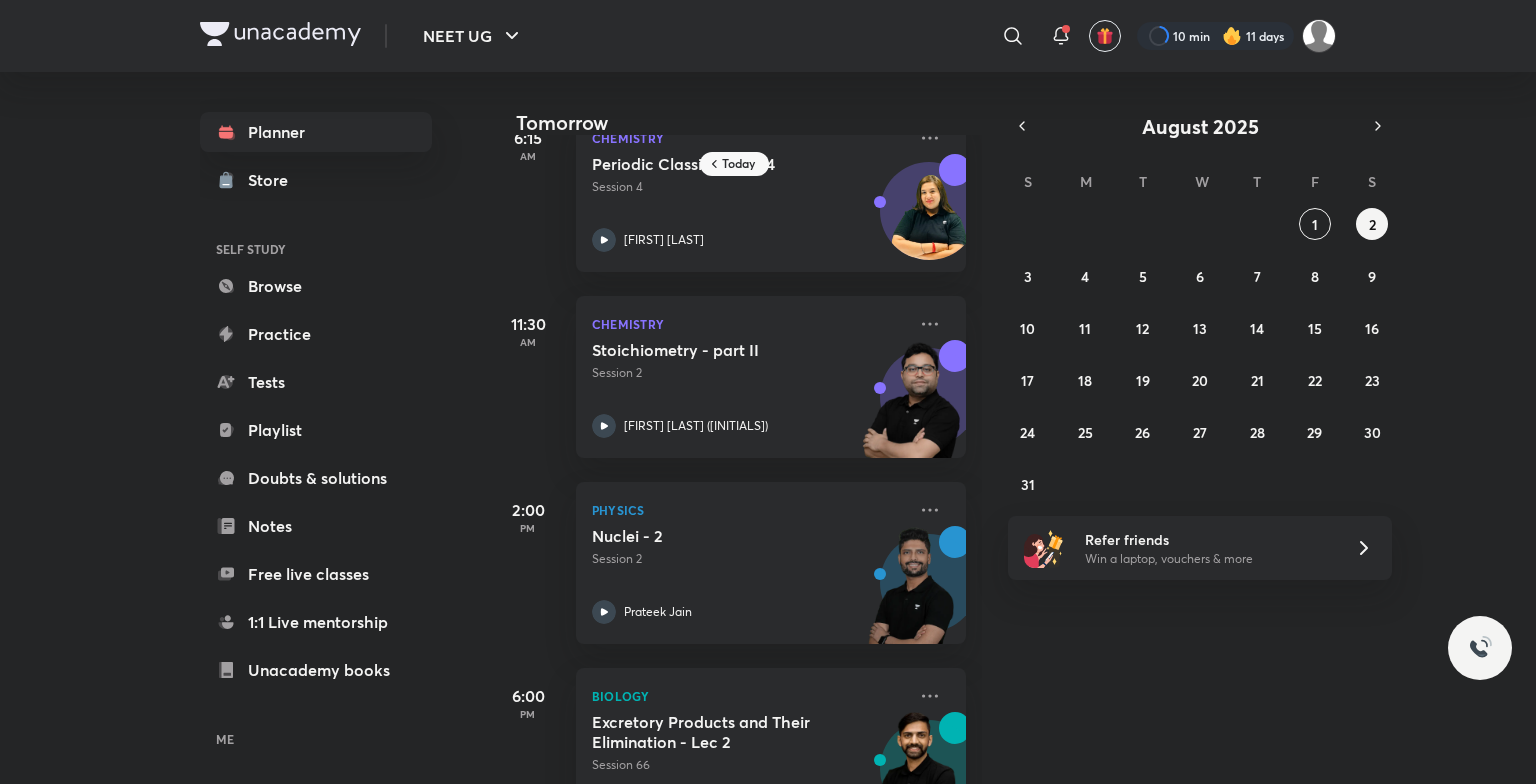scroll, scrollTop: 0, scrollLeft: 0, axis: both 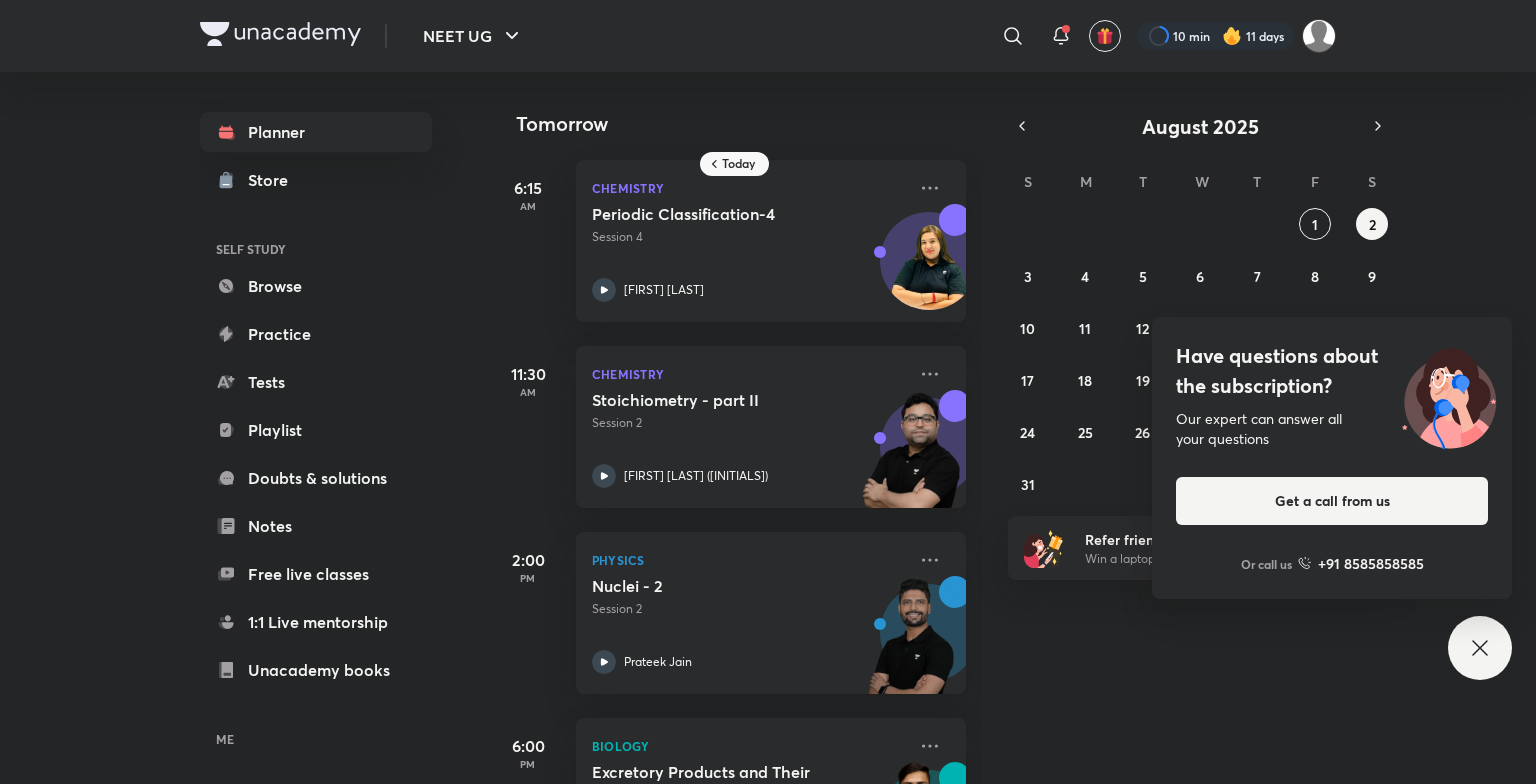click on "Have questions about the subscription? Our expert can answer all your questions Get a call from us Or call us [PHONE]" at bounding box center (1480, 648) 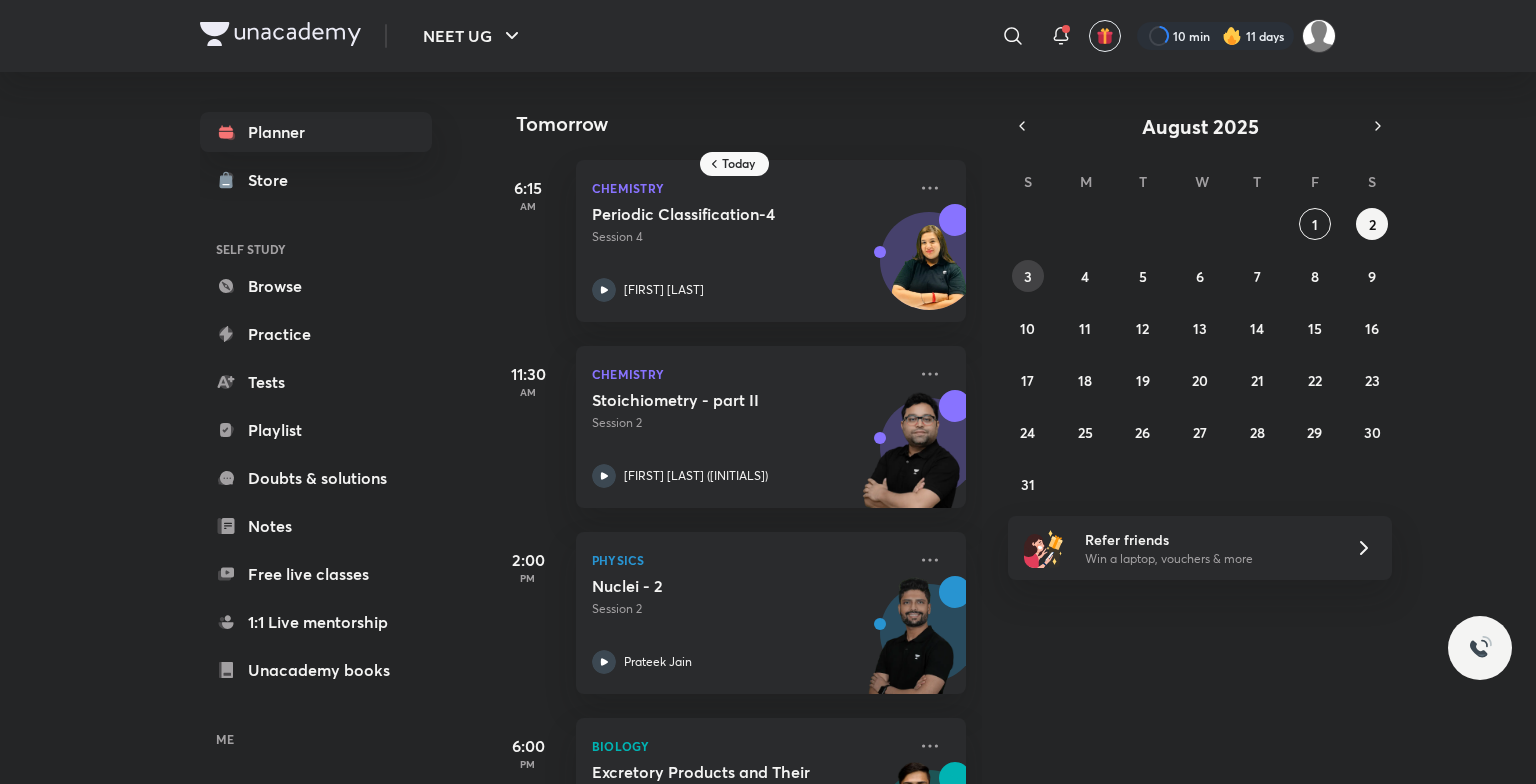 click on "3" at bounding box center (1028, 276) 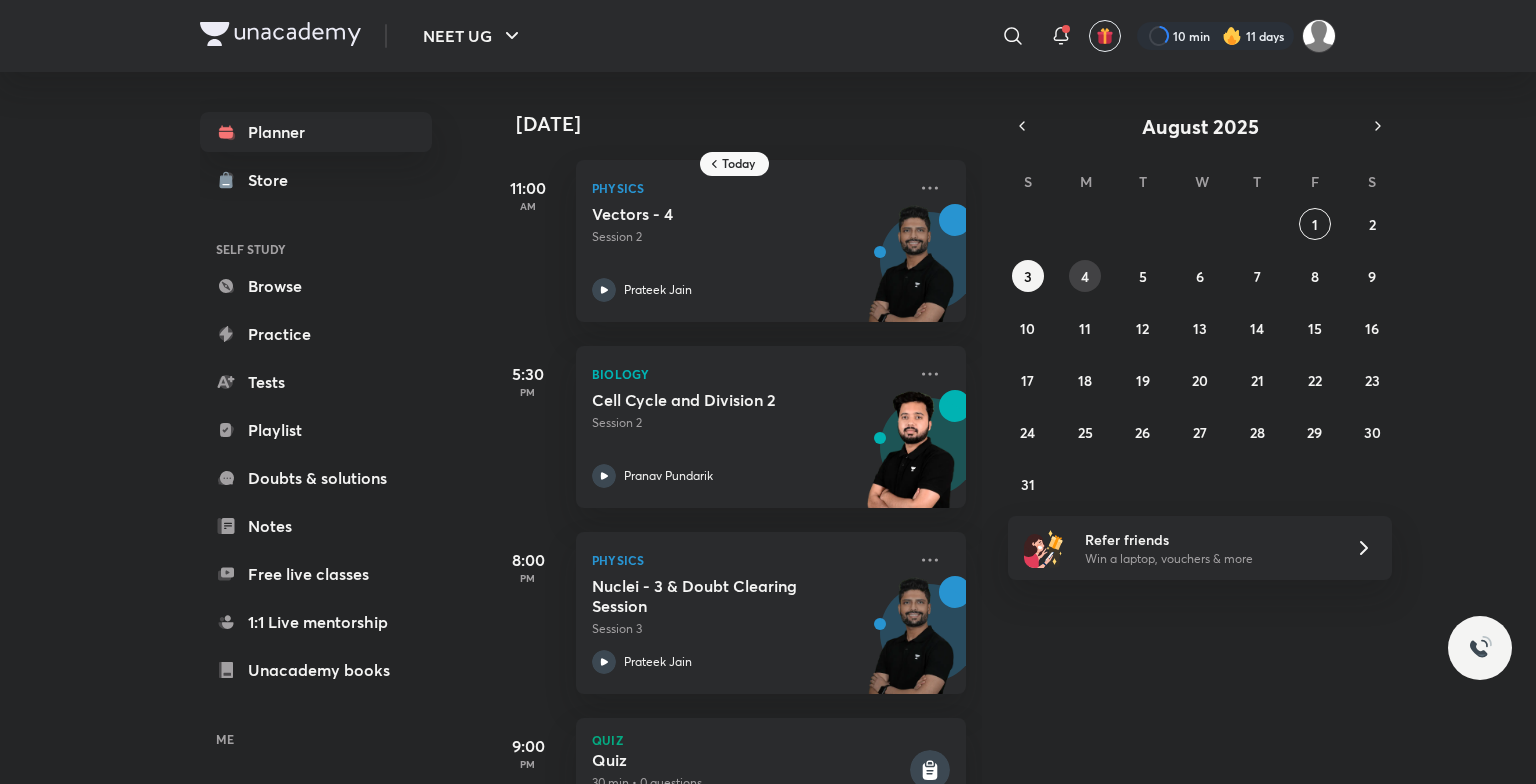 click on "4" at bounding box center [1085, 276] 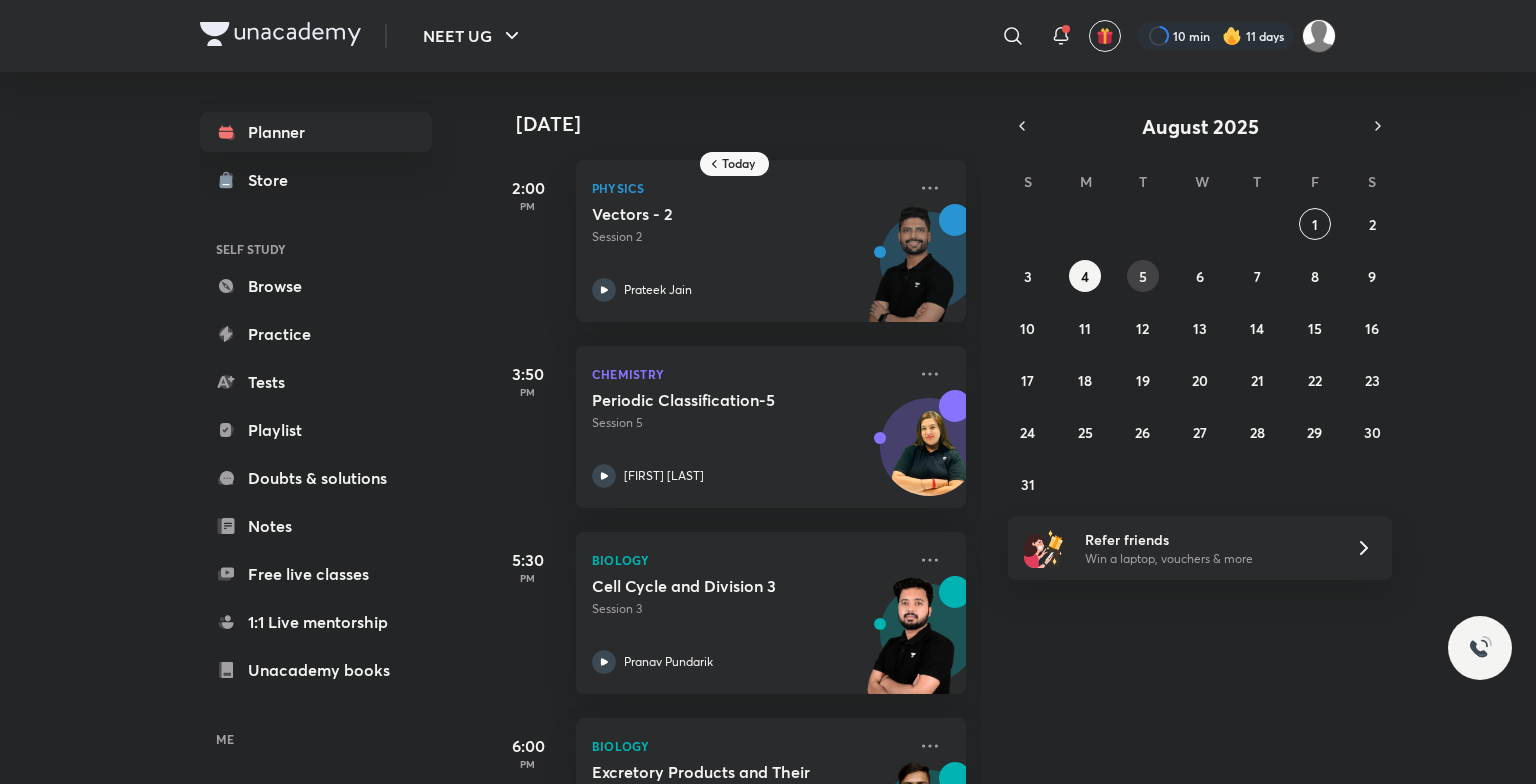 click on "5" at bounding box center (1143, 276) 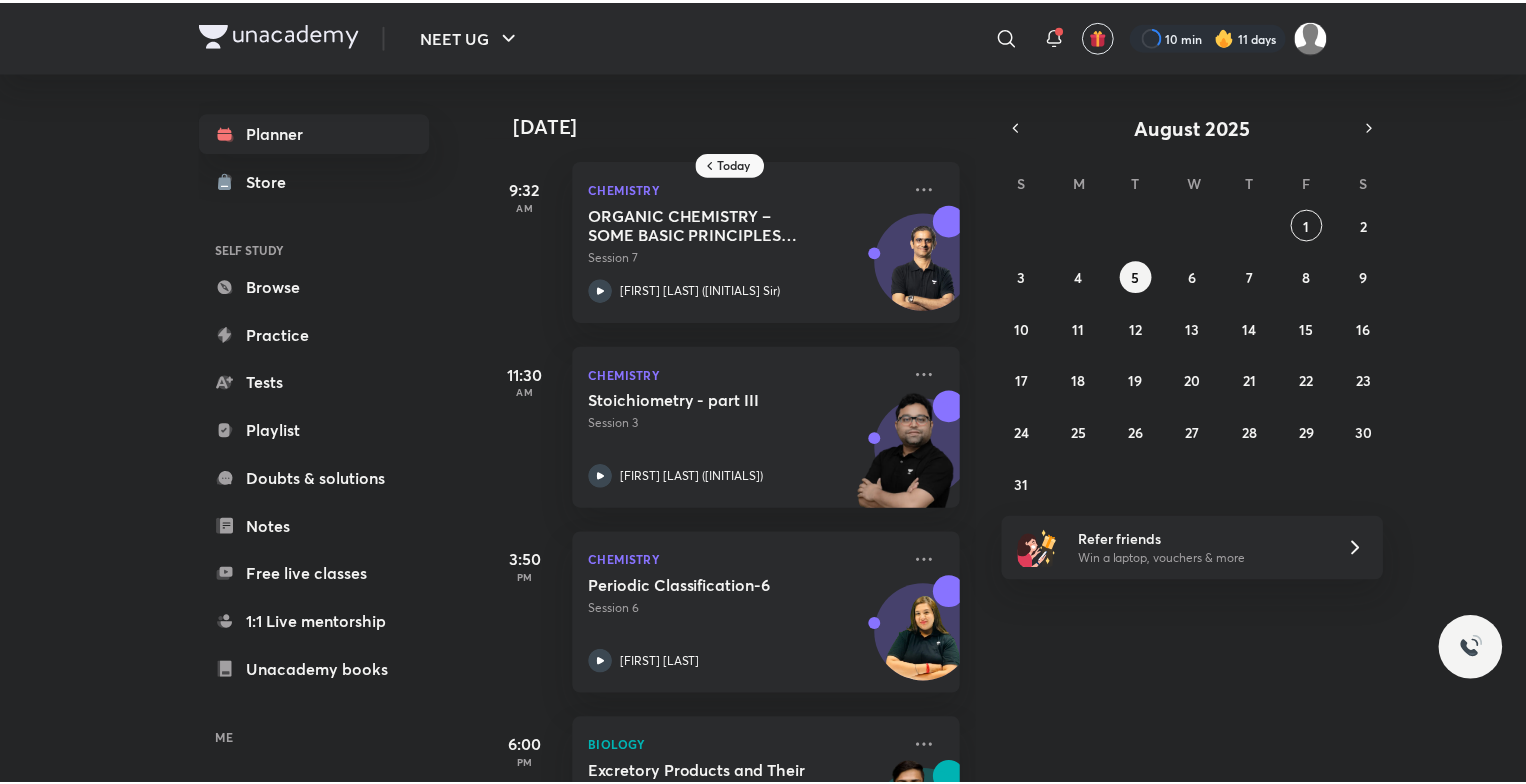 scroll, scrollTop: 116, scrollLeft: 0, axis: vertical 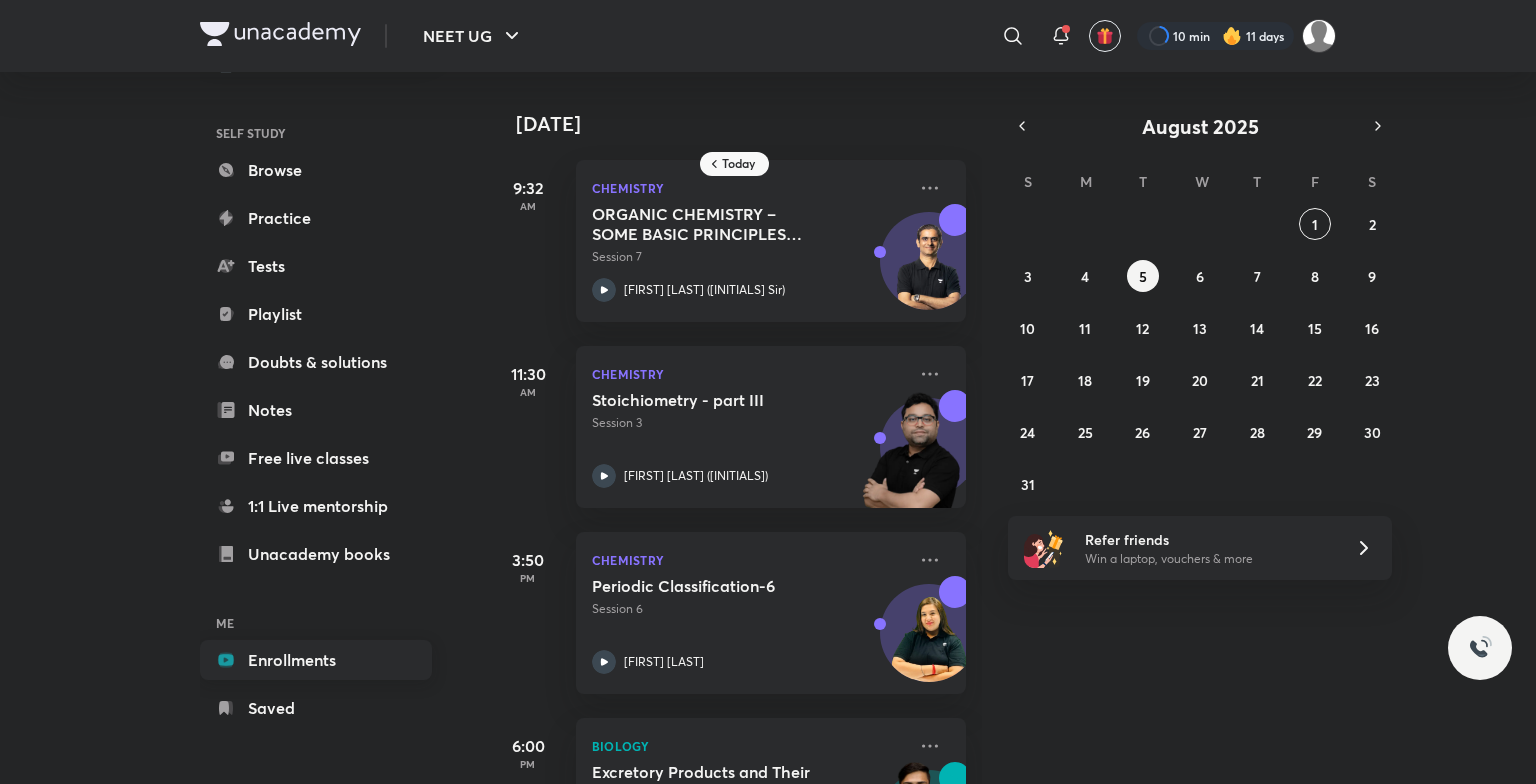 click on "Enrollments" at bounding box center [316, 660] 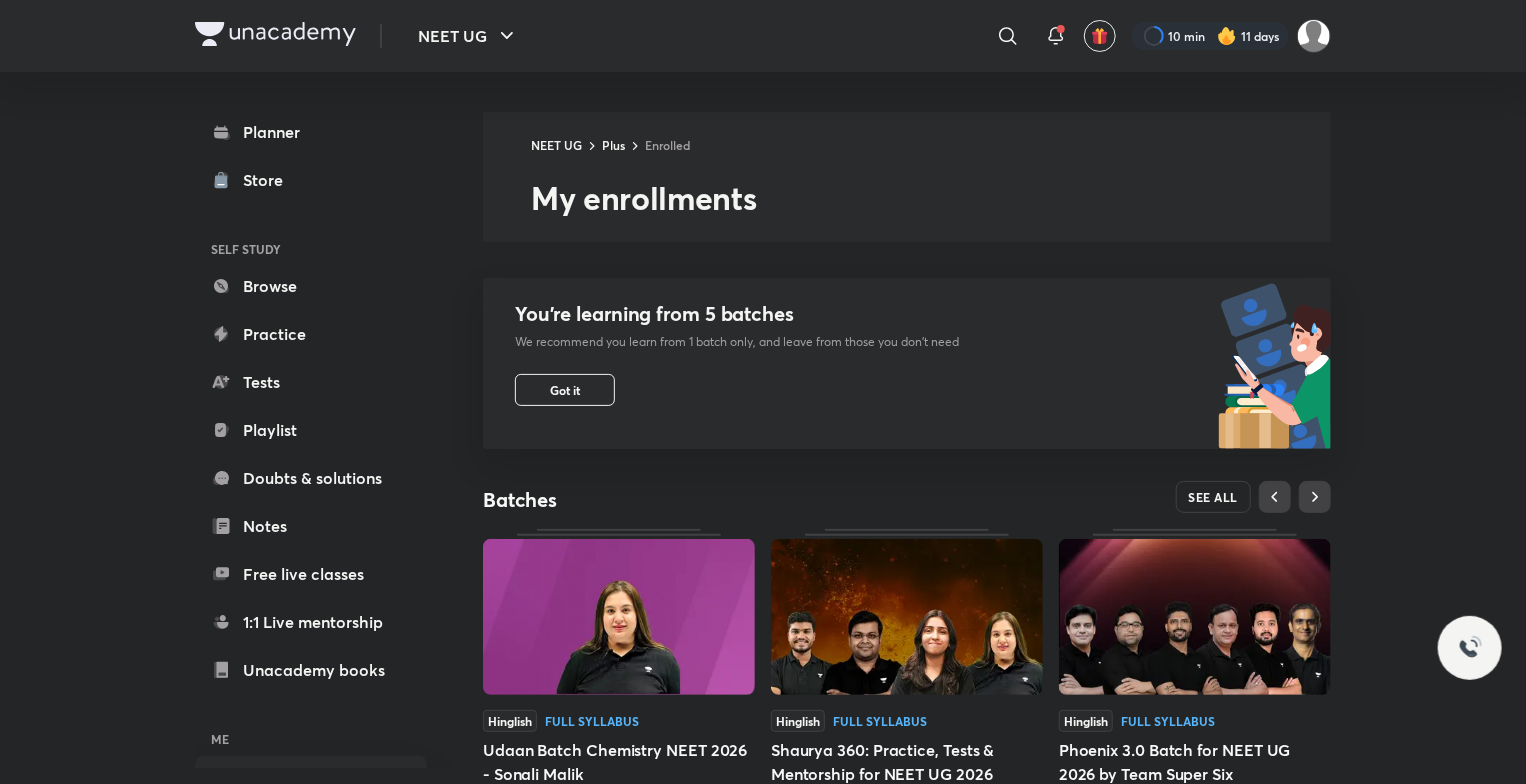 click on "SEE ALL" at bounding box center [1214, 497] 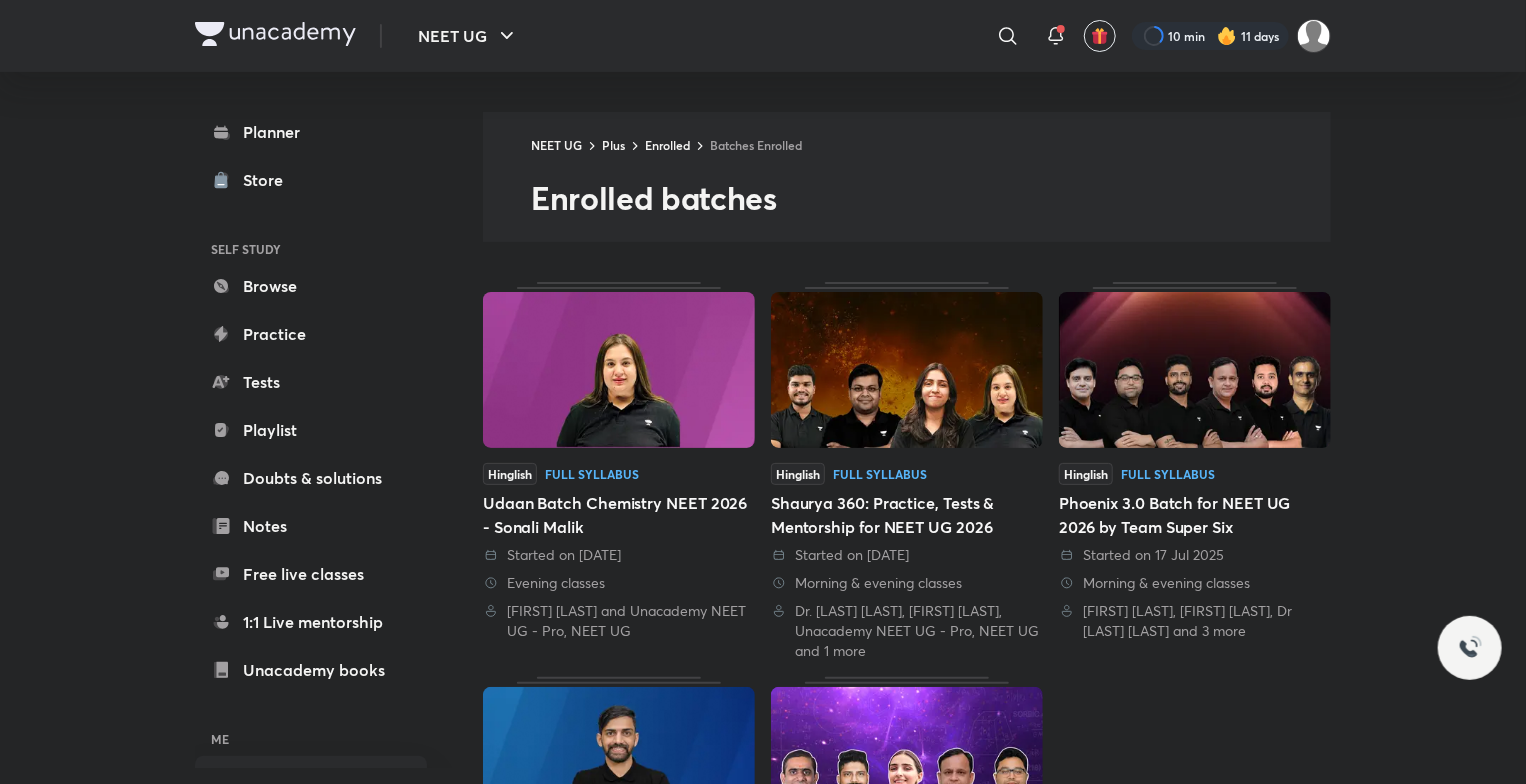 click at bounding box center (907, 765) 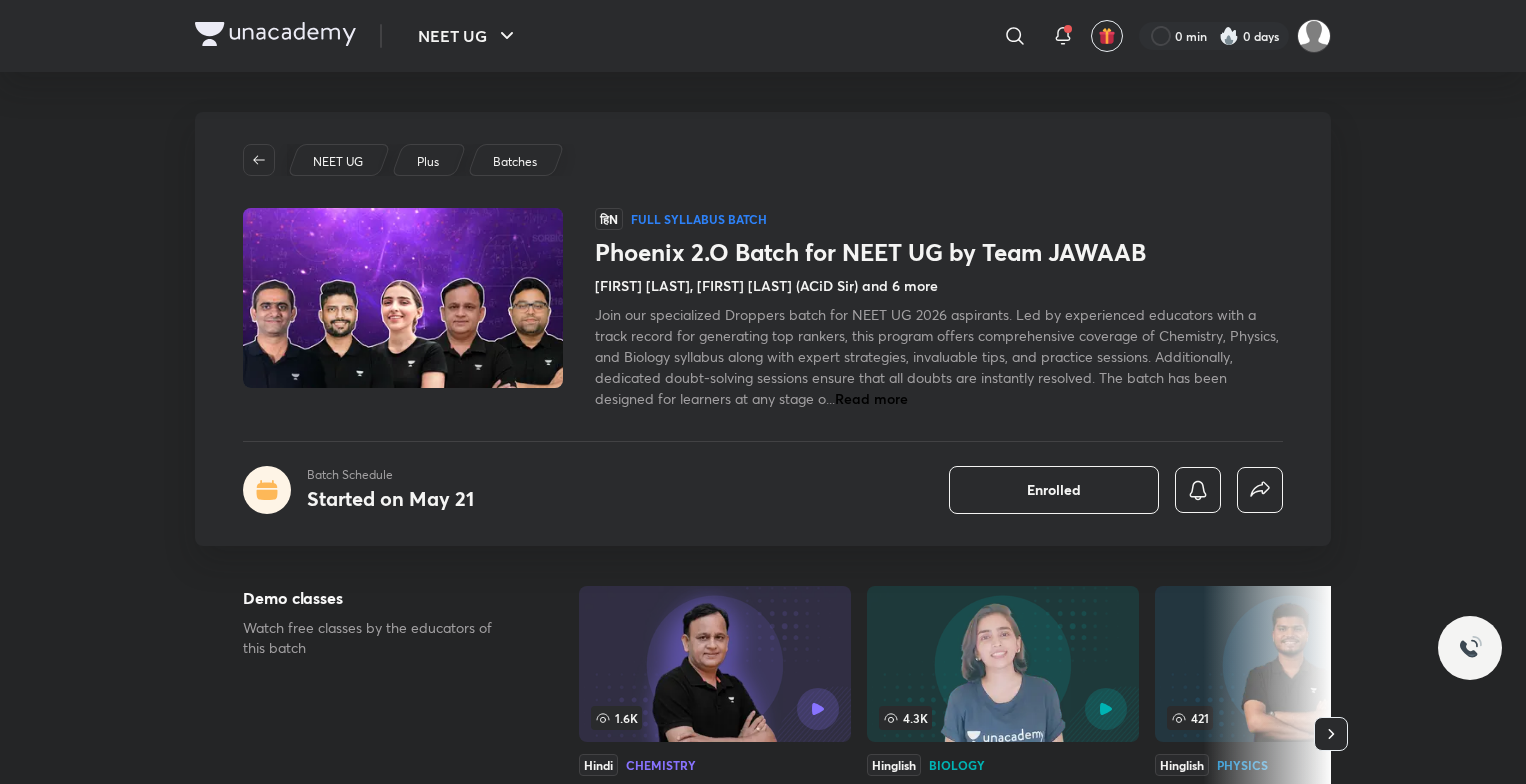 scroll, scrollTop: 0, scrollLeft: 0, axis: both 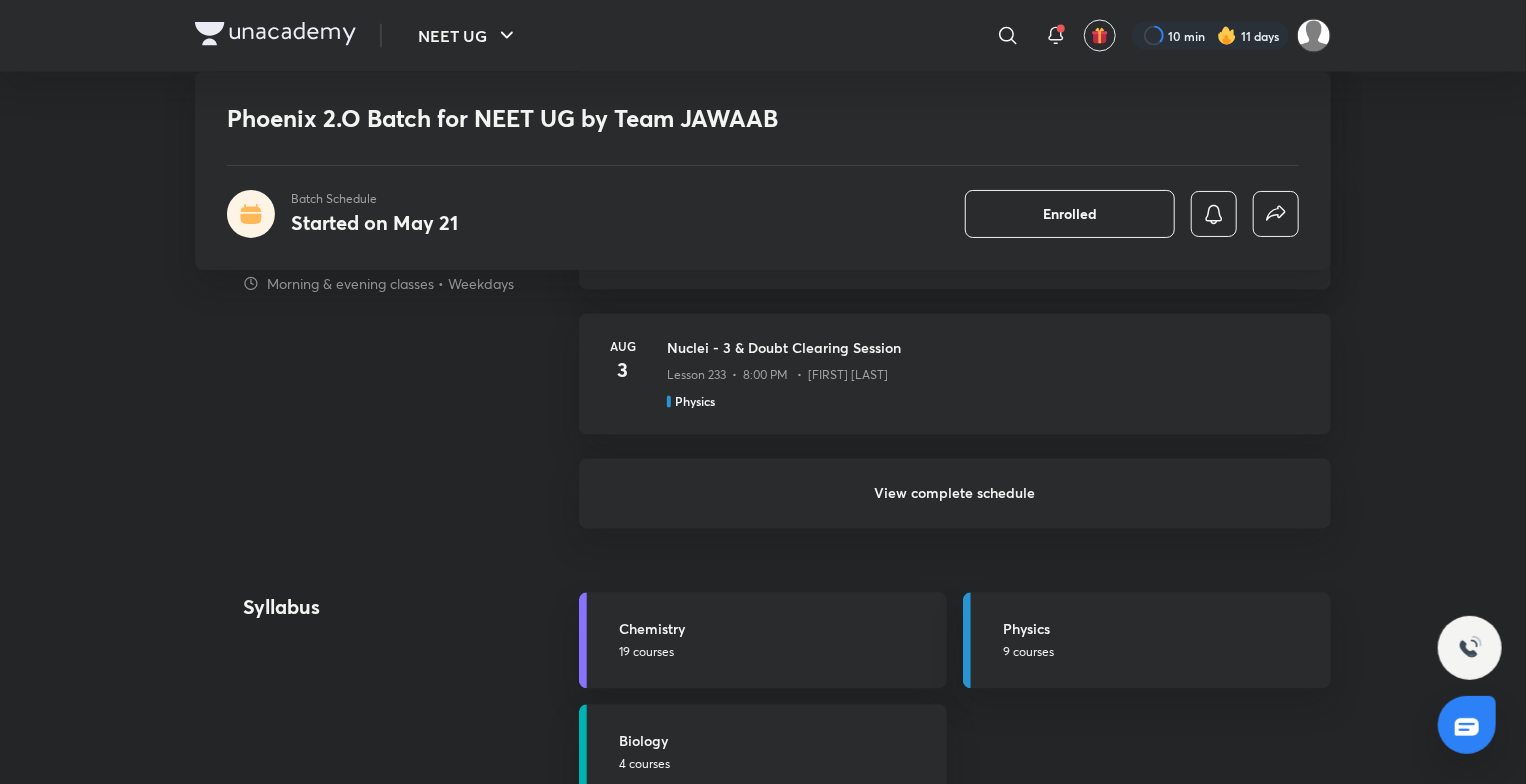 click on "View complete schedule" at bounding box center [955, 494] 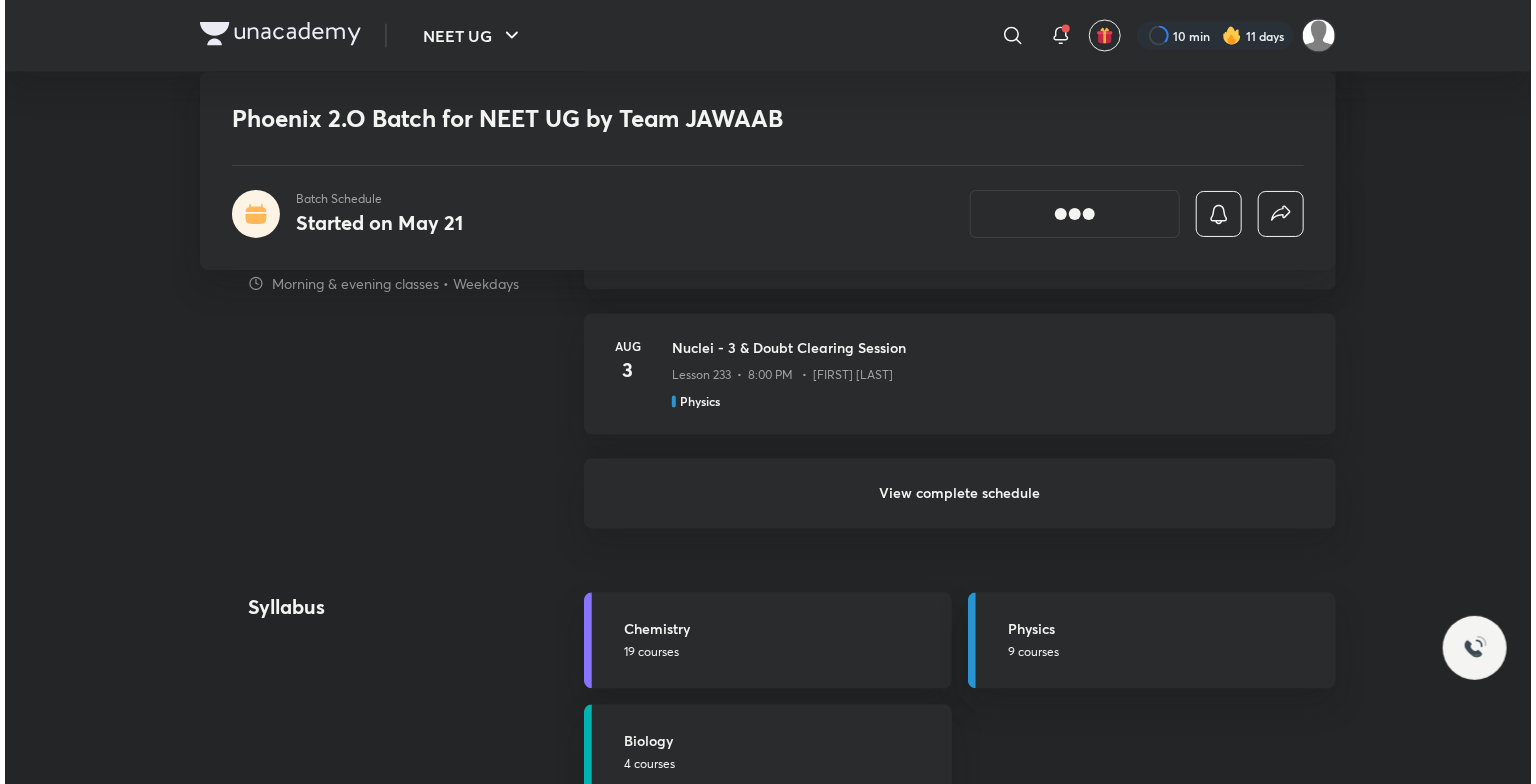 scroll, scrollTop: 0, scrollLeft: 0, axis: both 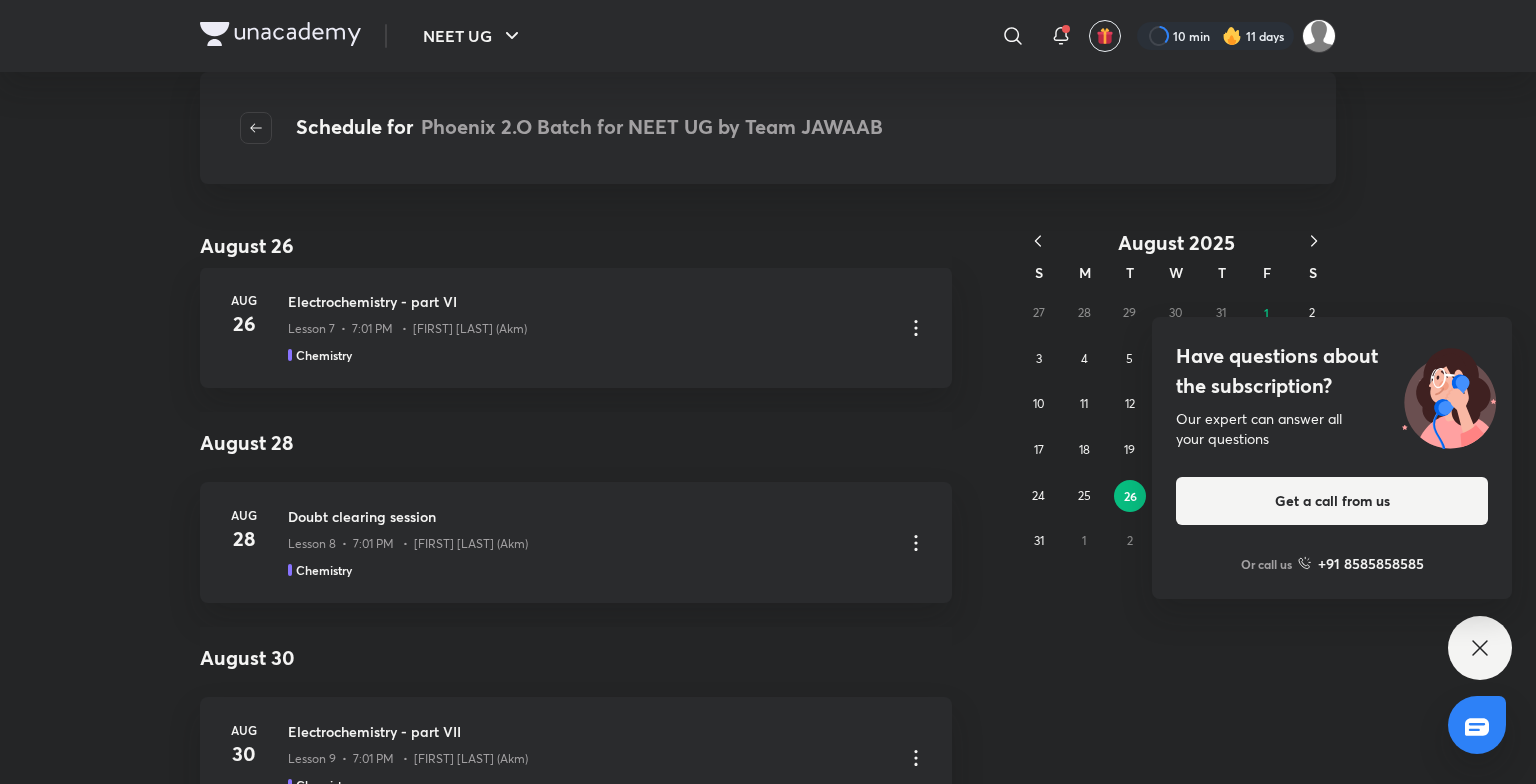 click 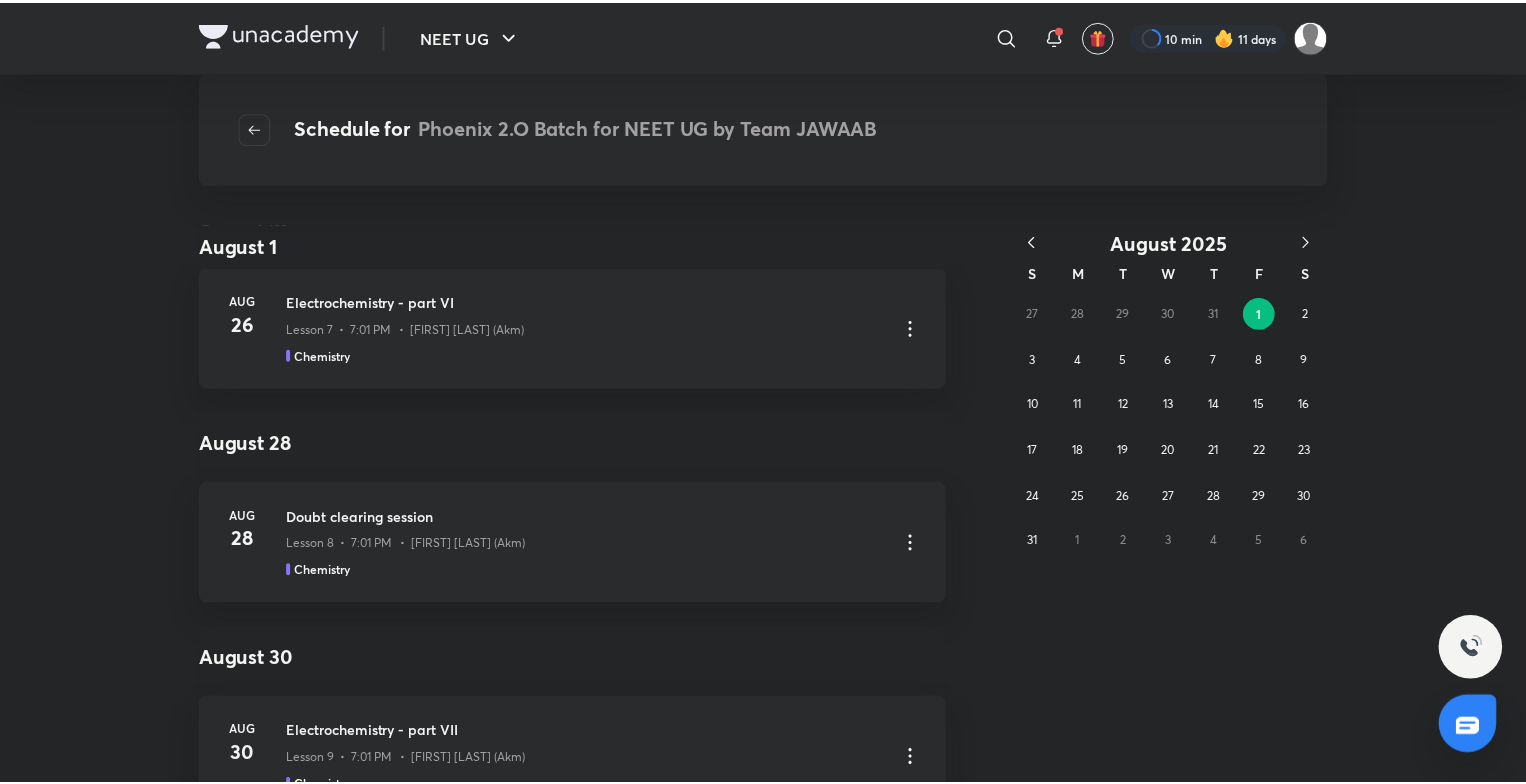 scroll, scrollTop: 0, scrollLeft: 0, axis: both 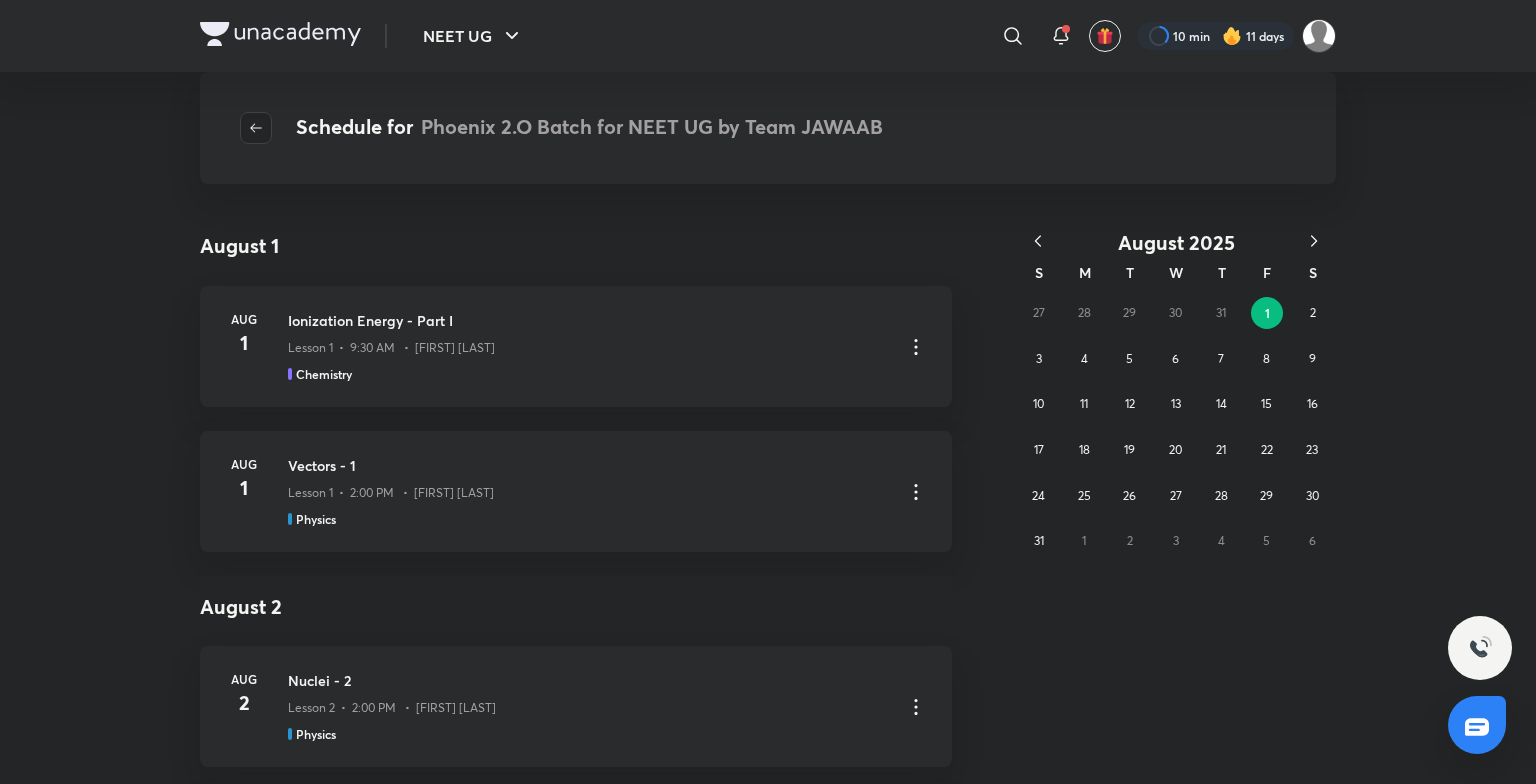 click 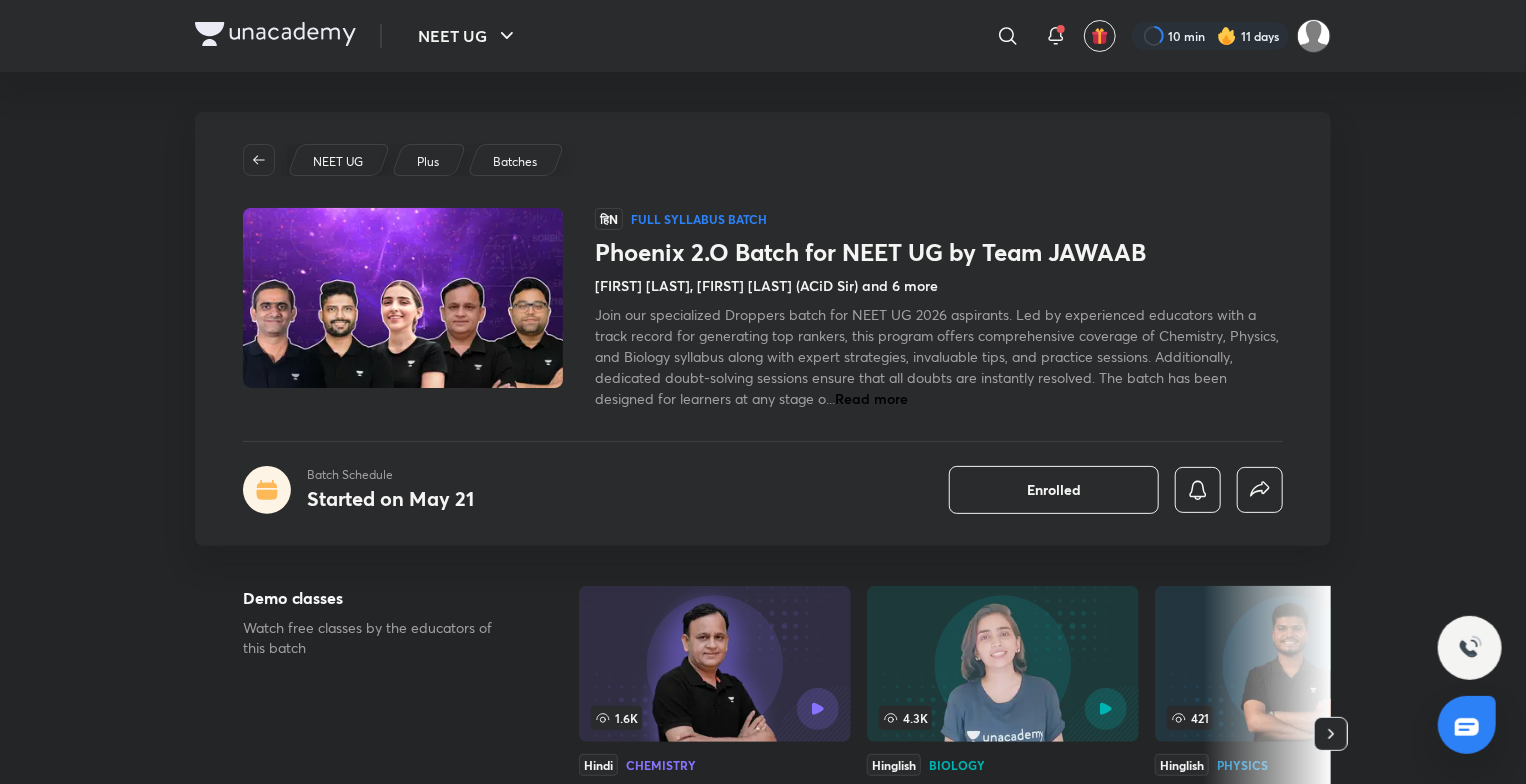 click at bounding box center [1003, 664] 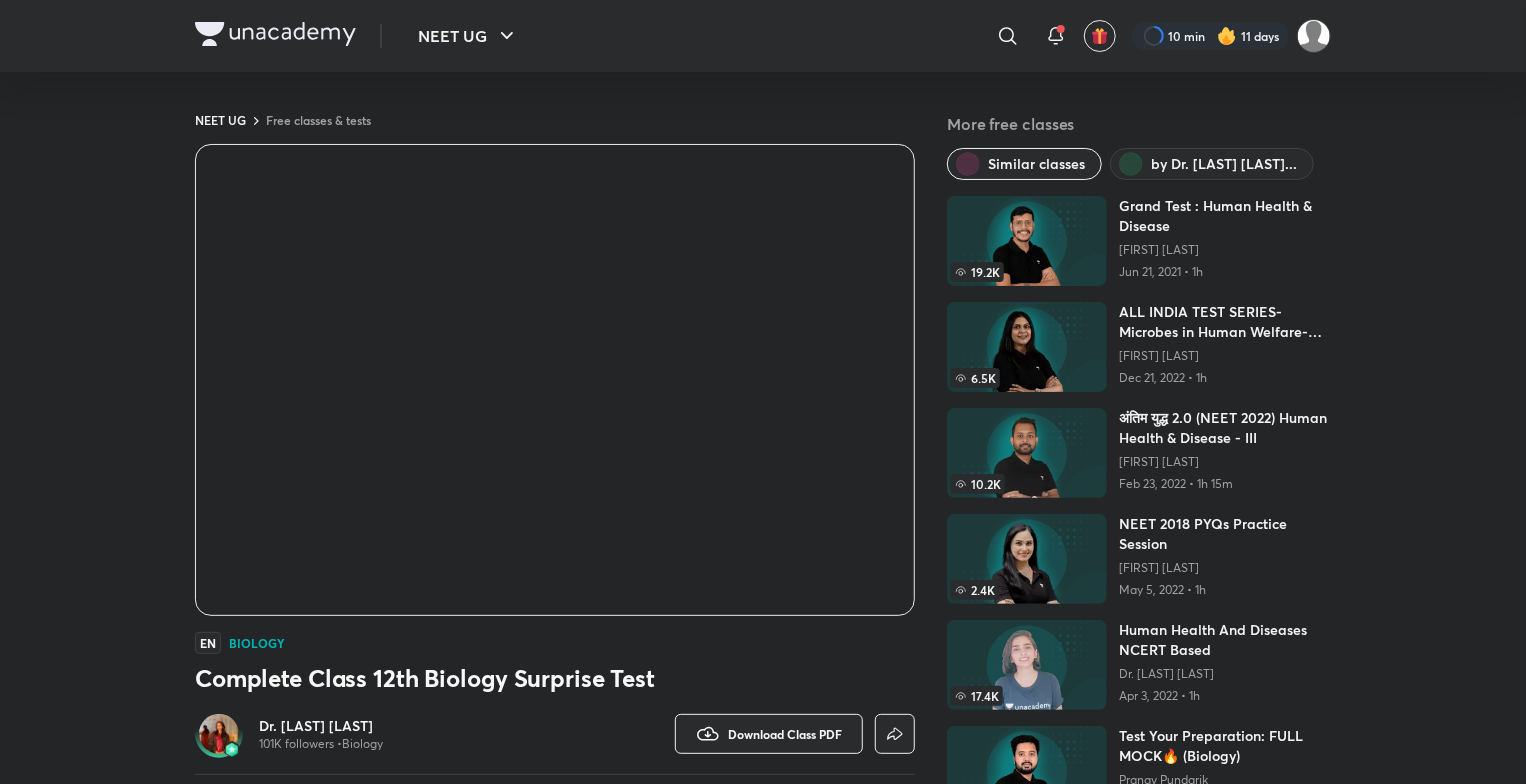 click at bounding box center [219, 734] 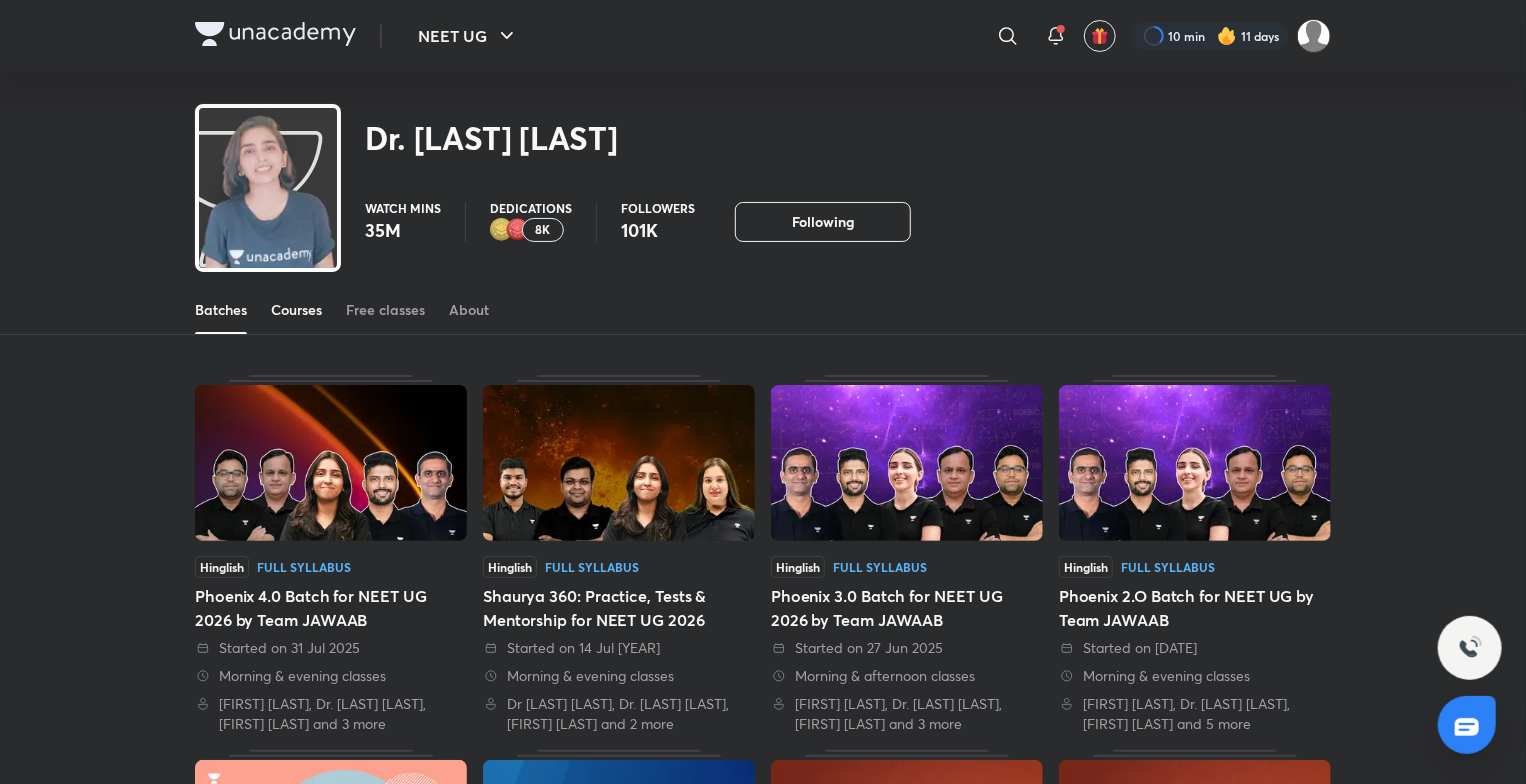 click on "Courses" at bounding box center [296, 310] 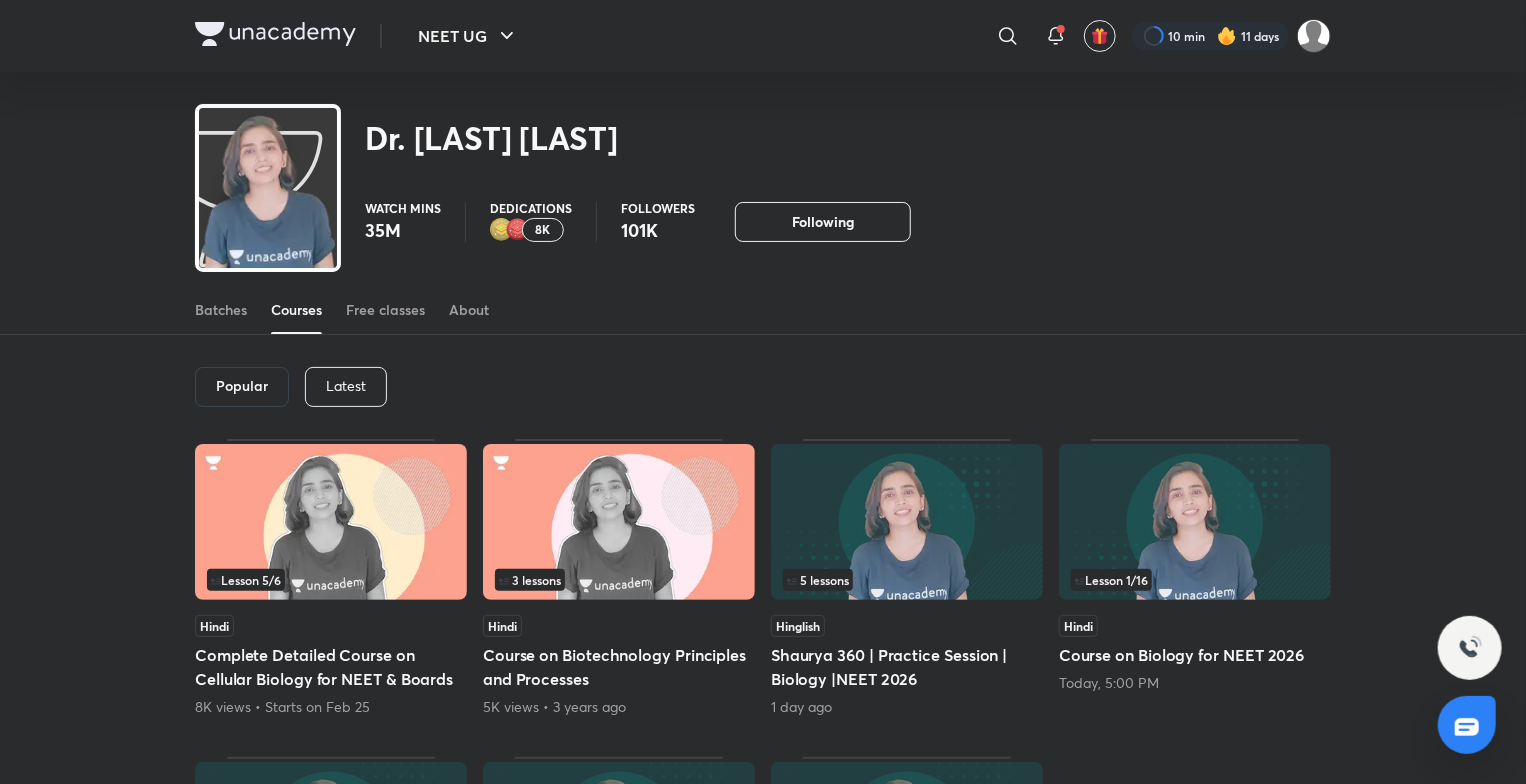 click on "Latest" at bounding box center [346, 386] 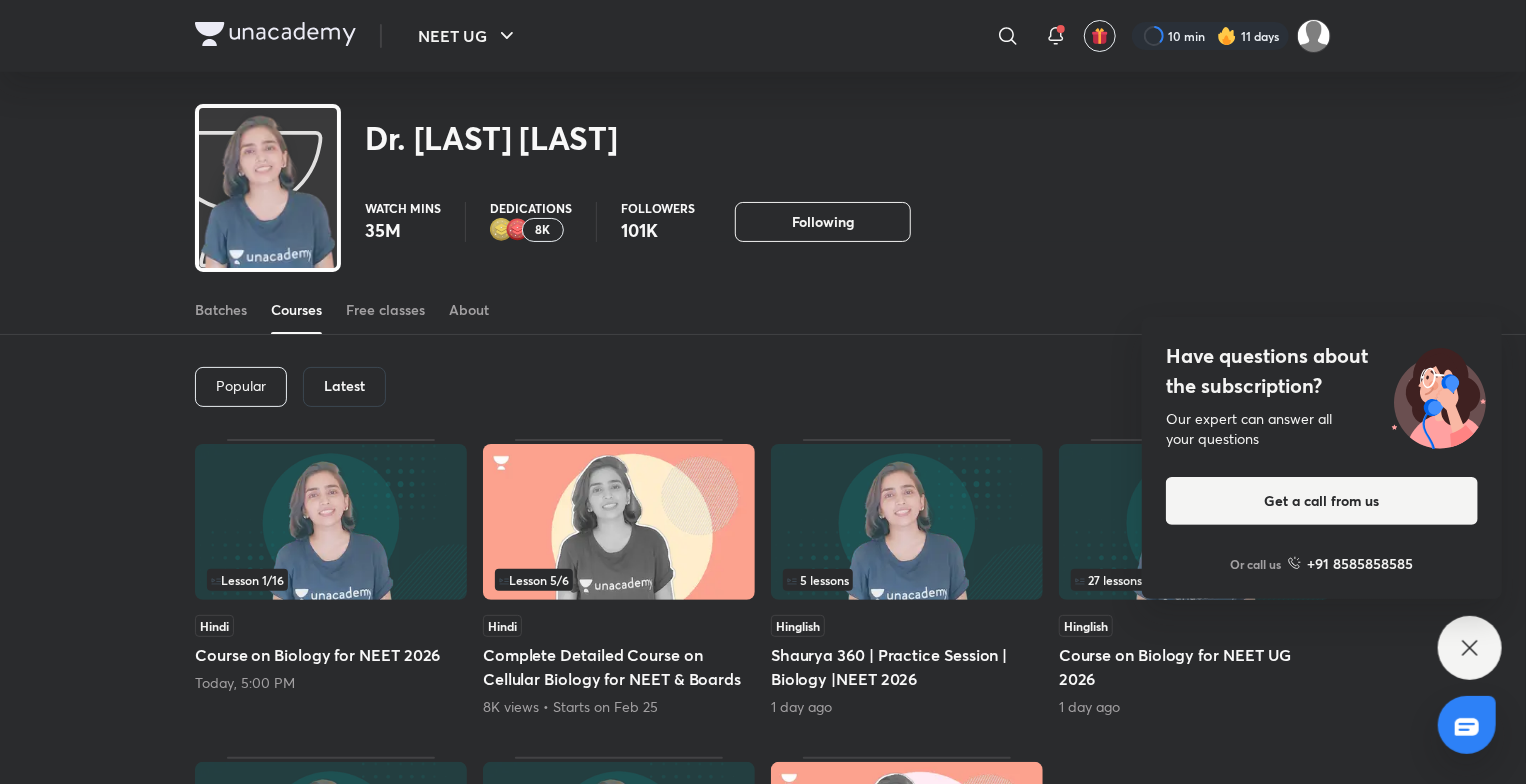 click on "Have questions about the subscription? Our expert can answer all your questions Get a call from us Or call us +91 8585858585" at bounding box center (1470, 648) 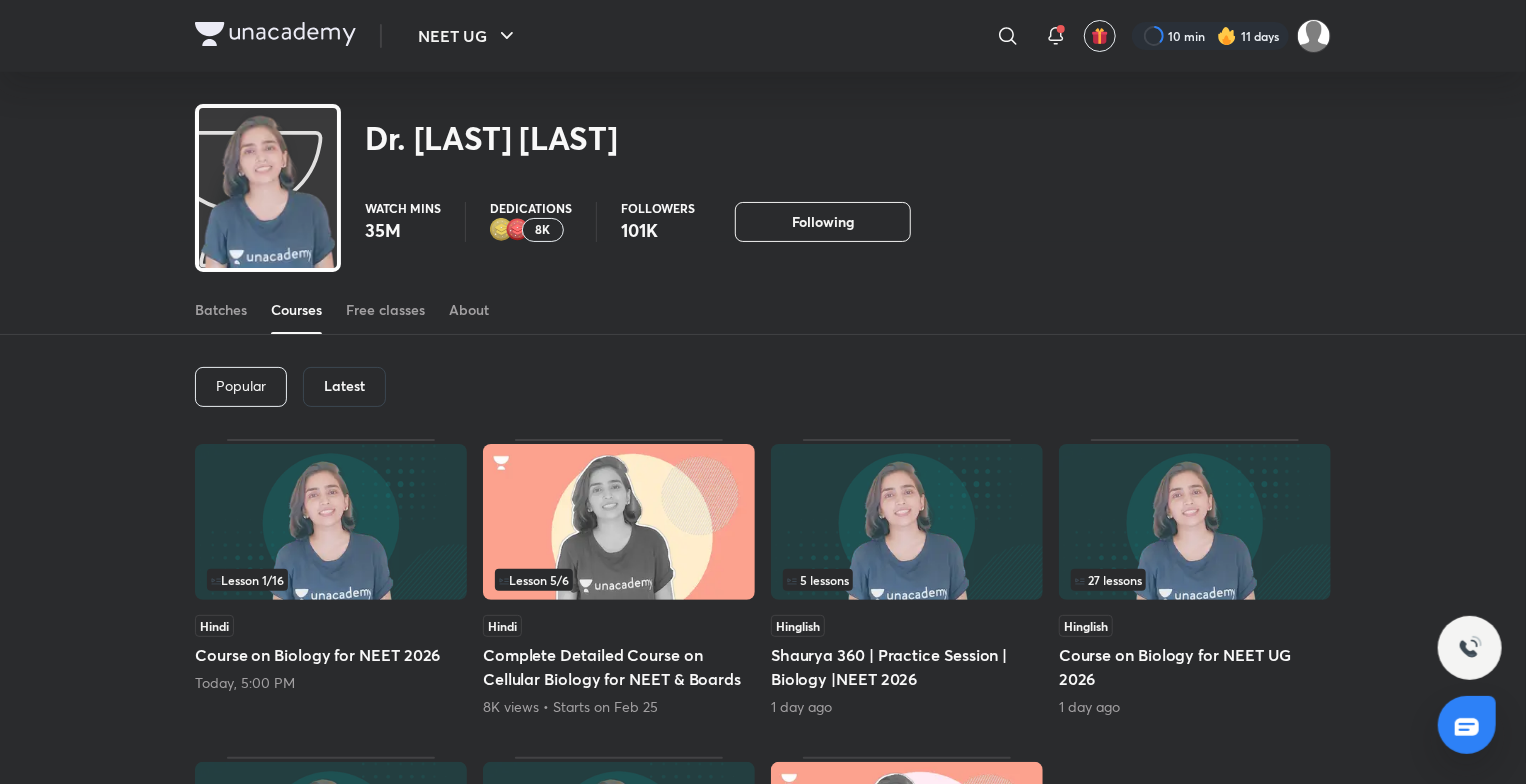 click on "5   lessons Hinglish Shaurya 360 | Practice Session | Biology |NEET 2026 1 day ago" at bounding box center (907, 578) 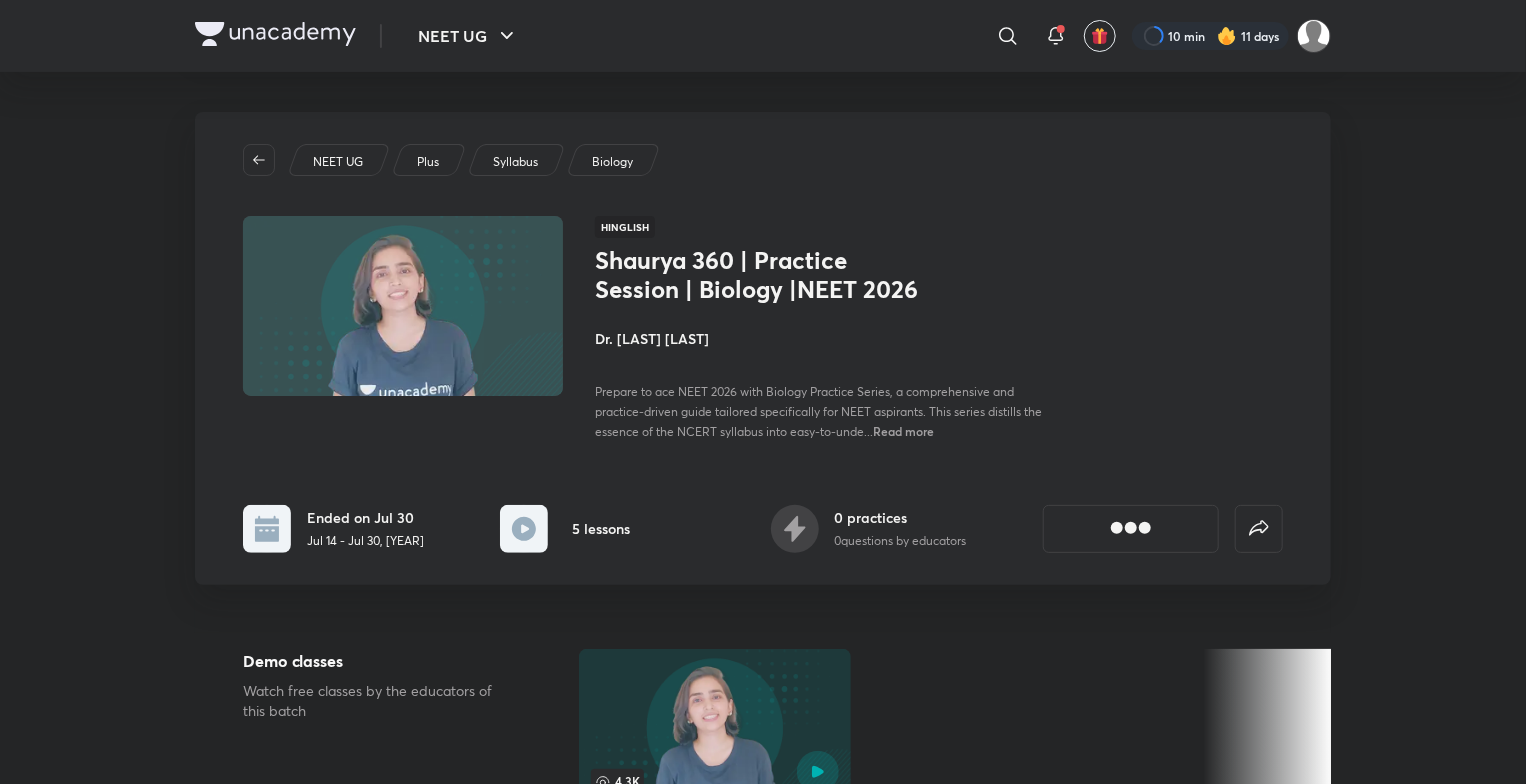 drag, startPoint x: 868, startPoint y: 540, endPoint x: 1218, endPoint y: 331, distance: 407.65305 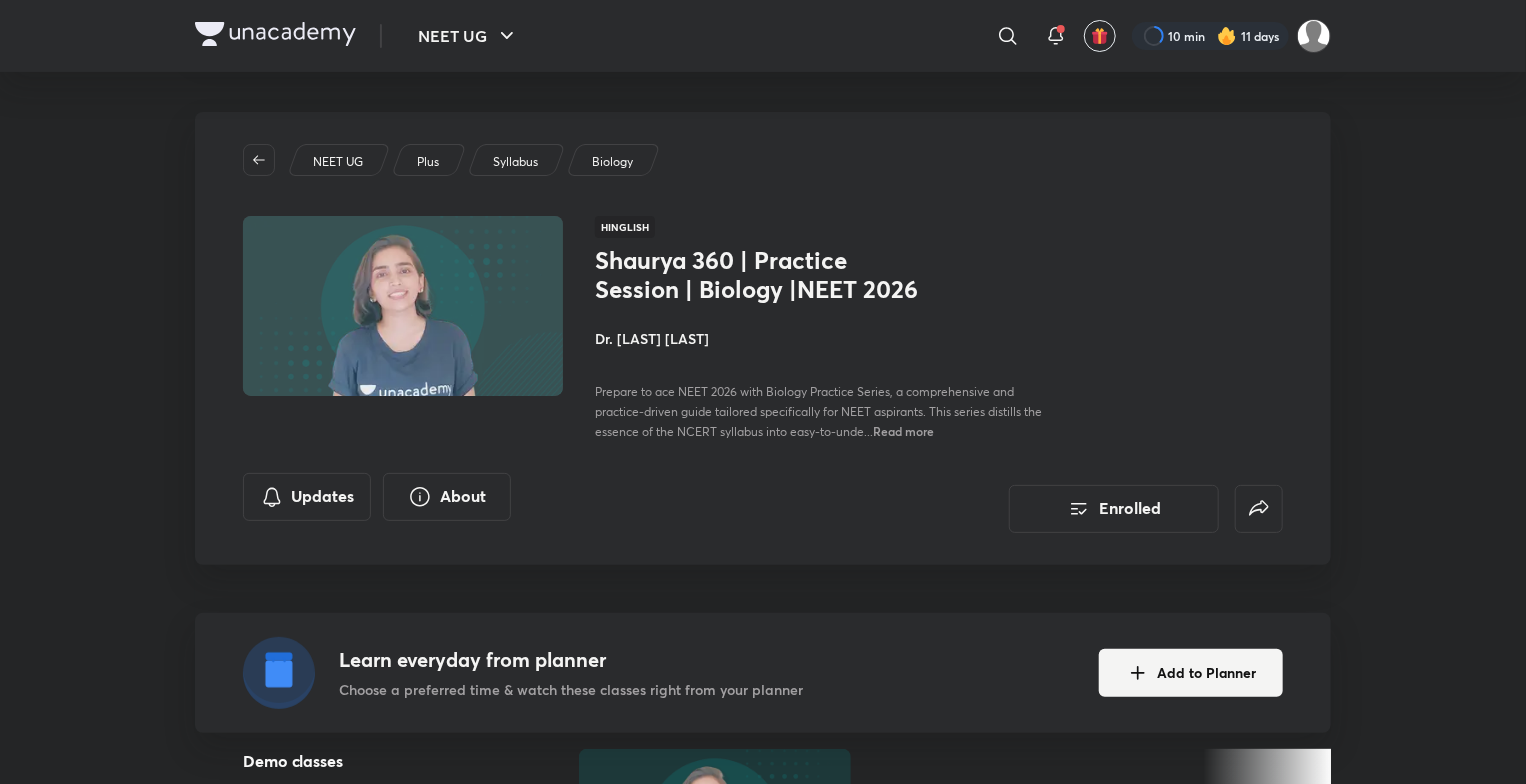 click on "Prepare to ace NEET 2026 with Biology Practice Series, a comprehensive and practice-driven guide tailored specifically for NEET aspirants. This series distills the essence of the NCERT syllabus into easy-to-unde..." at bounding box center [818, 411] 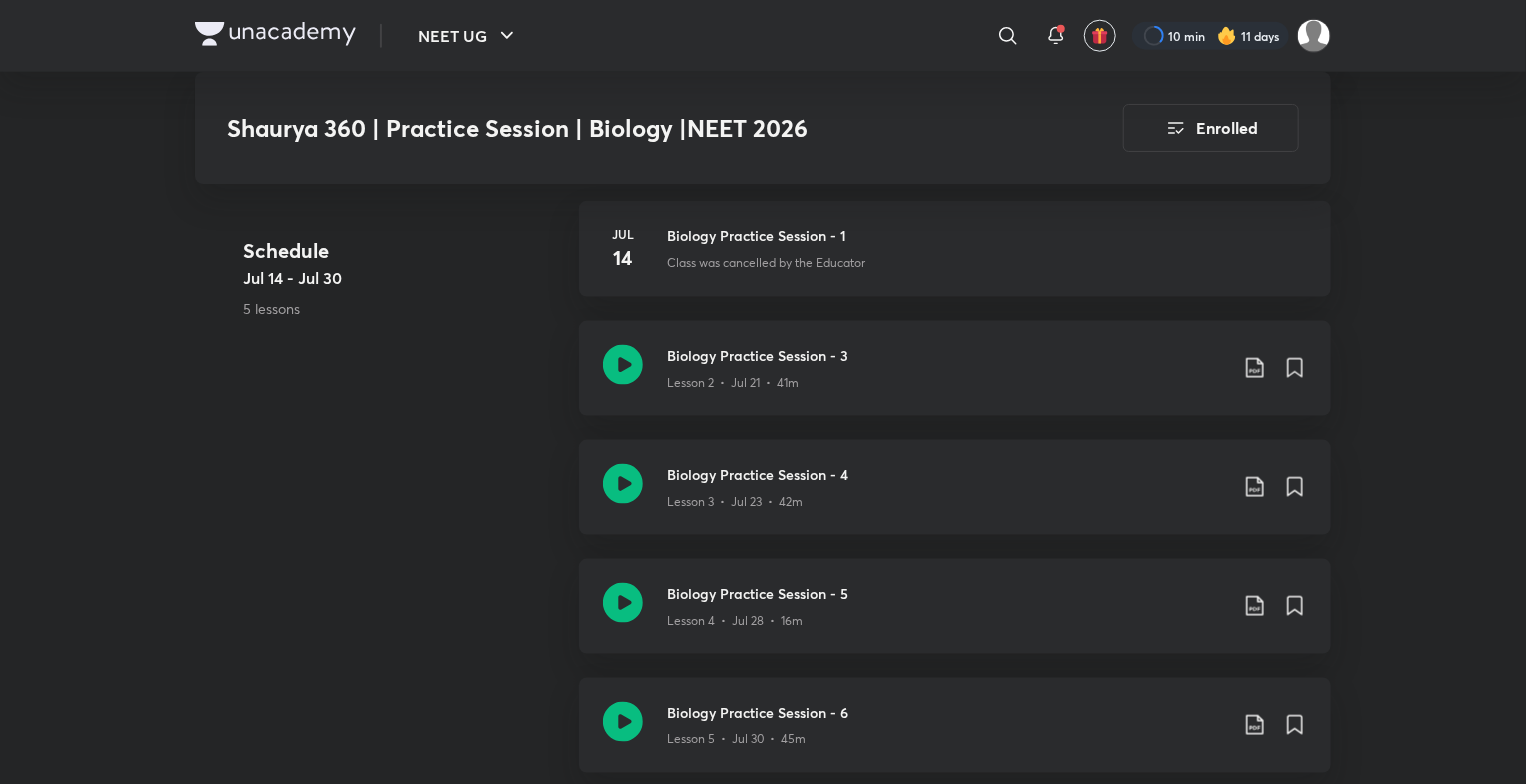 scroll, scrollTop: 1184, scrollLeft: 0, axis: vertical 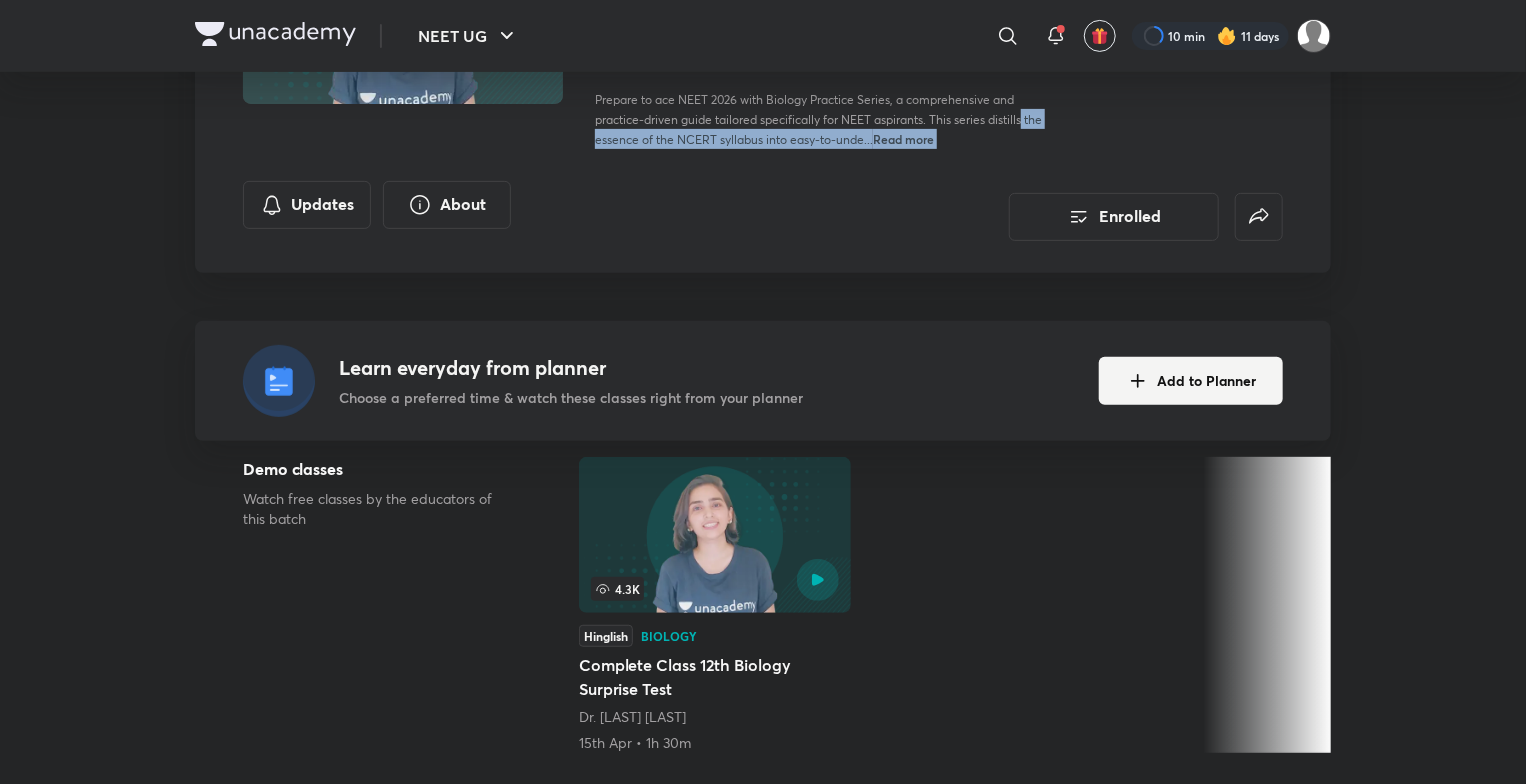 drag, startPoint x: 1524, startPoint y: 241, endPoint x: 1533, endPoint y: 110, distance: 131.30879 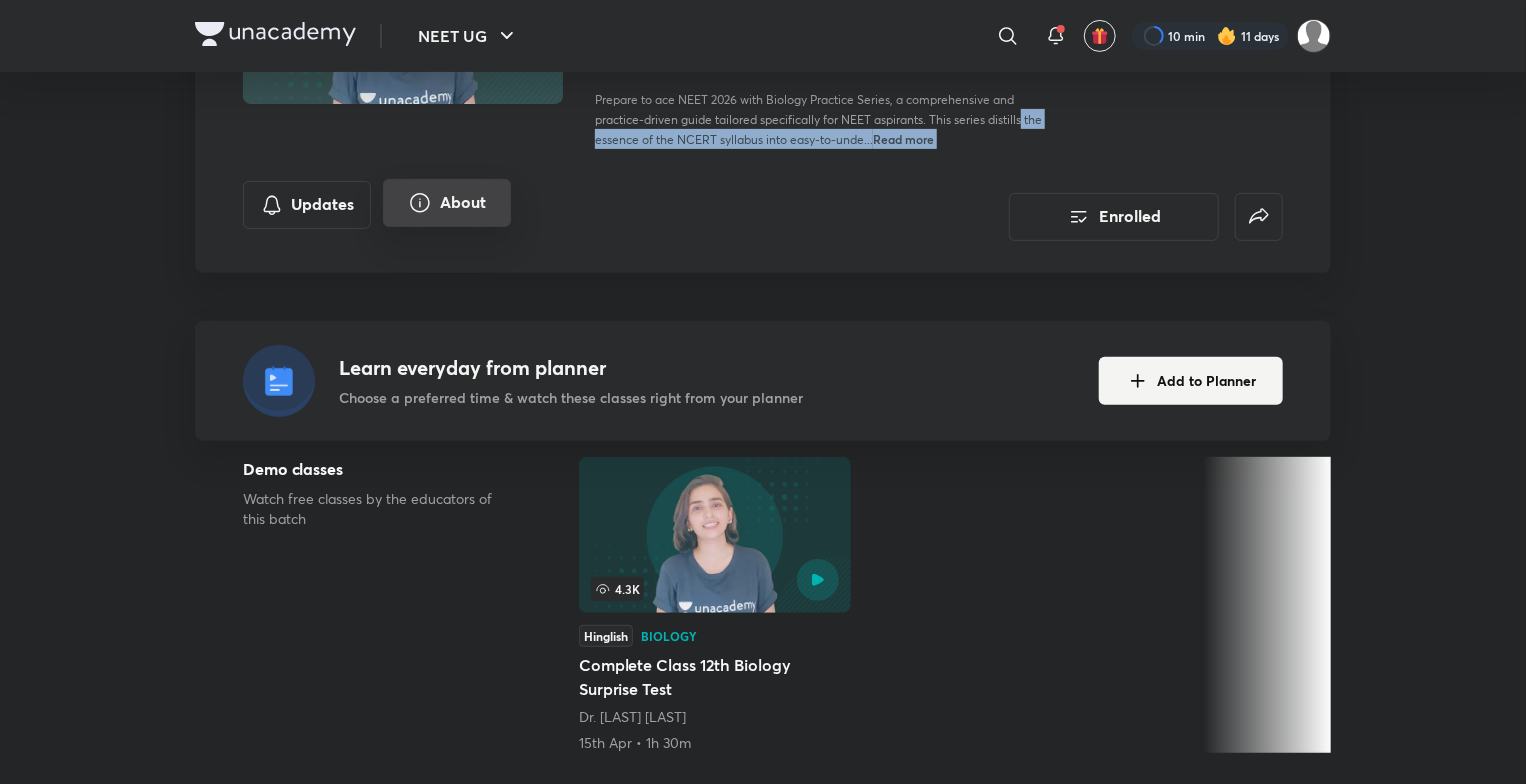 click on "About" at bounding box center [447, 203] 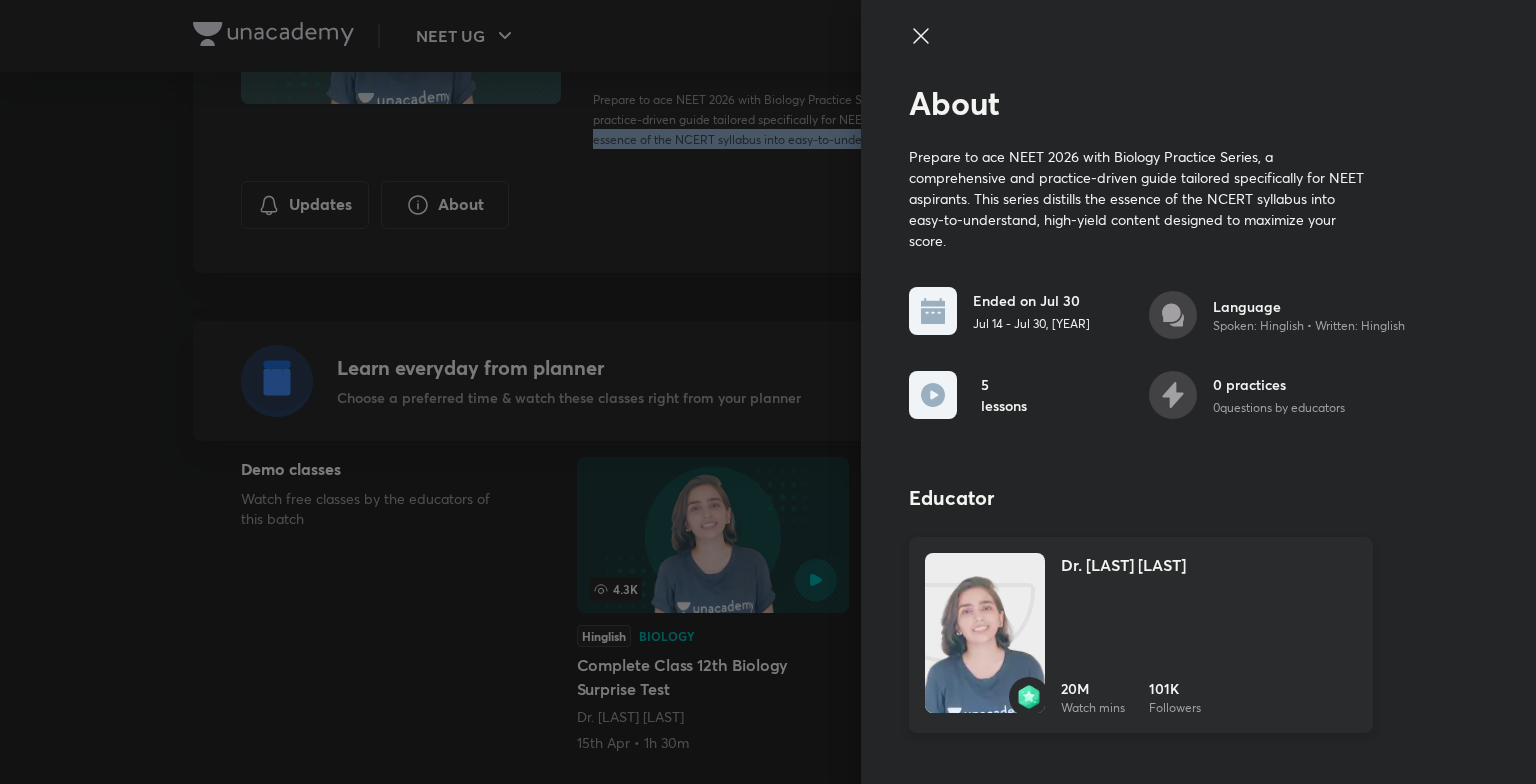 click at bounding box center (985, 653) 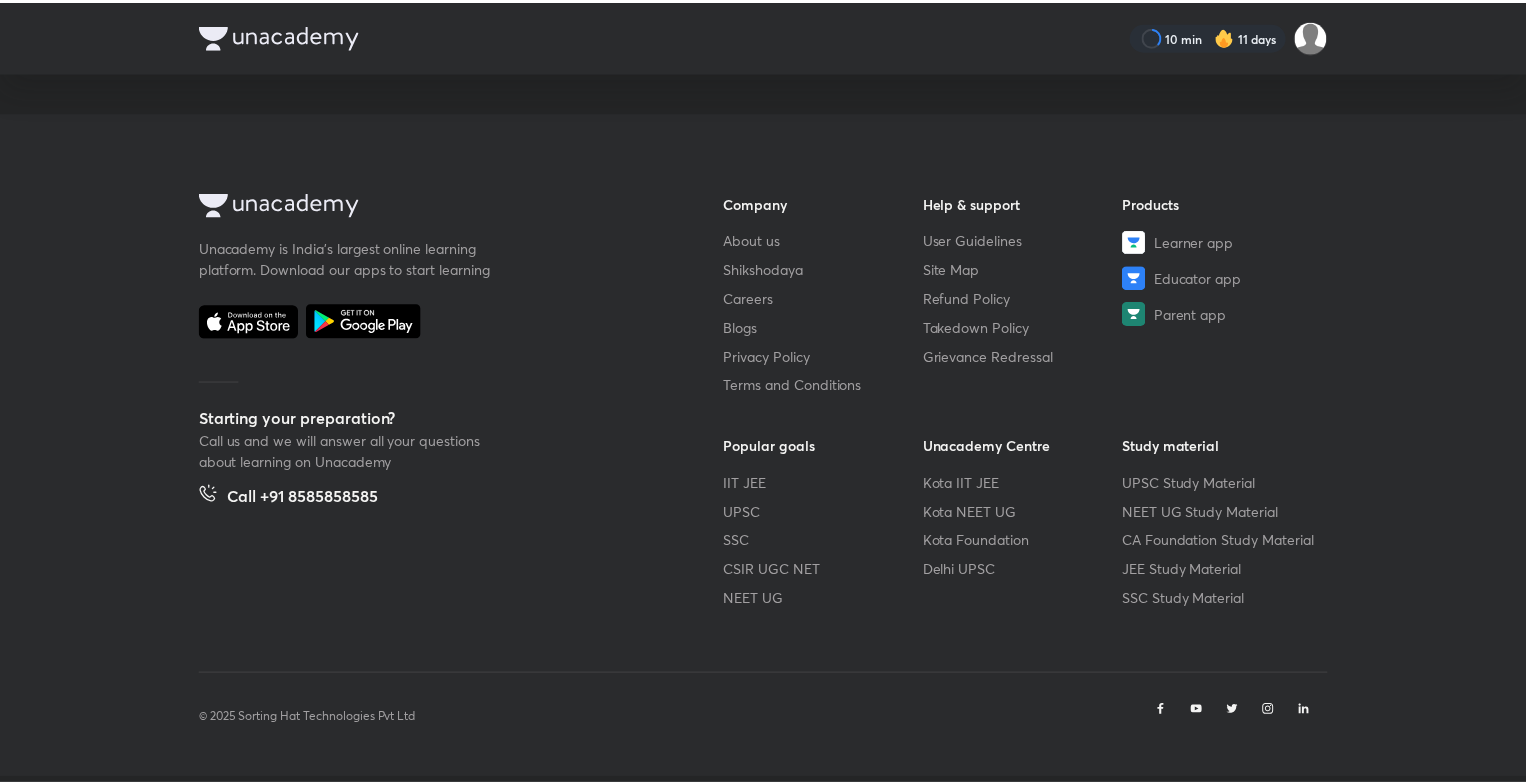 scroll, scrollTop: 0, scrollLeft: 0, axis: both 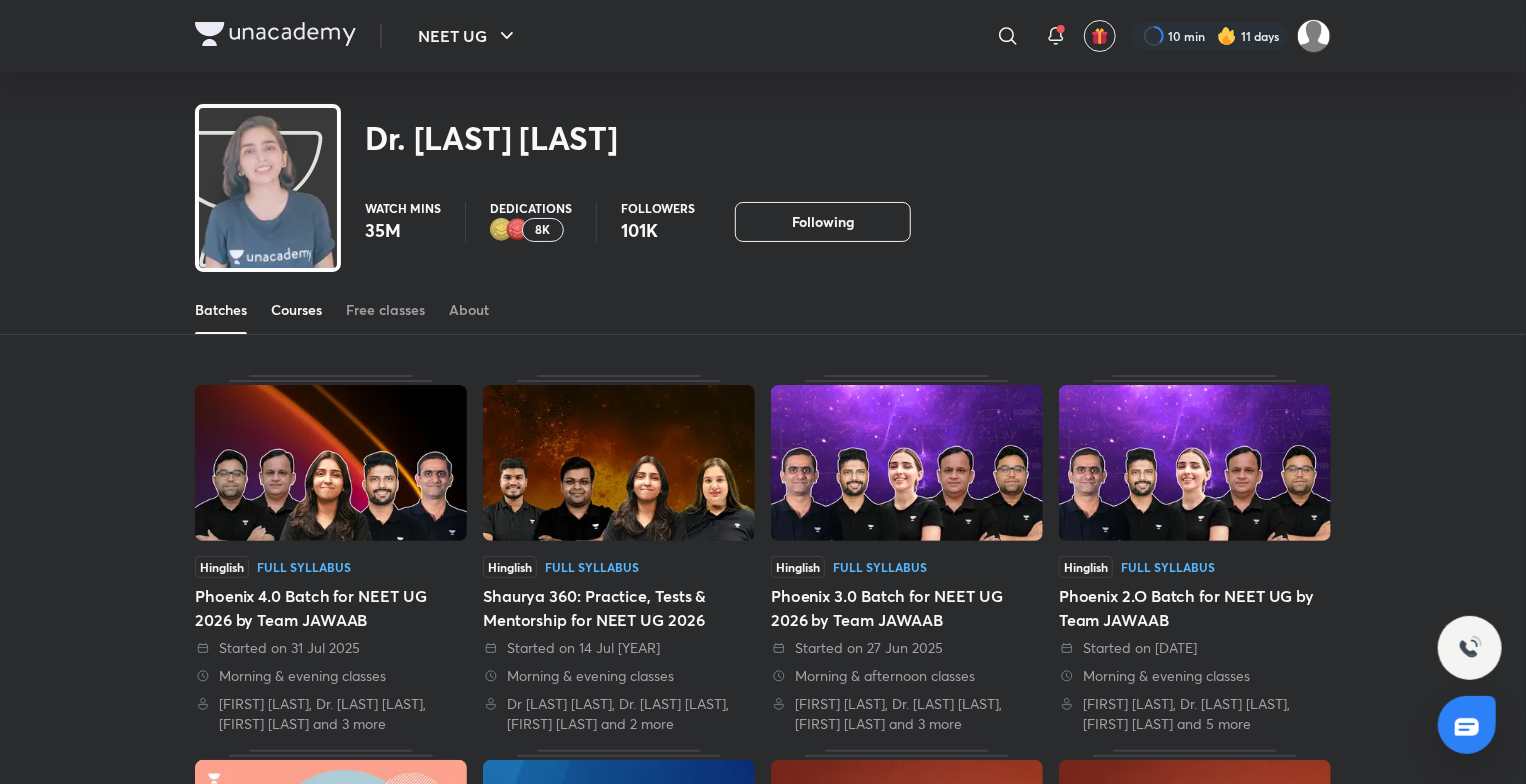 click on "Courses" at bounding box center [296, 310] 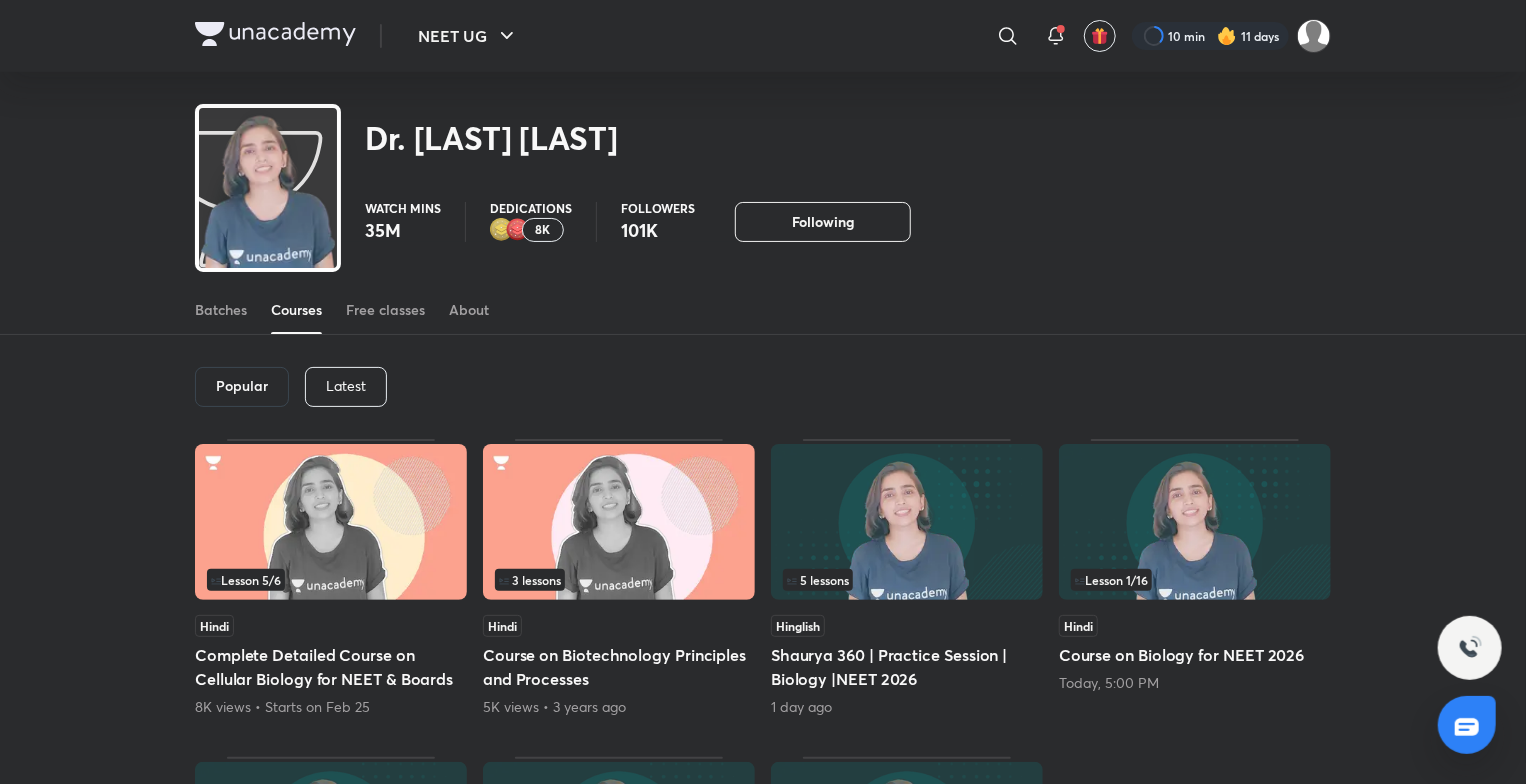 click on "Latest" at bounding box center [346, 387] 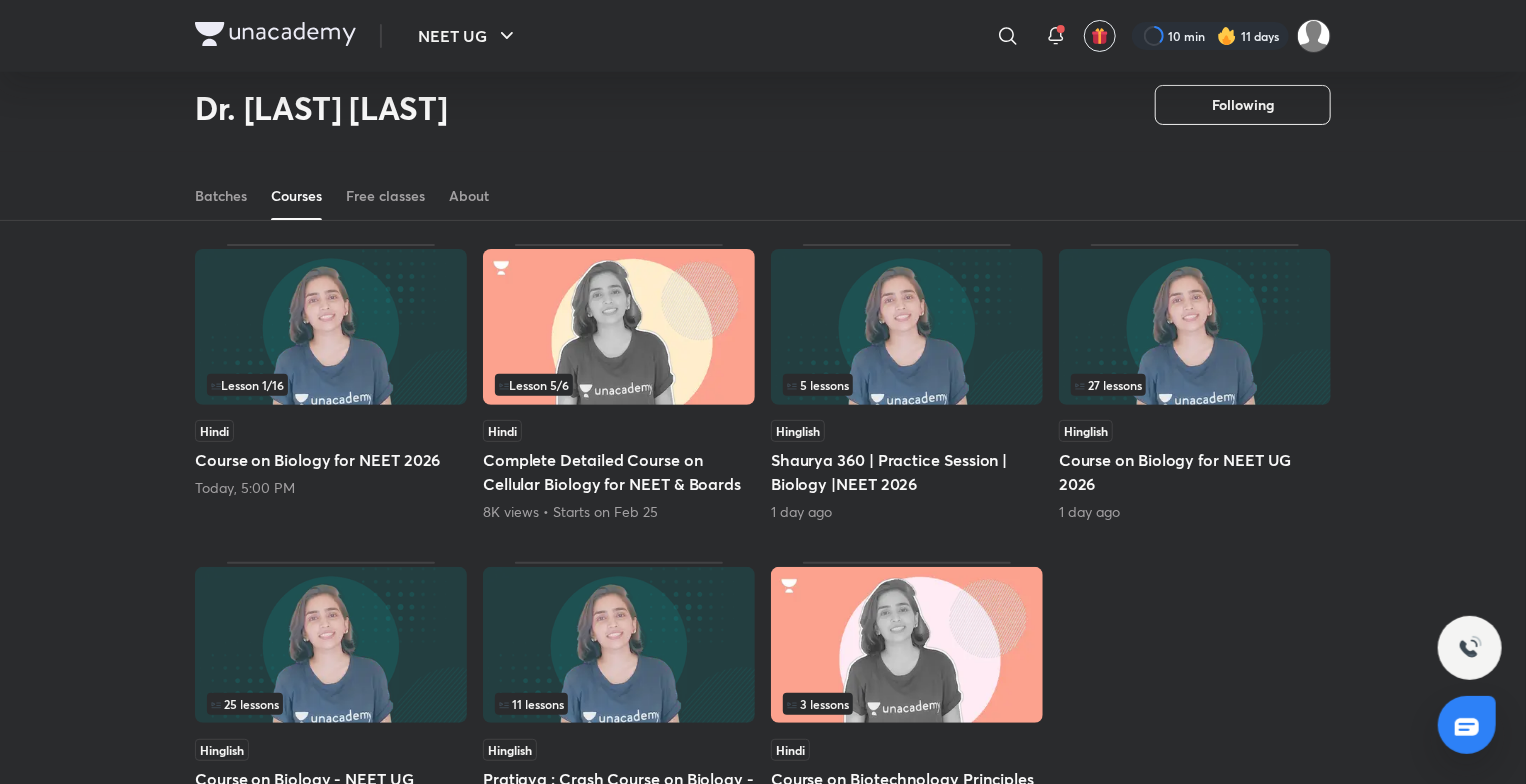 scroll, scrollTop: 148, scrollLeft: 0, axis: vertical 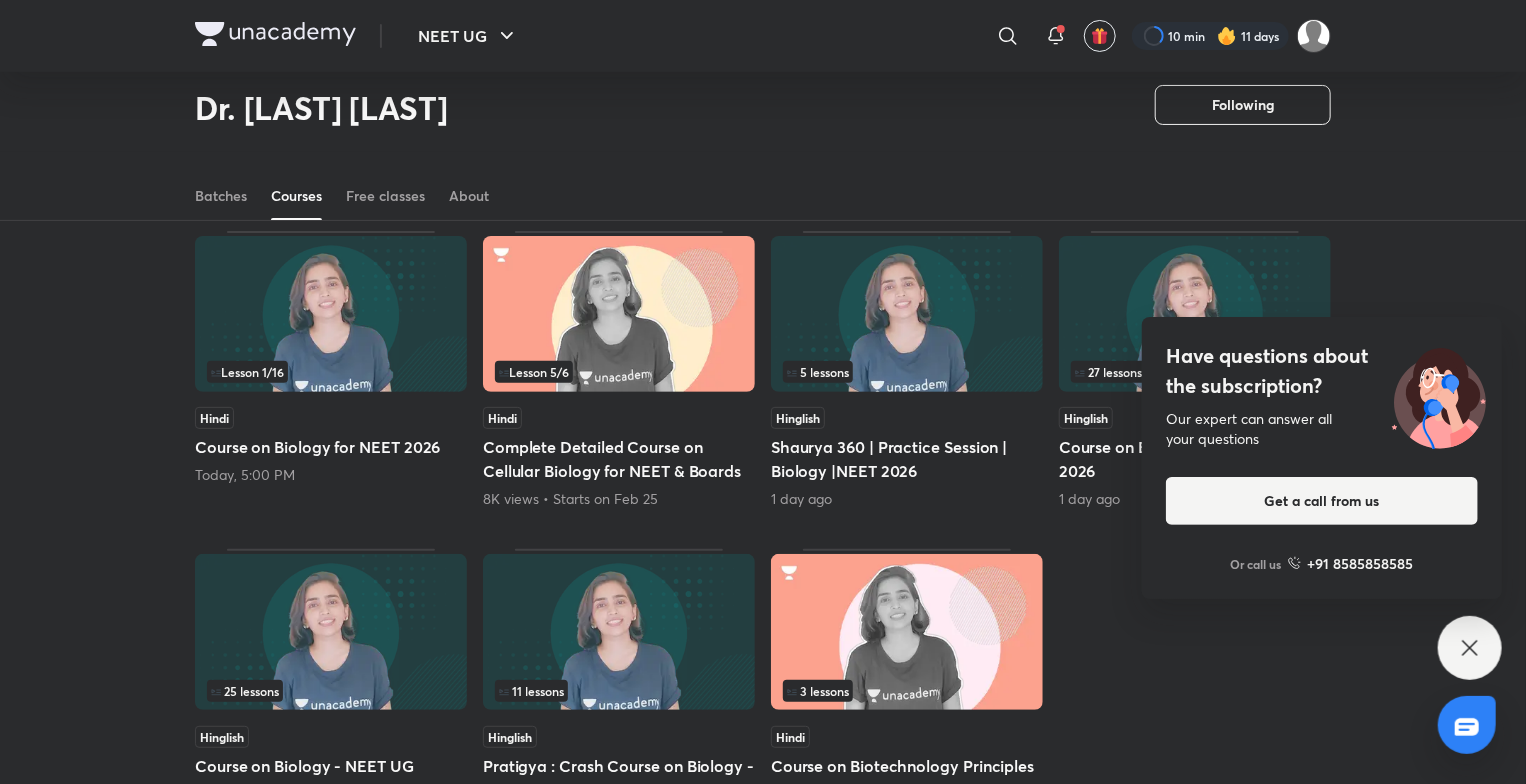 click on "Lesson   1 / 16" at bounding box center [331, 372] 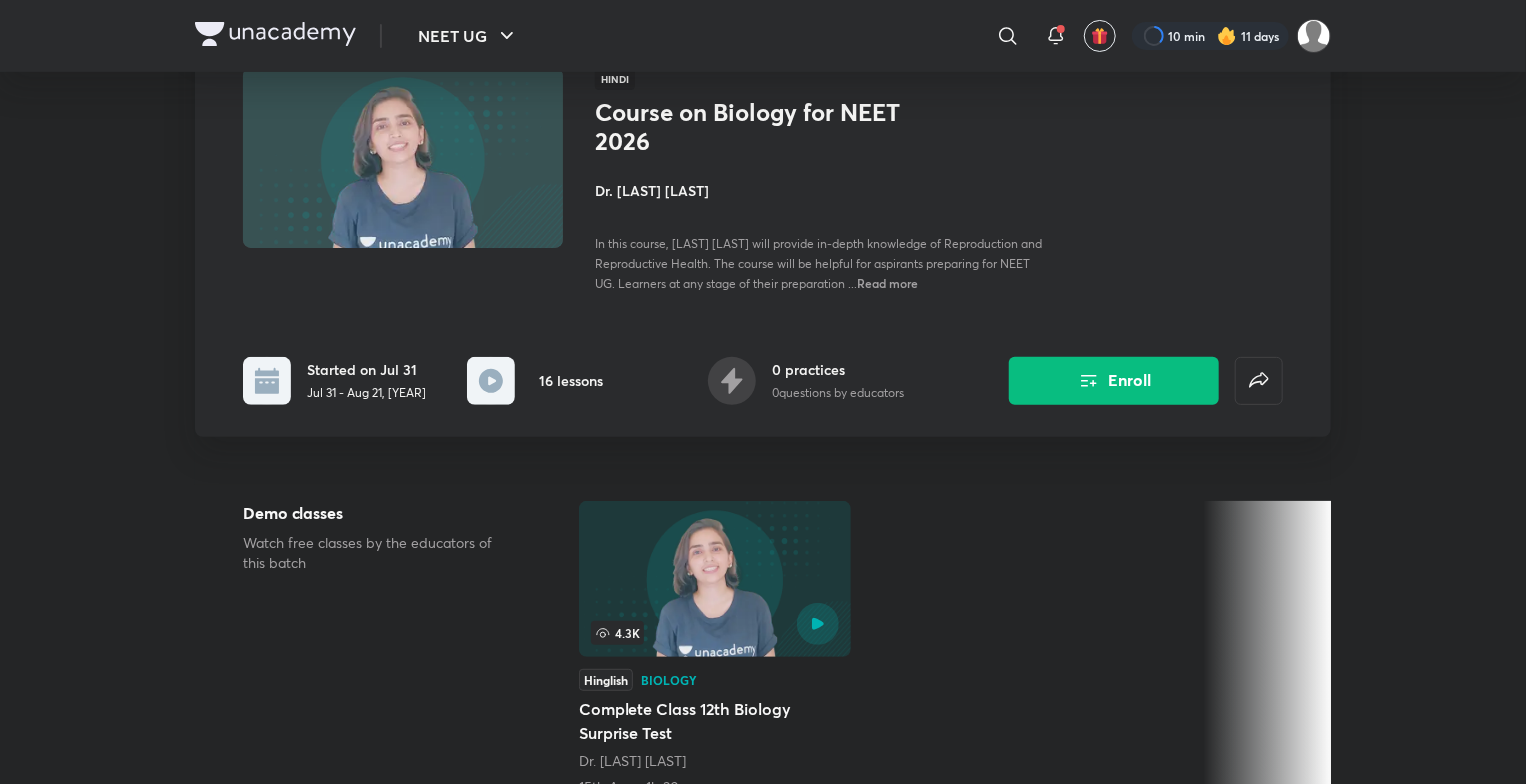 scroll, scrollTop: 0, scrollLeft: 0, axis: both 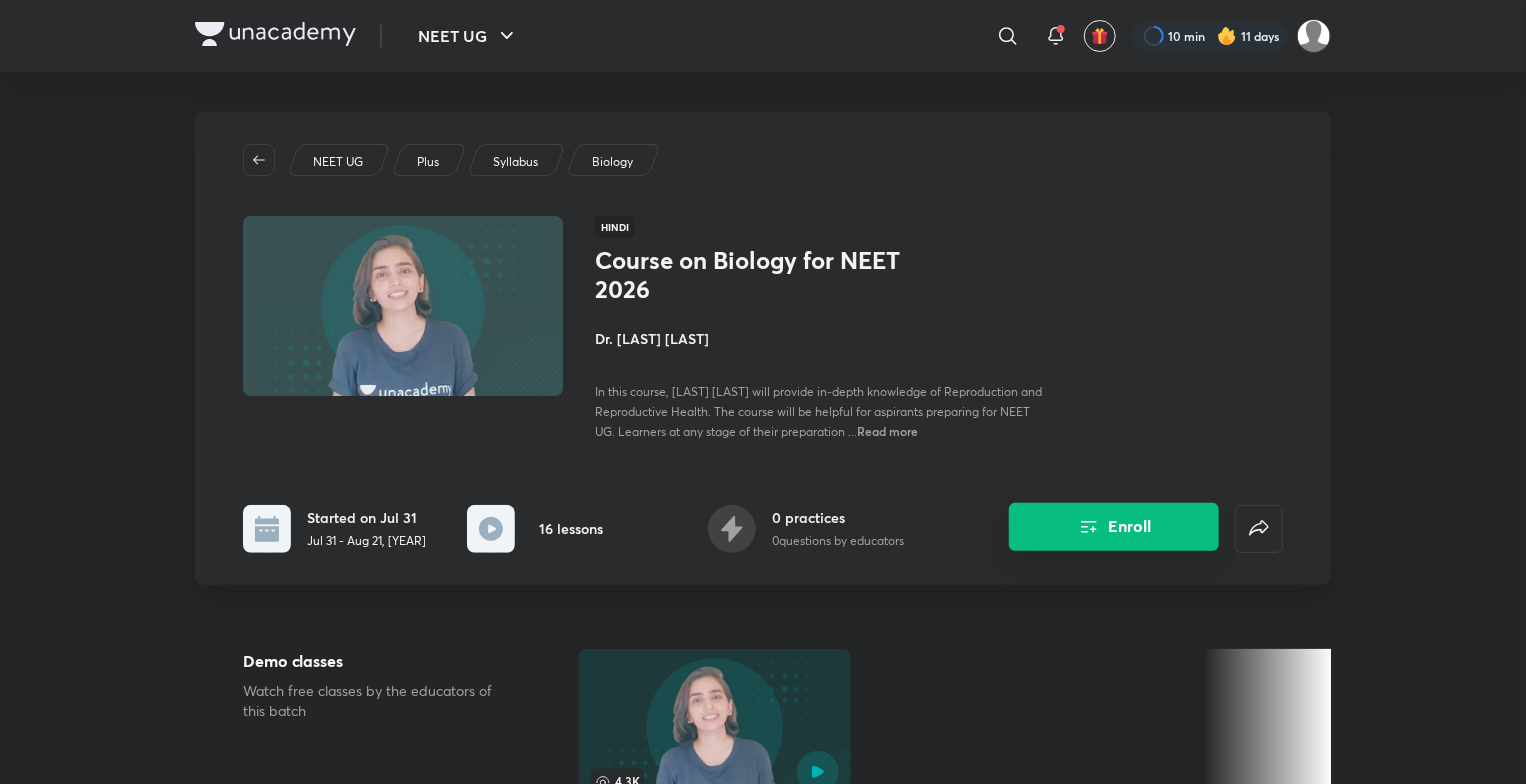 click on "Enroll" at bounding box center (1114, 527) 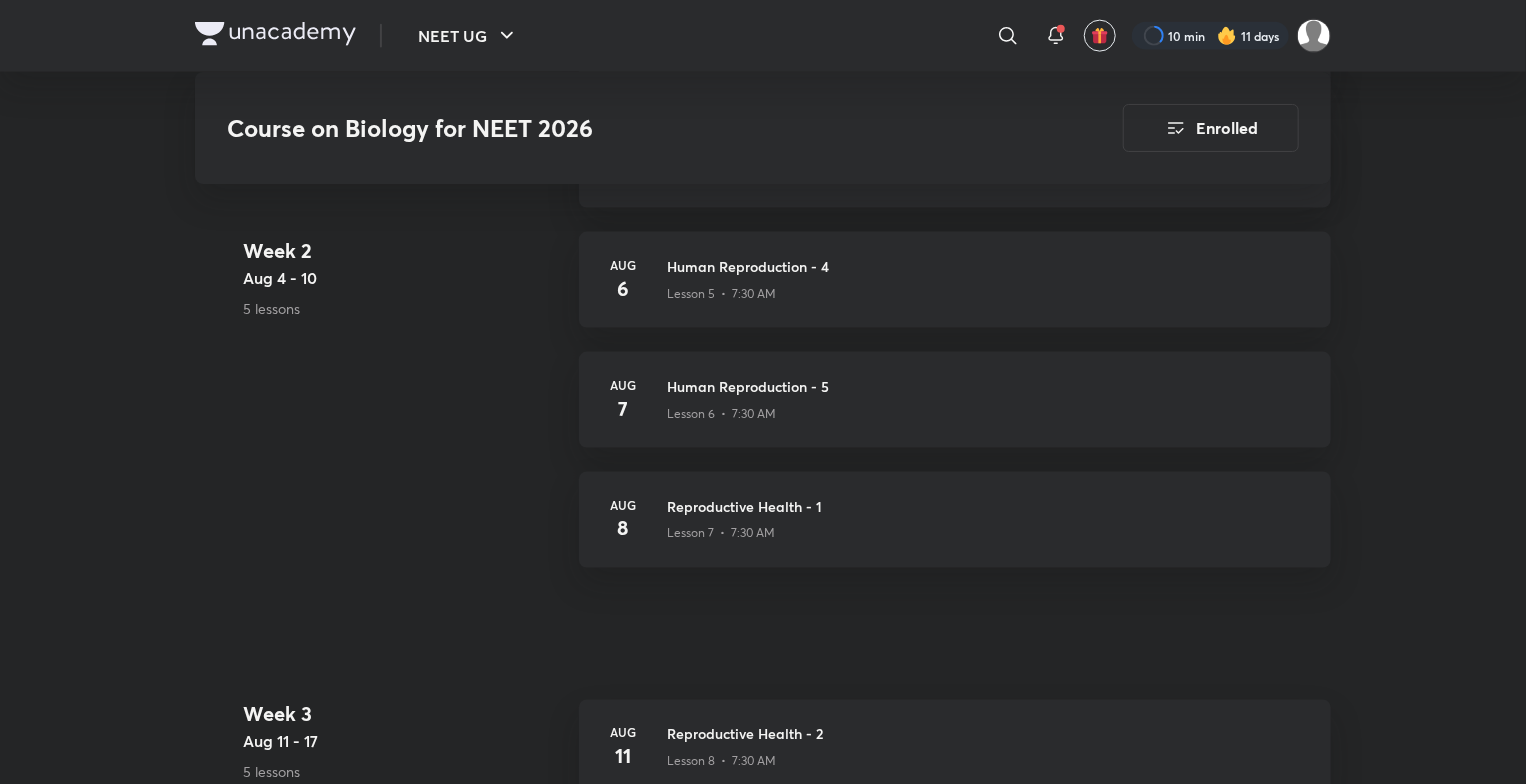 scroll, scrollTop: 0, scrollLeft: 0, axis: both 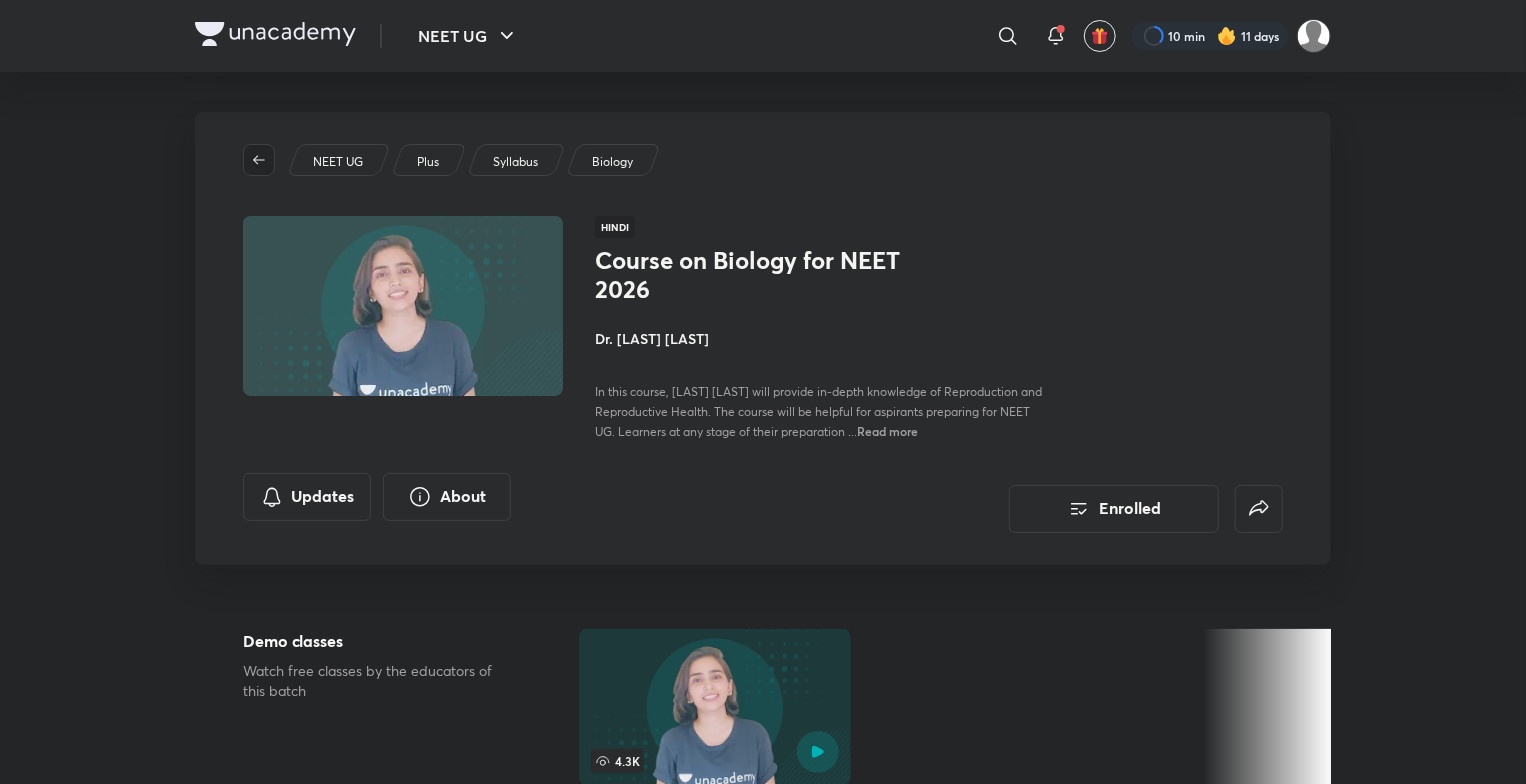 click at bounding box center (259, 160) 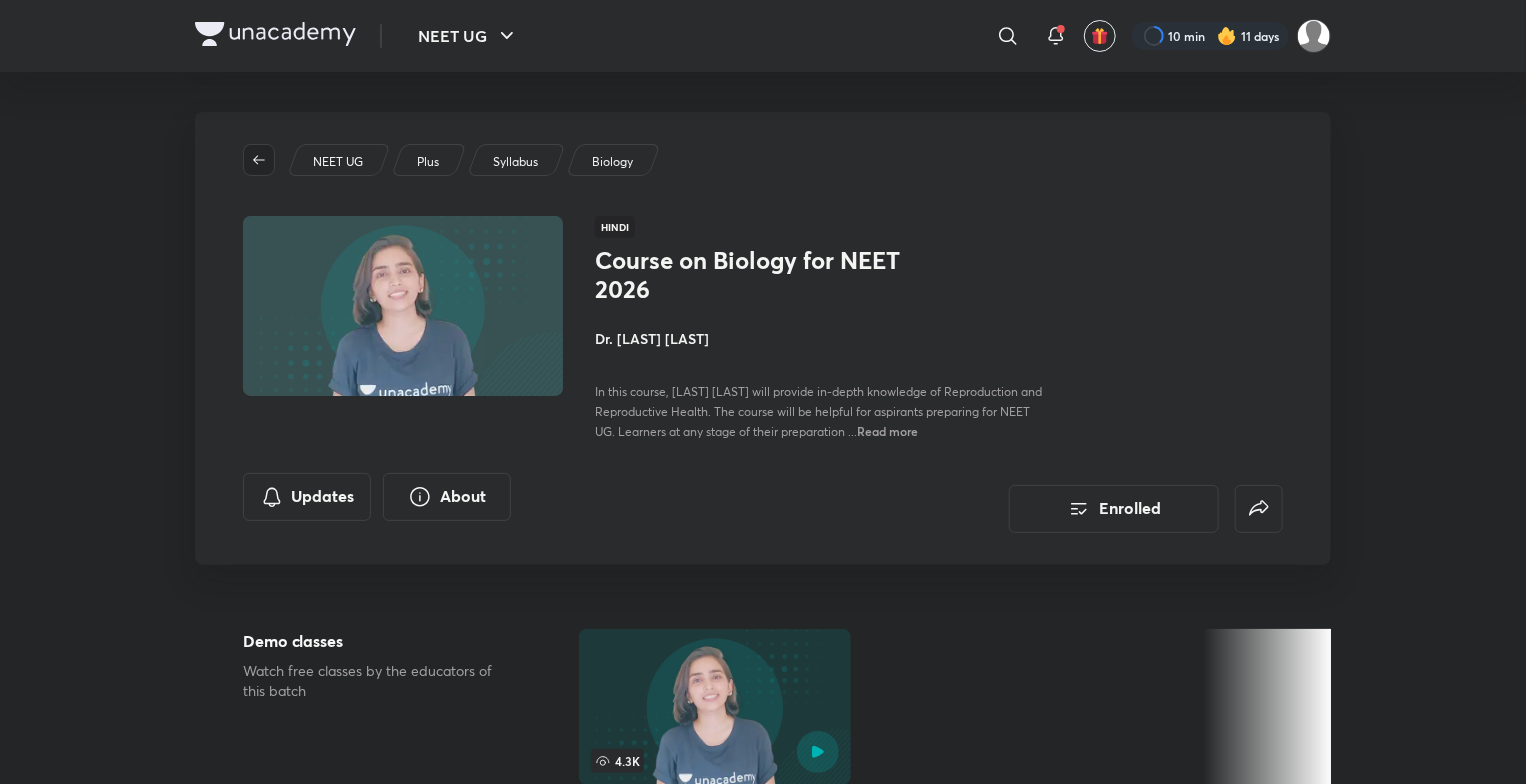 click 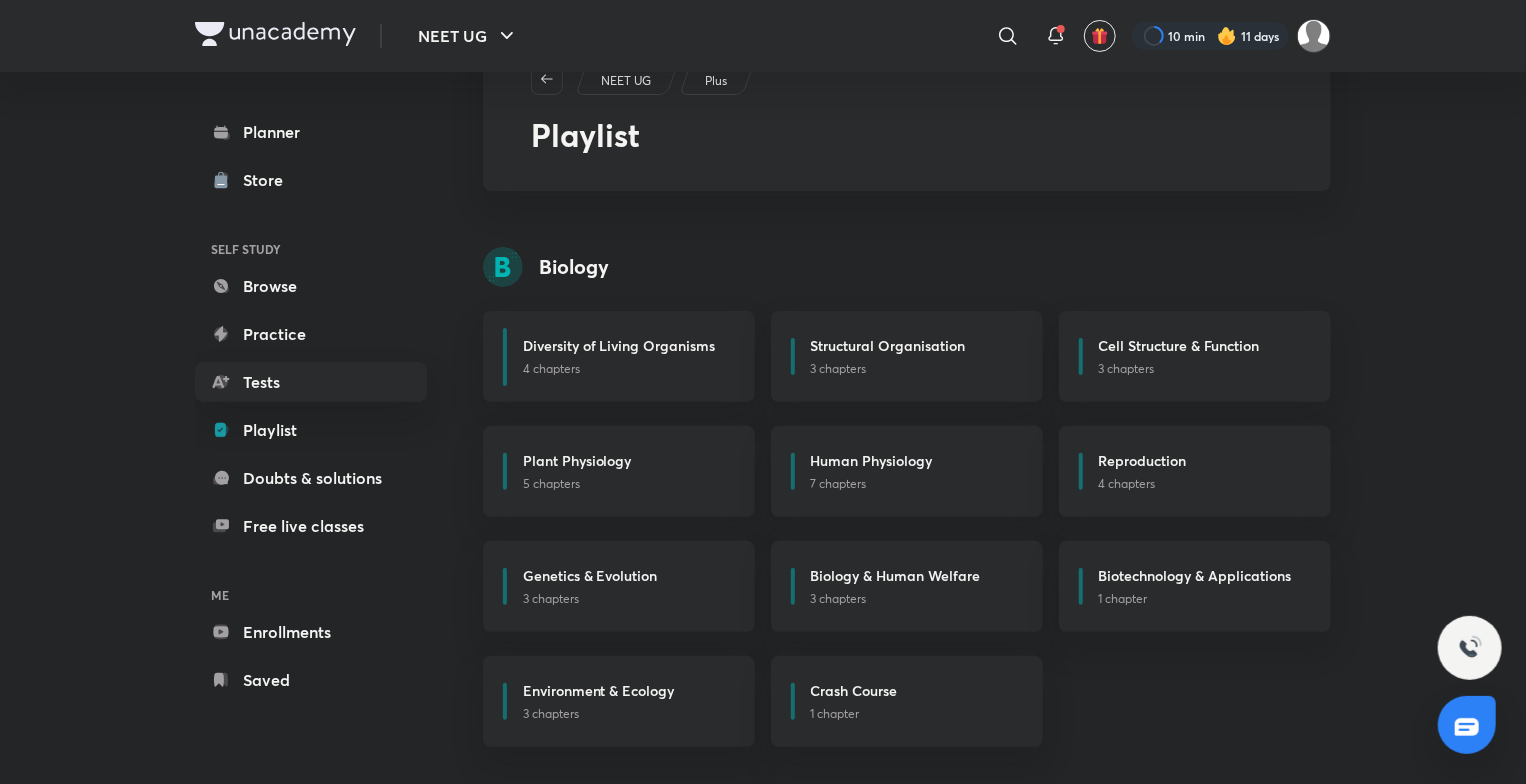 scroll, scrollTop: 256, scrollLeft: 0, axis: vertical 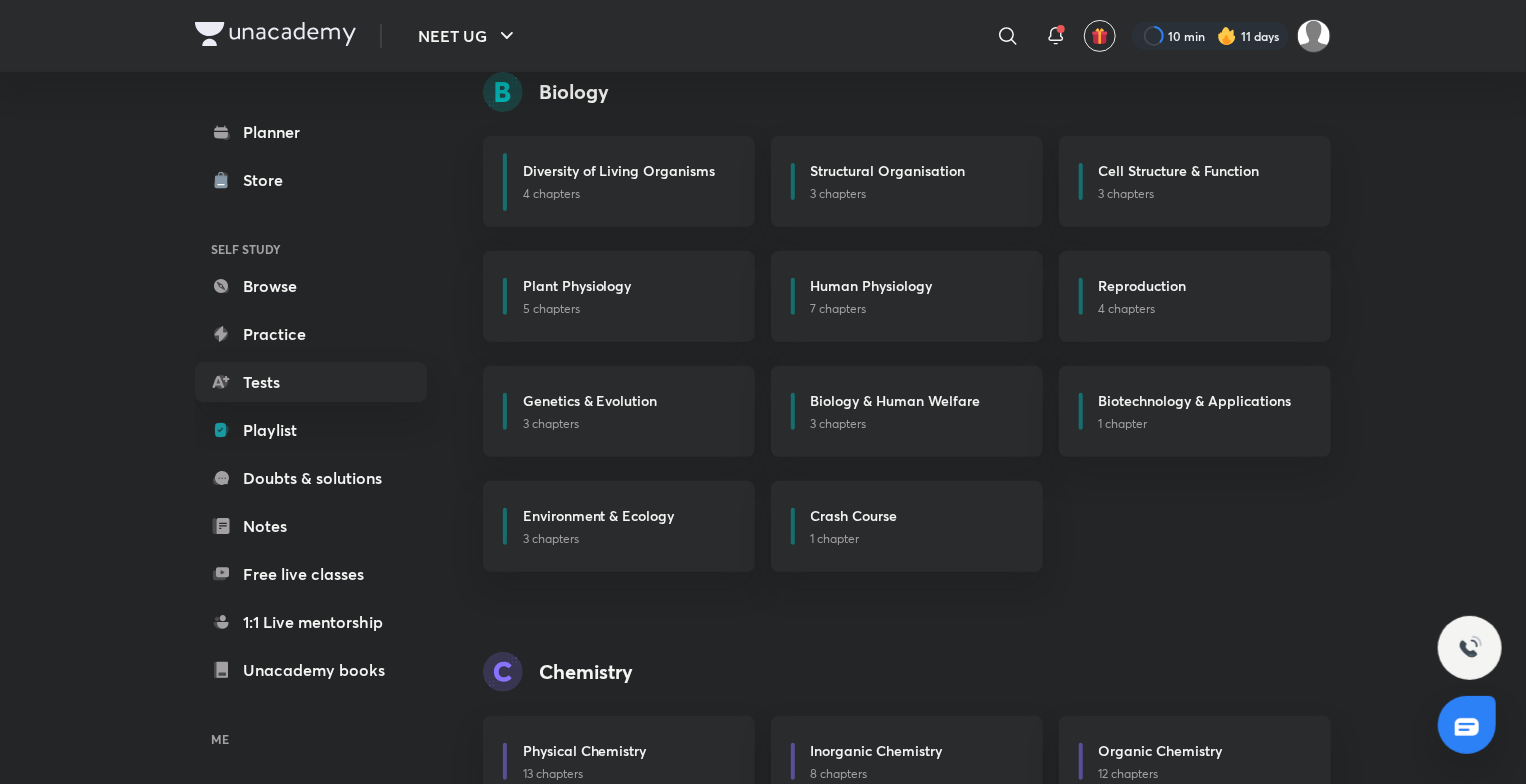 click on "Planner Store SELF STUDY Browse Practice Tests Playlist Doubts & solutions Notes Free live classes 1:1 Live mentorship Unacademy books ME Enrollments Saved" at bounding box center [331, 420] 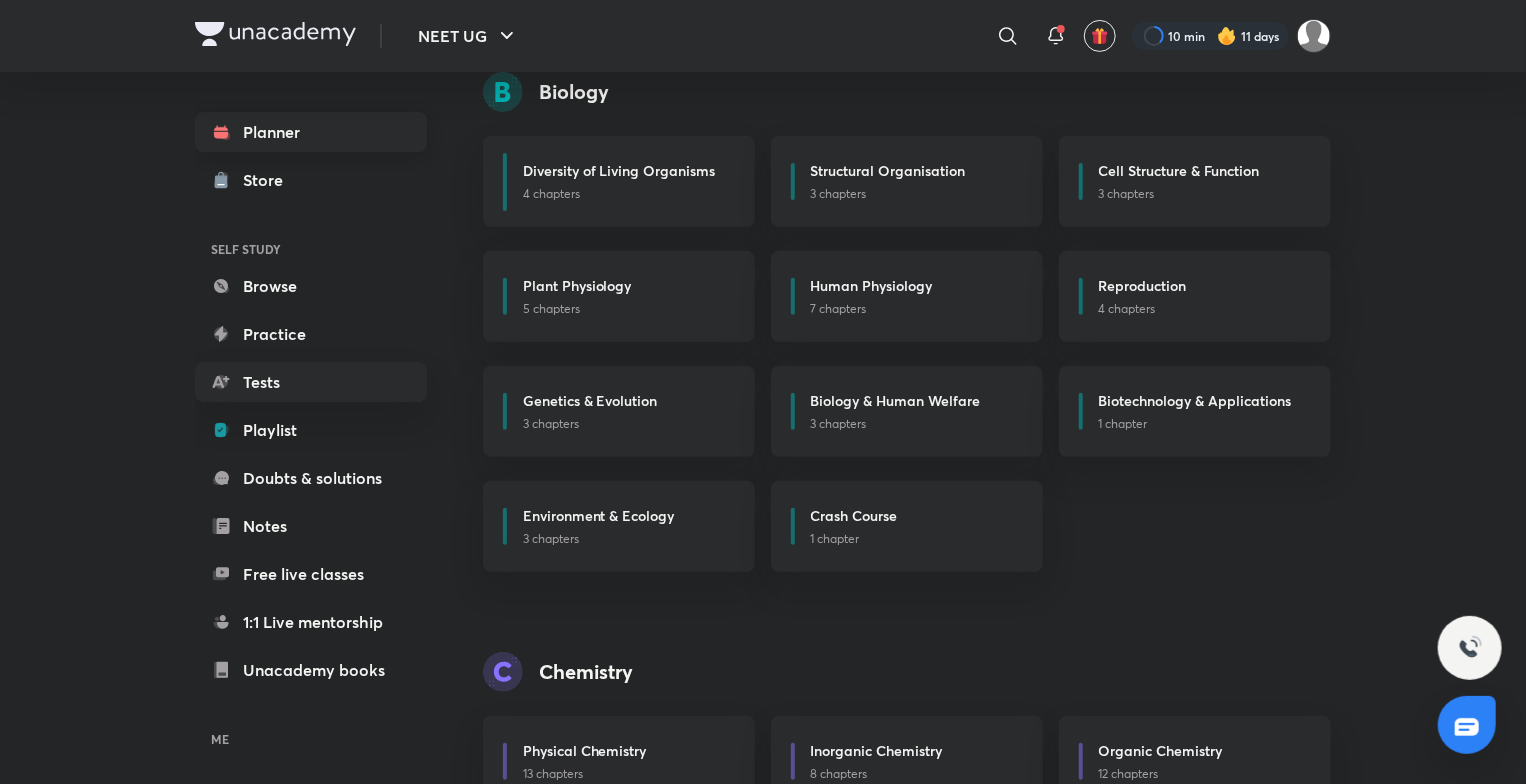click on "Planner" at bounding box center [311, 132] 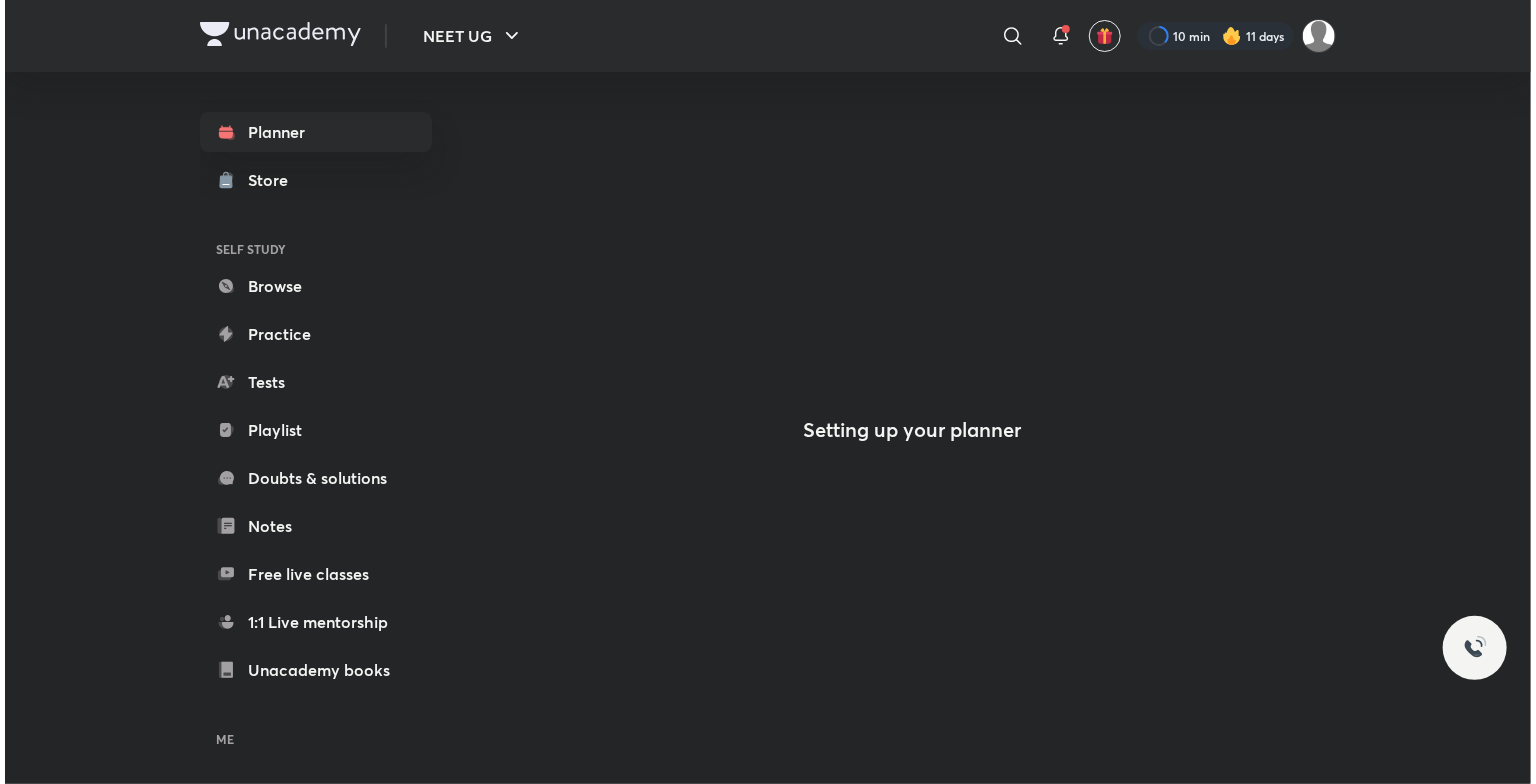 scroll, scrollTop: 0, scrollLeft: 0, axis: both 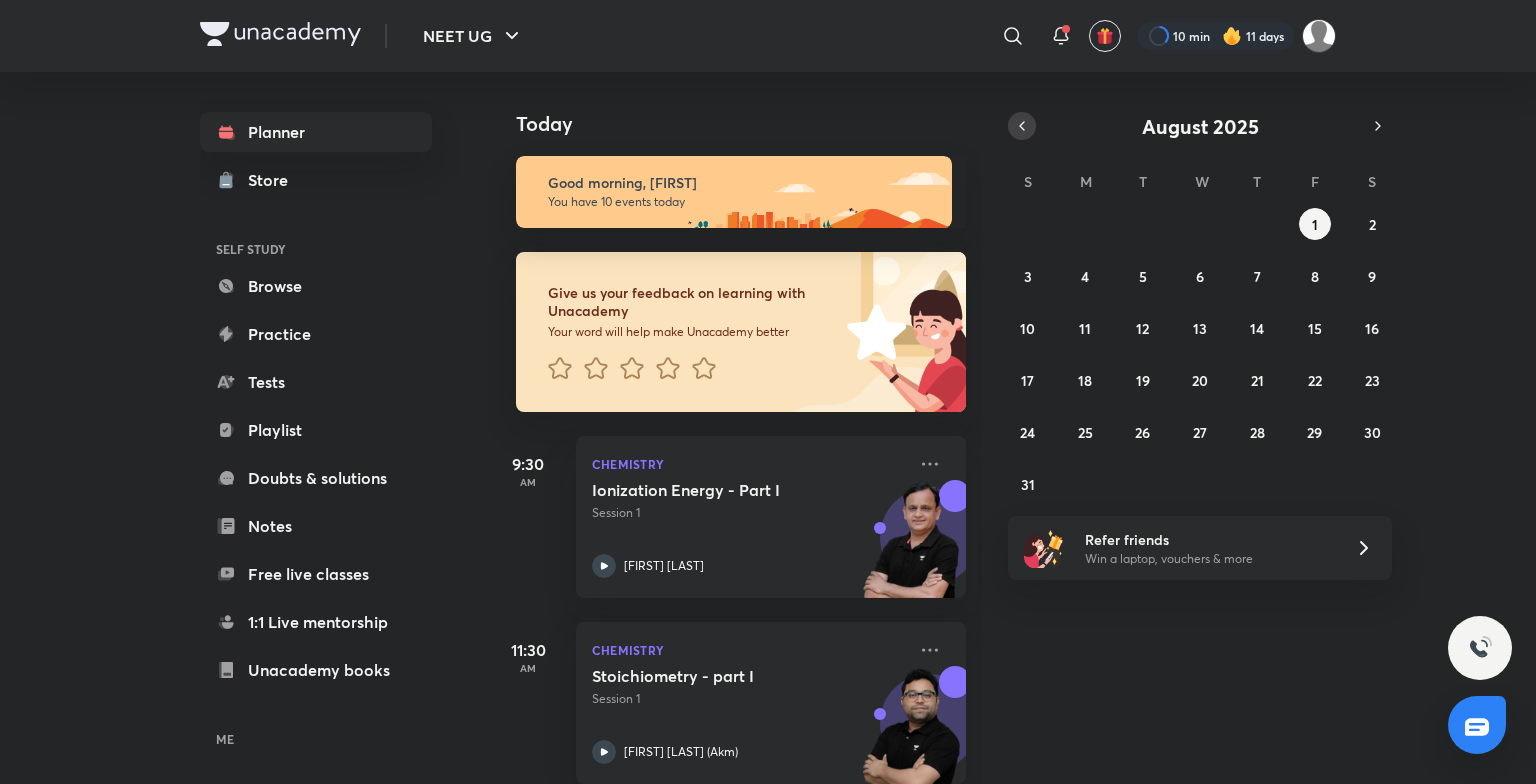 click 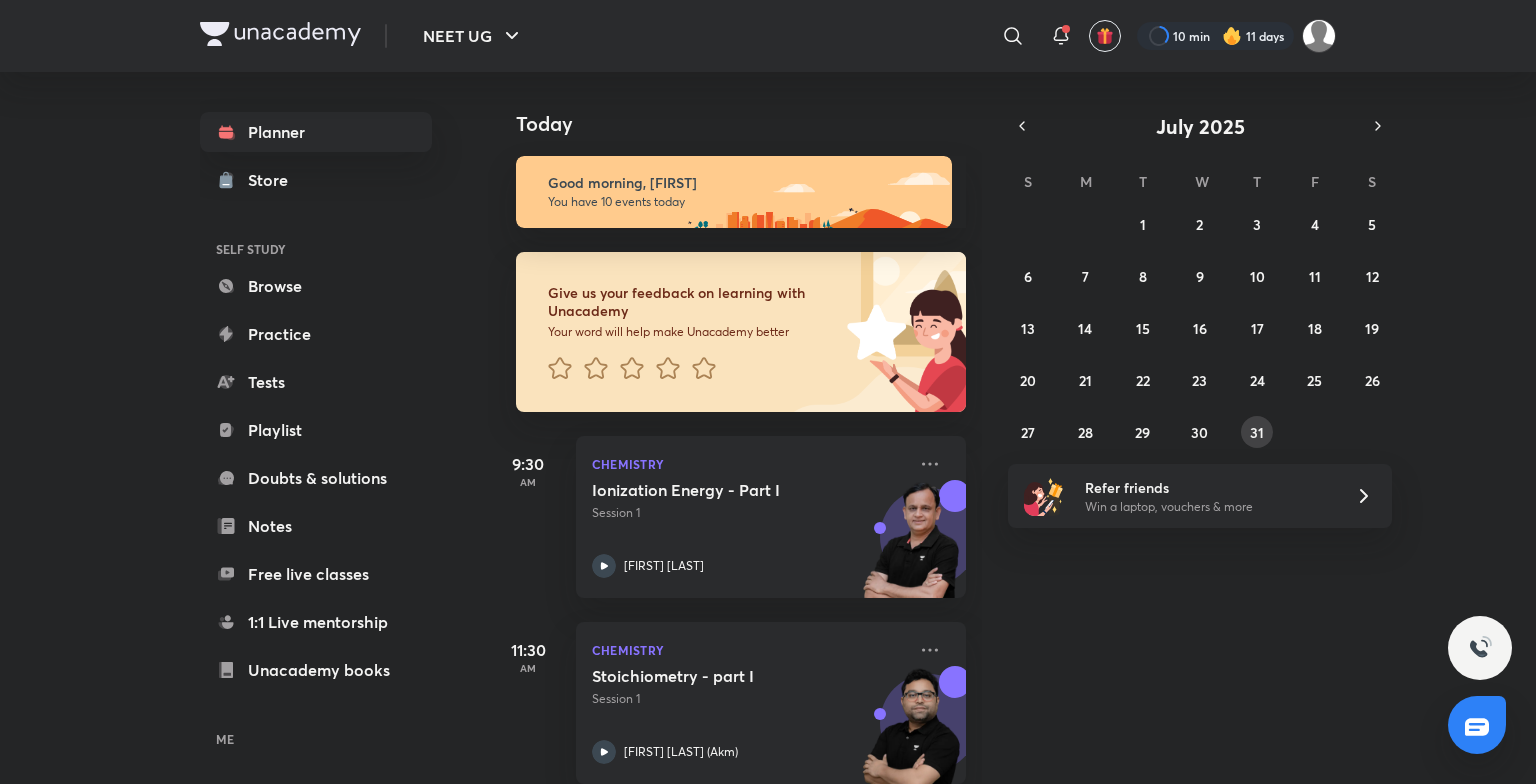 click on "31" at bounding box center (1257, 432) 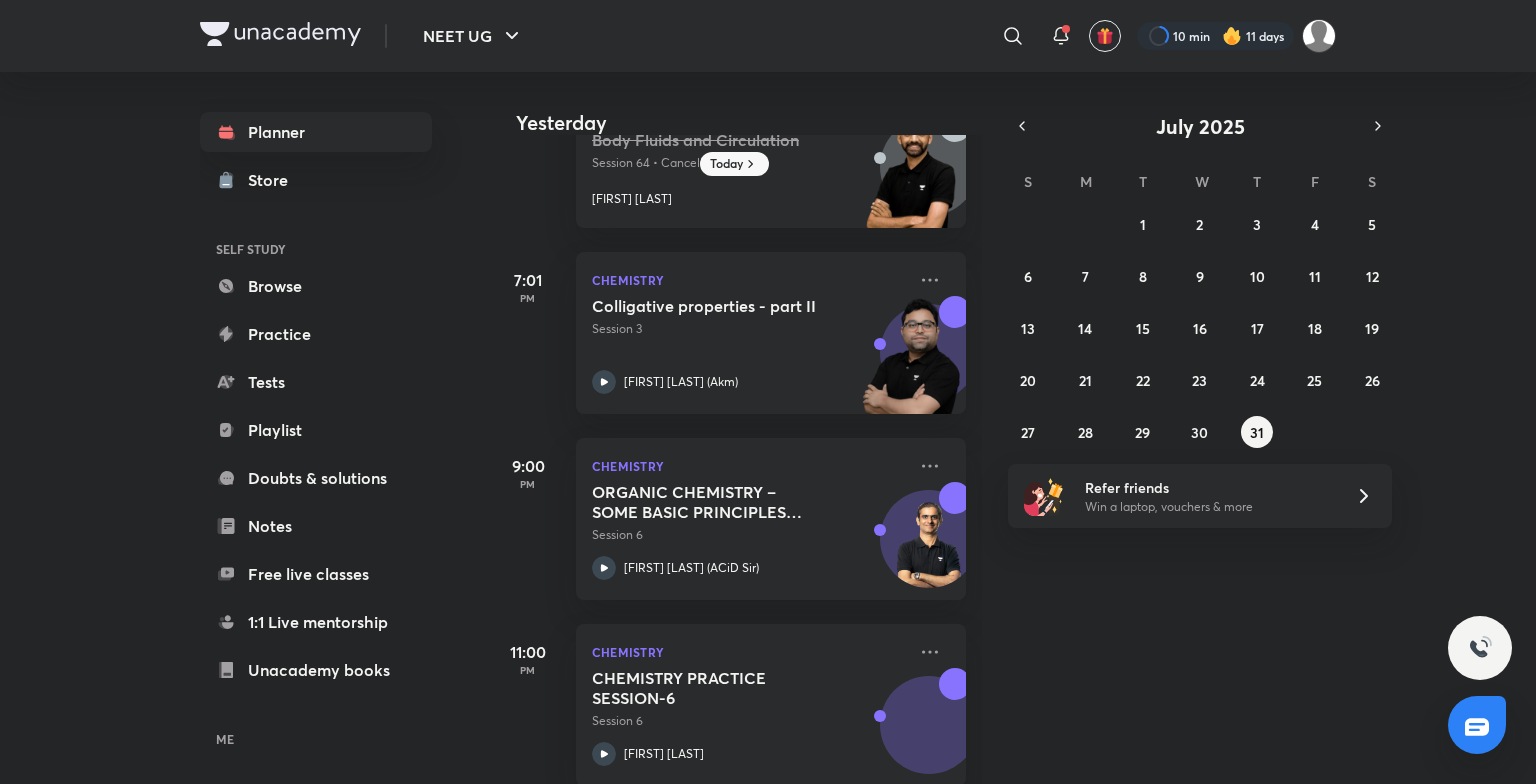 scroll, scrollTop: 685, scrollLeft: 0, axis: vertical 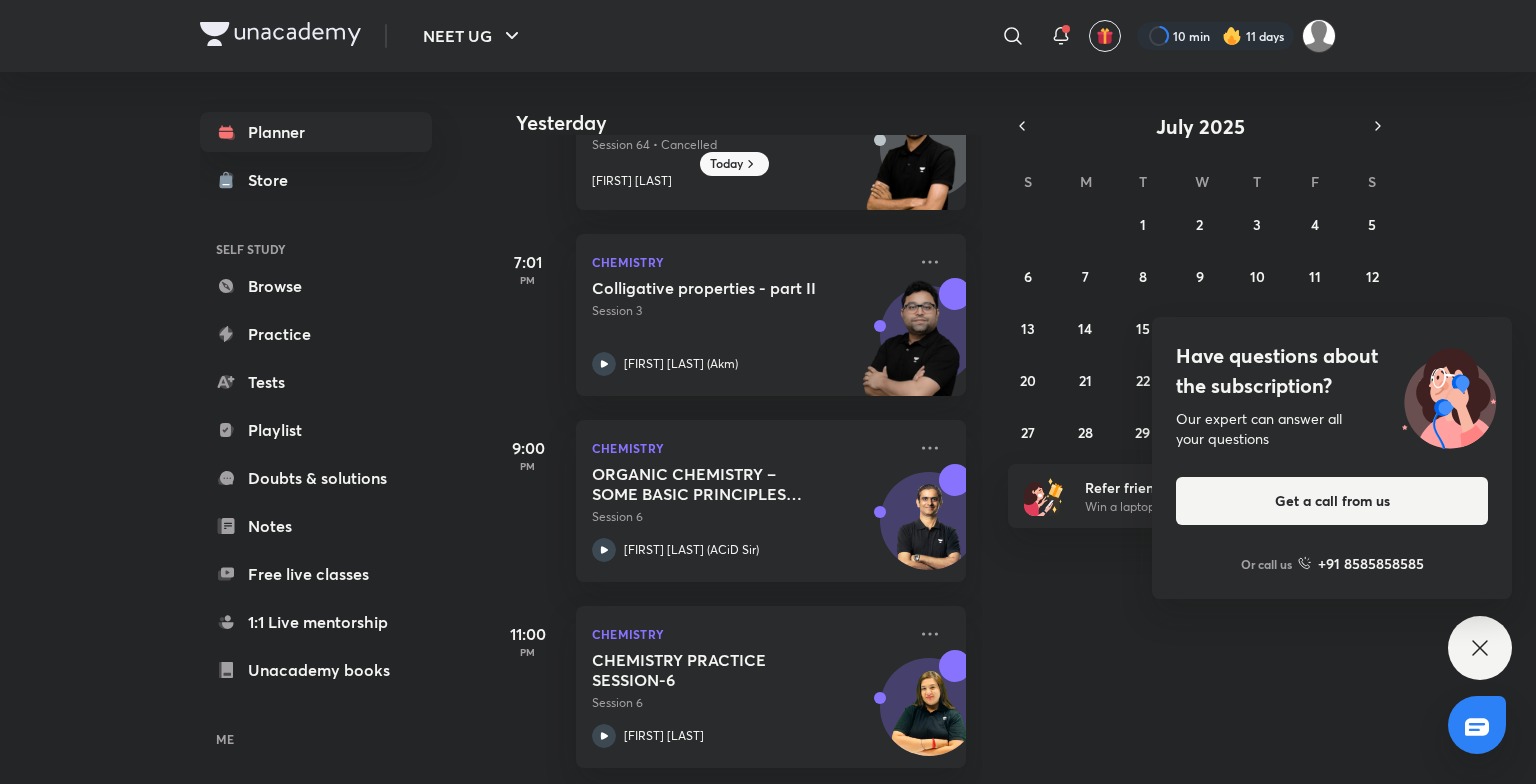 click on "Have questions about the subscription? Our expert can answer all your questions Get a call from us Or call us +91 8585858585" at bounding box center [1480, 648] 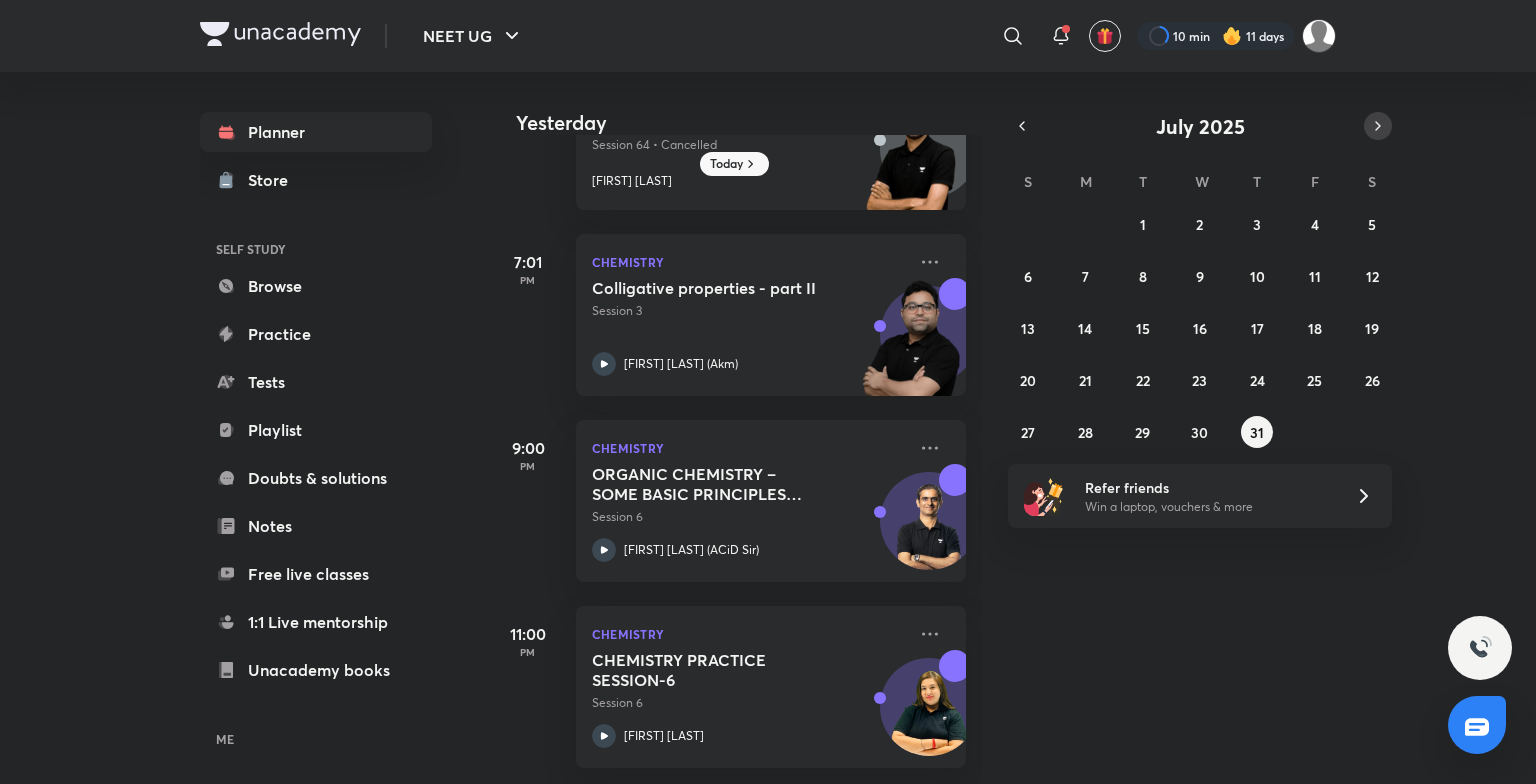 click 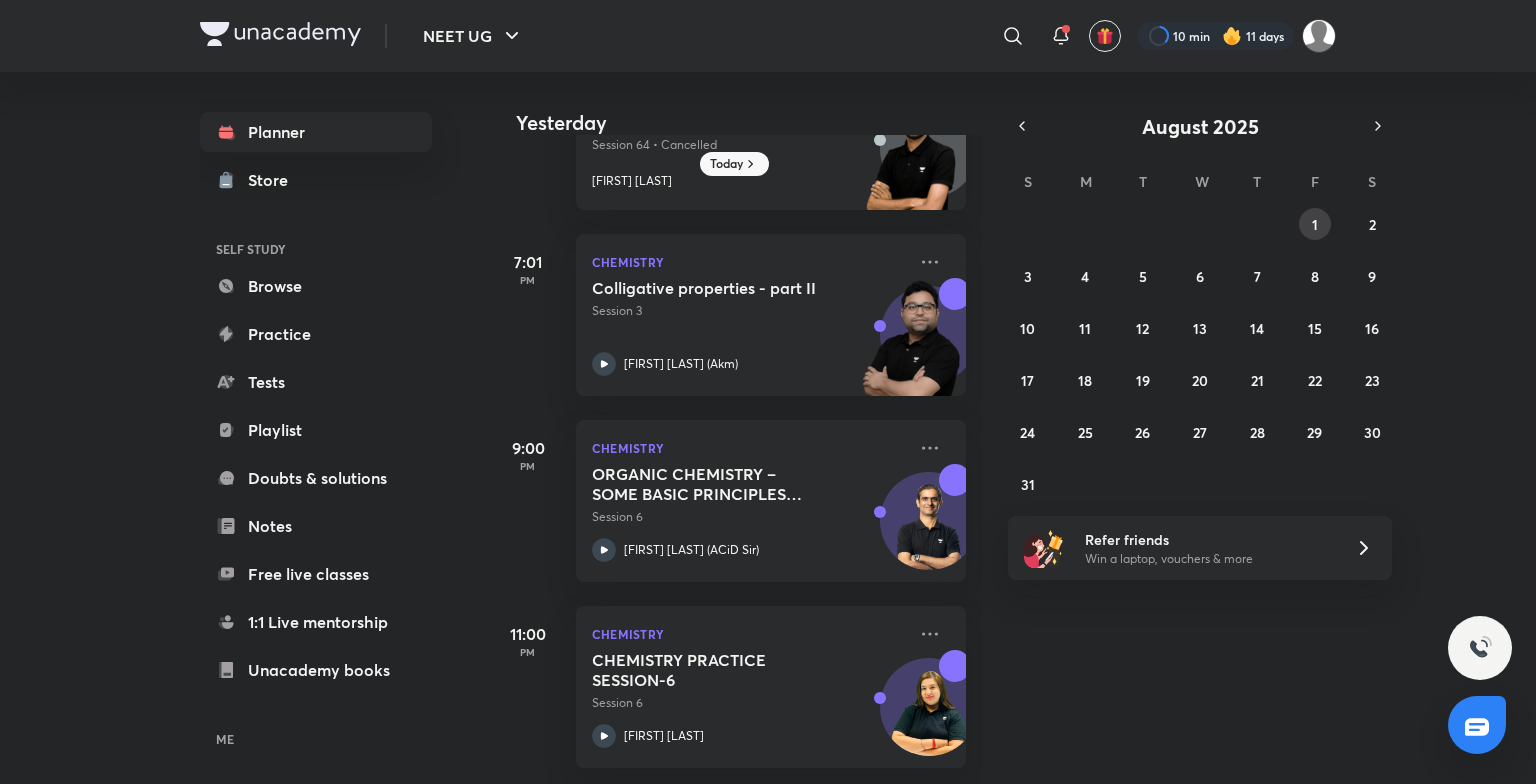 click on "1" at bounding box center (1315, 224) 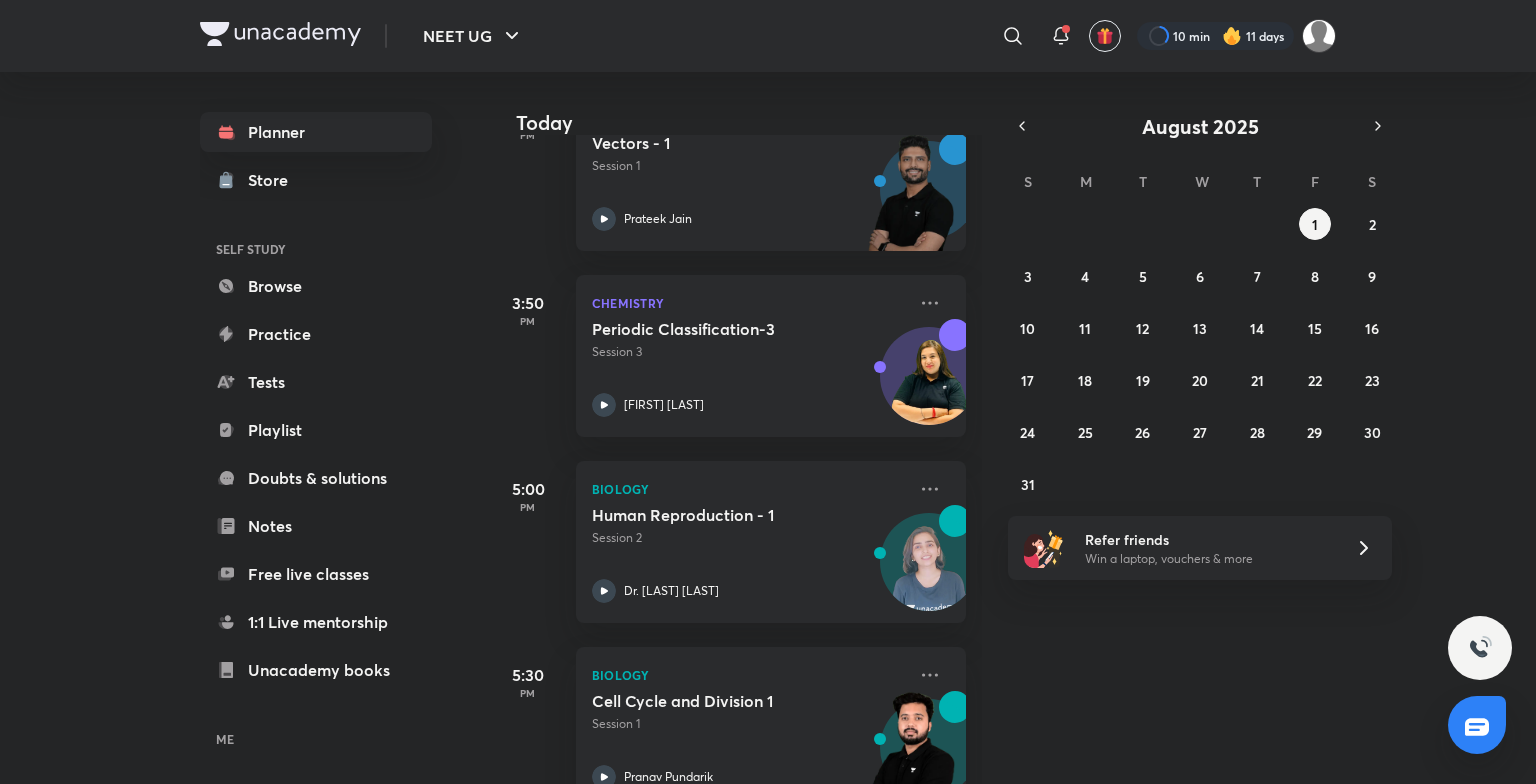 scroll, scrollTop: 657, scrollLeft: 0, axis: vertical 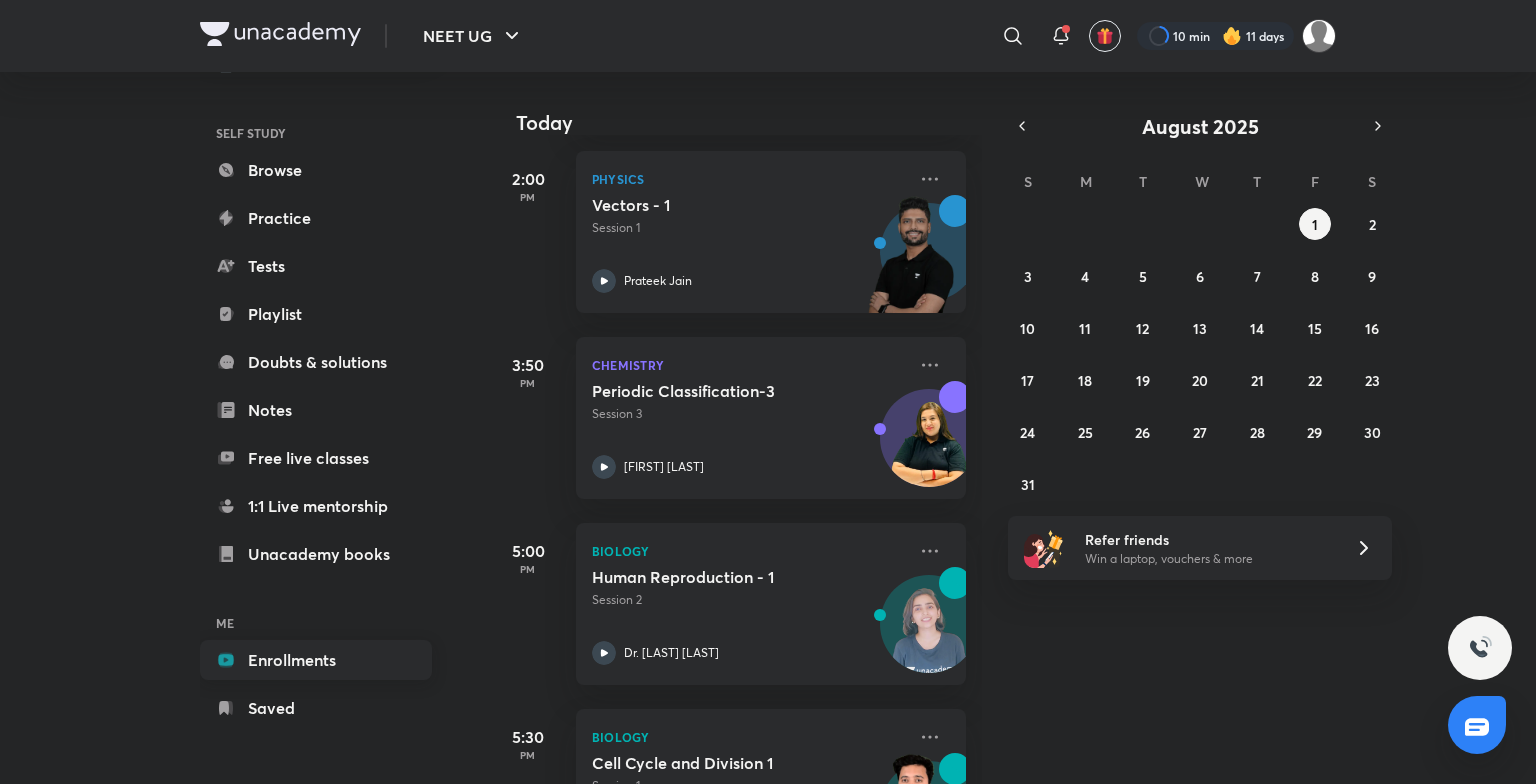 click on "Enrollments" at bounding box center [316, 660] 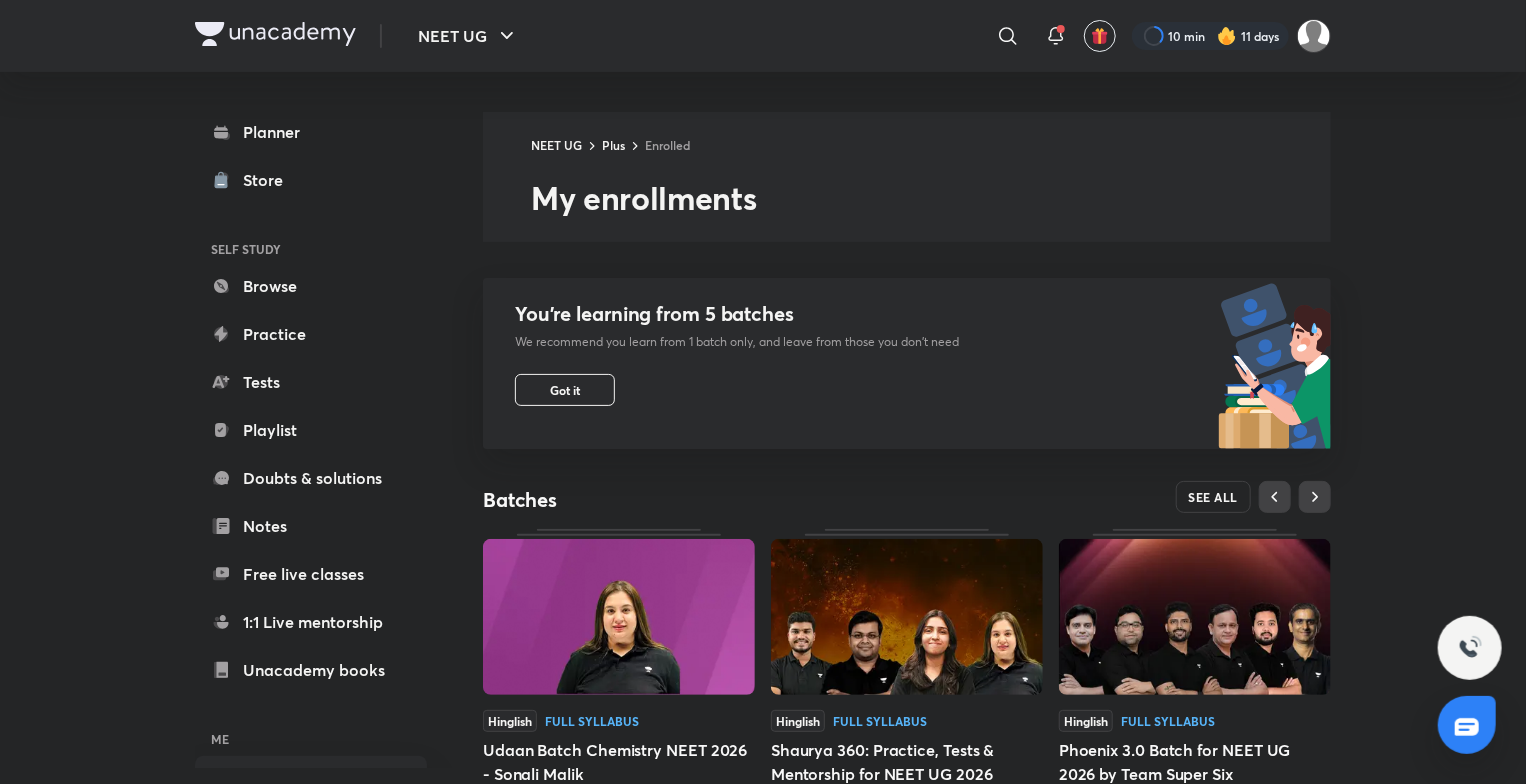 click on "SEE ALL" at bounding box center (1214, 497) 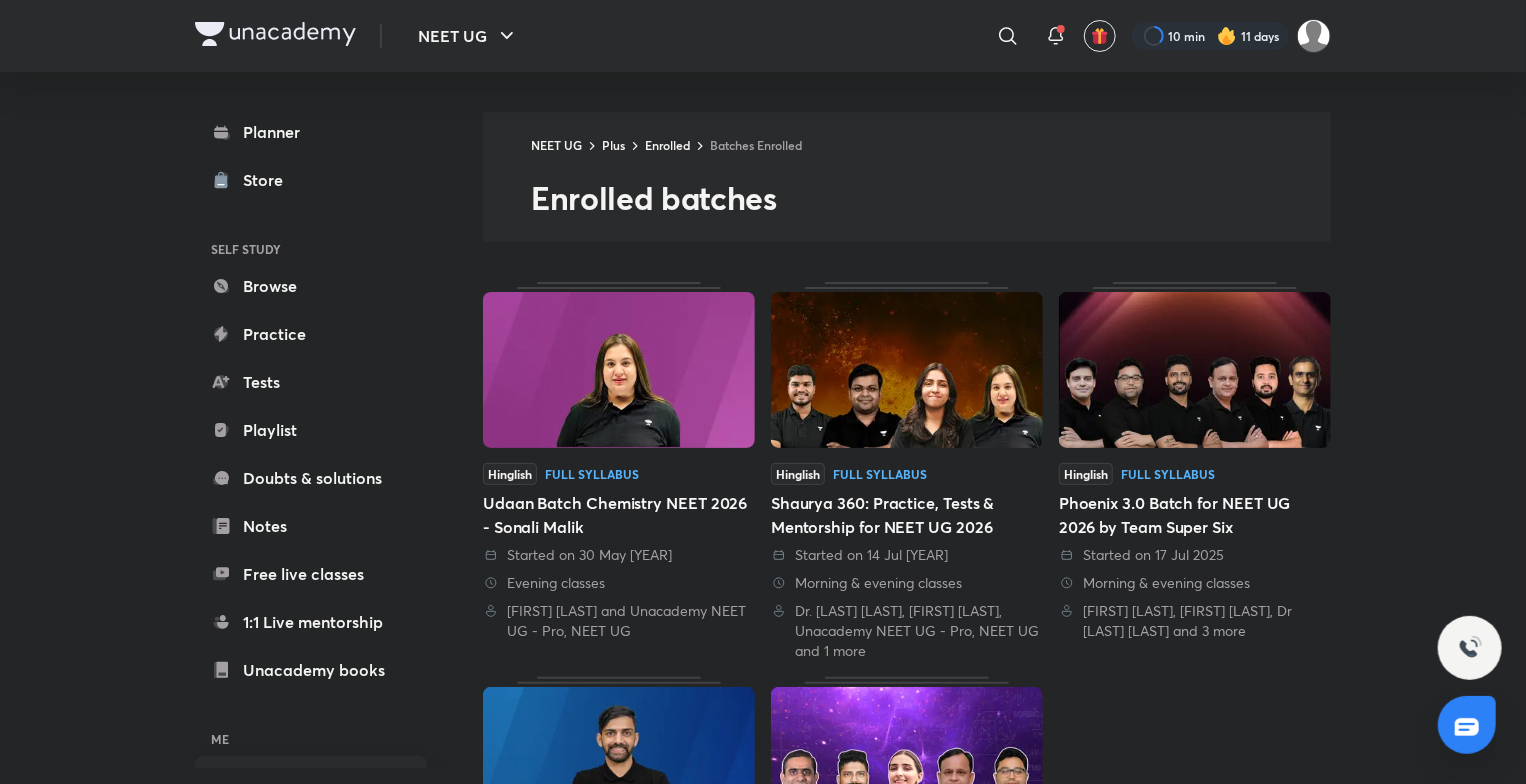 click at bounding box center [907, 765] 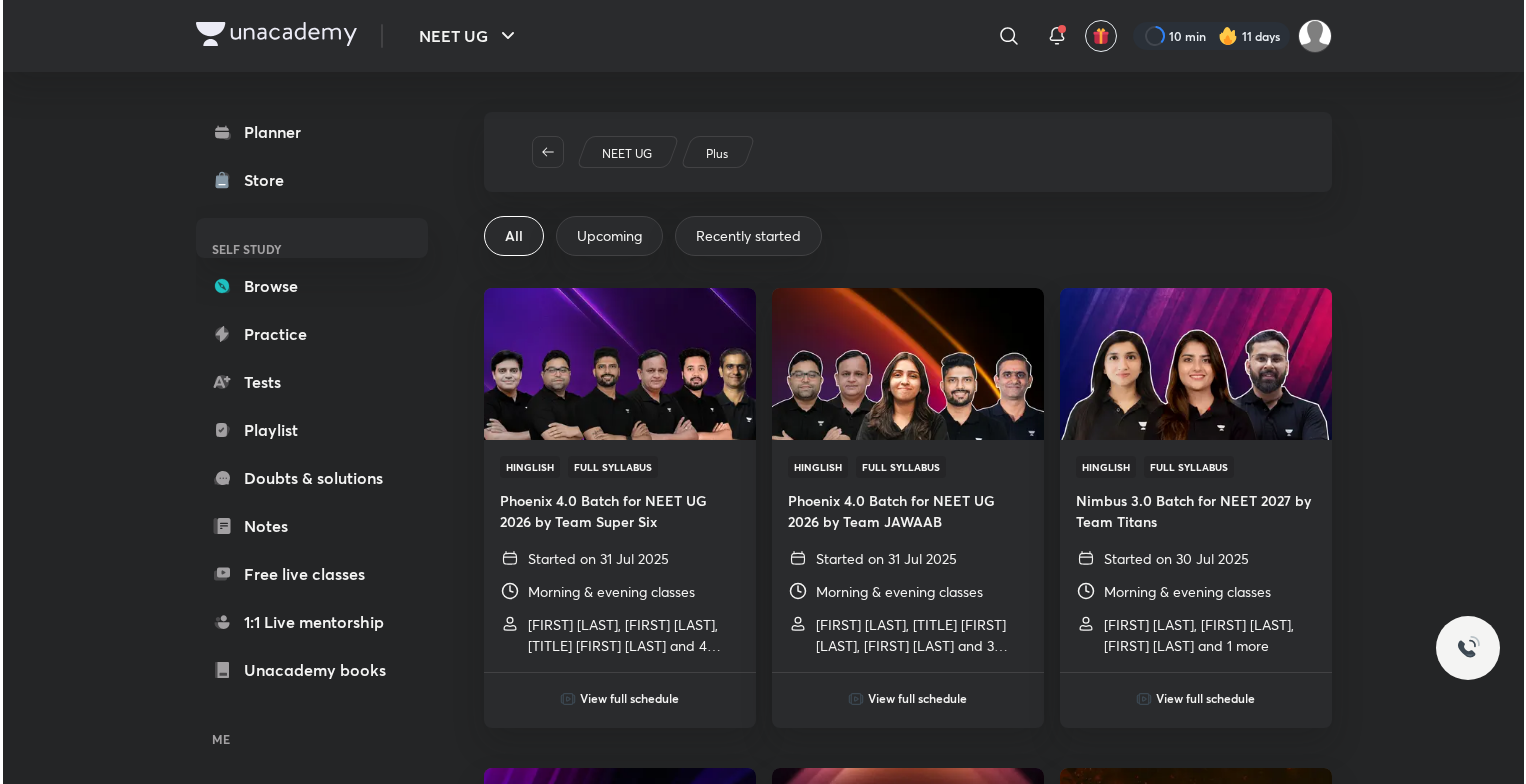 scroll, scrollTop: 0, scrollLeft: 0, axis: both 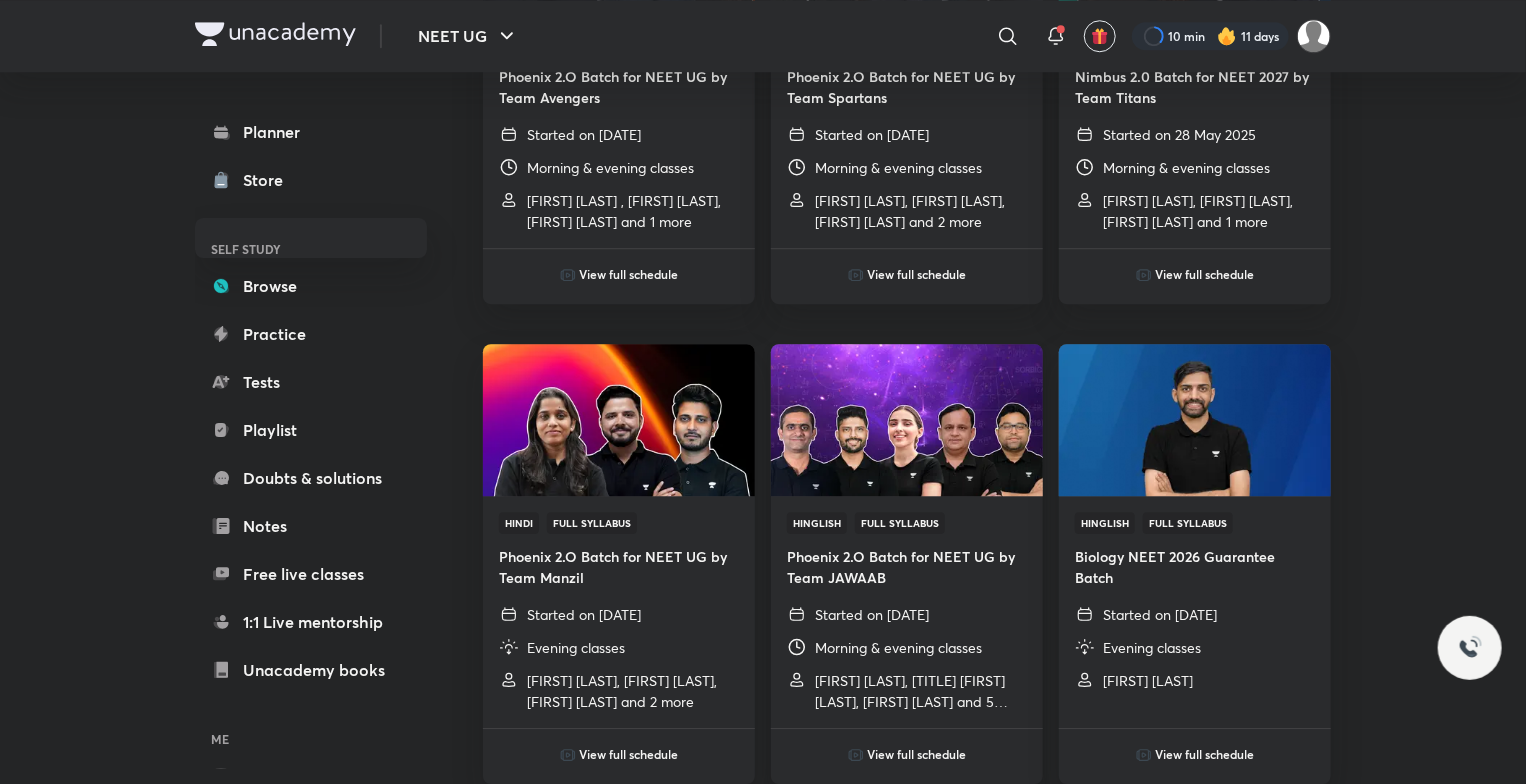 click at bounding box center [906, 419] 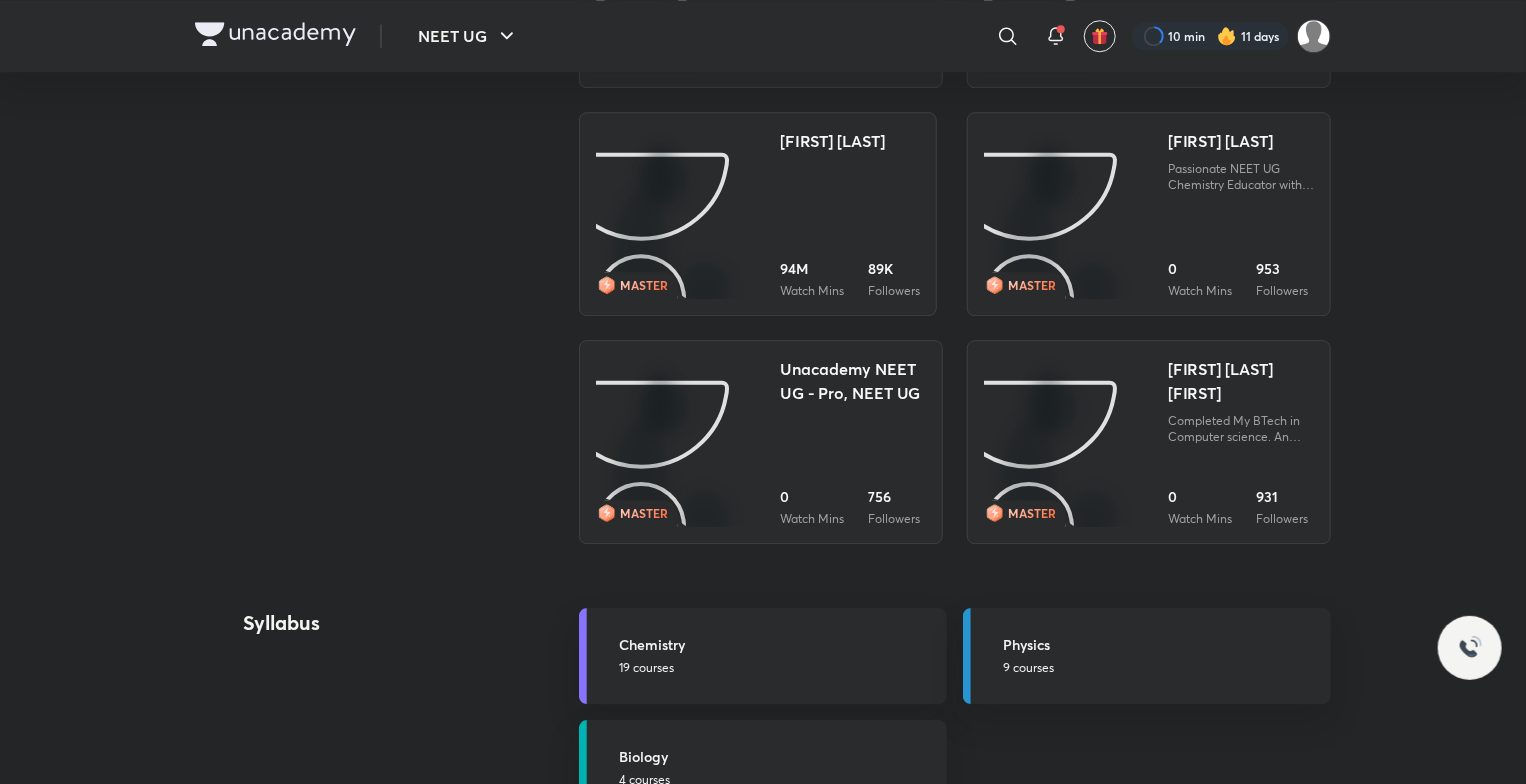 scroll, scrollTop: 0, scrollLeft: 0, axis: both 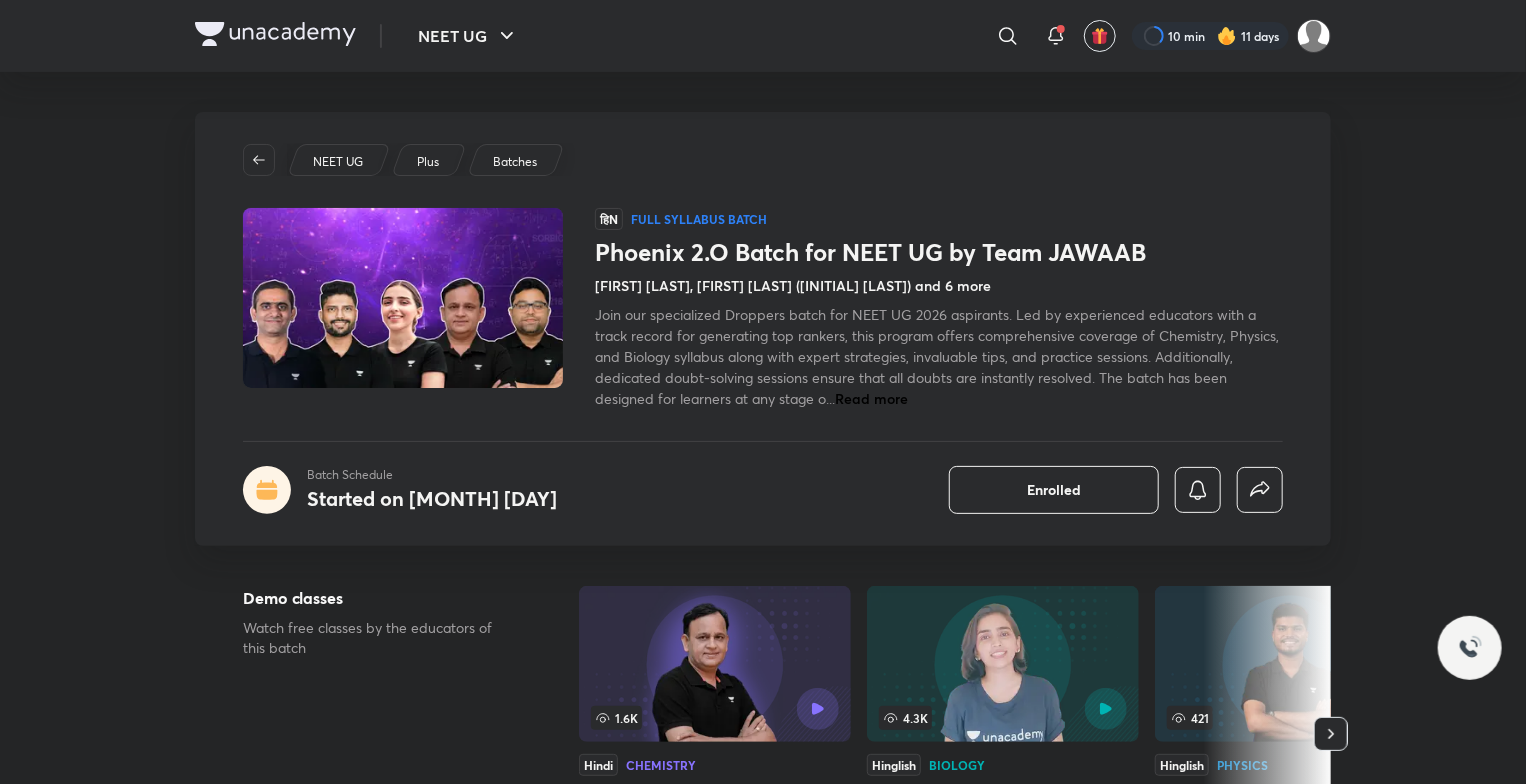 click at bounding box center (1003, 664) 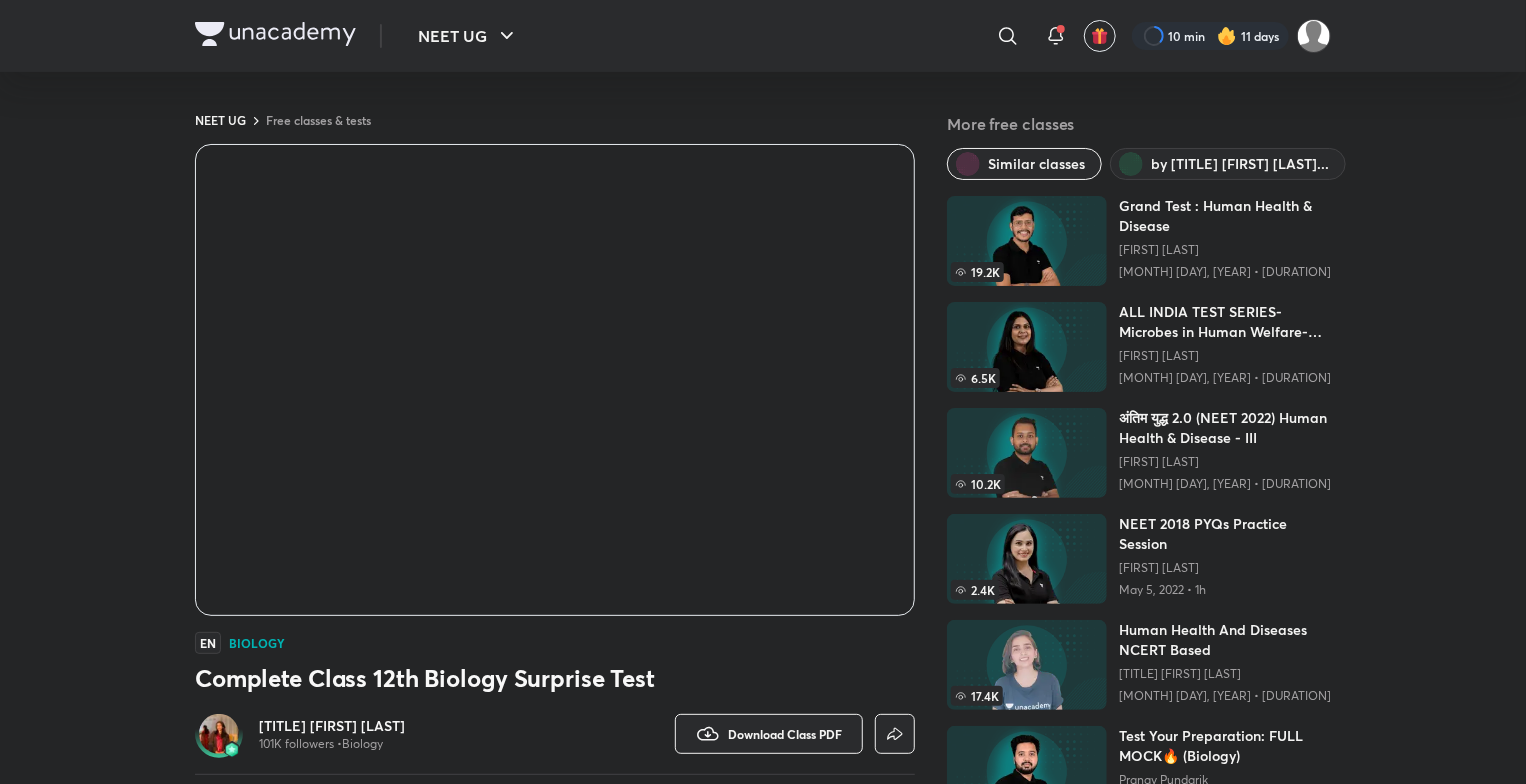 click at bounding box center (219, 734) 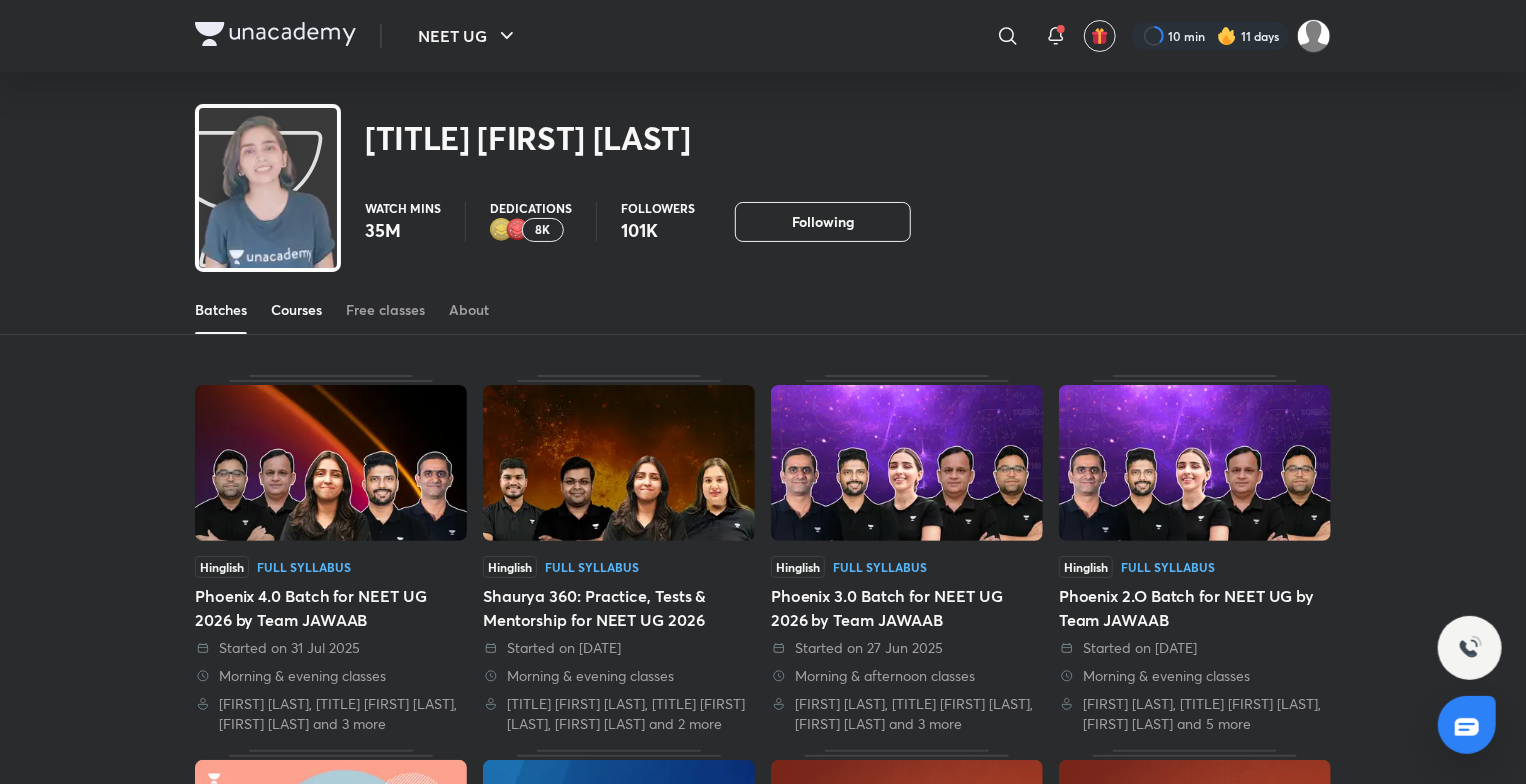 click on "Courses" at bounding box center (296, 310) 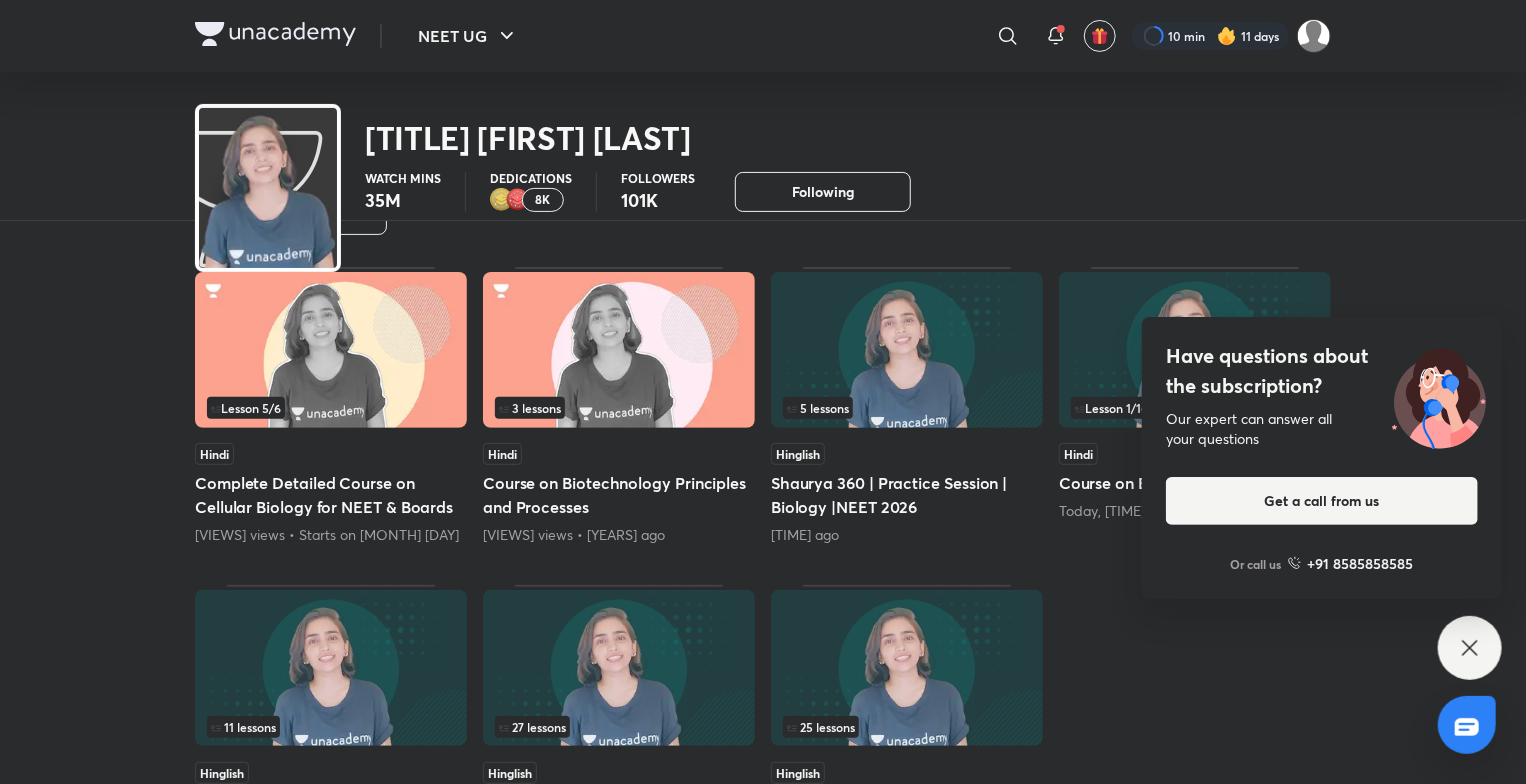 scroll, scrollTop: 196, scrollLeft: 0, axis: vertical 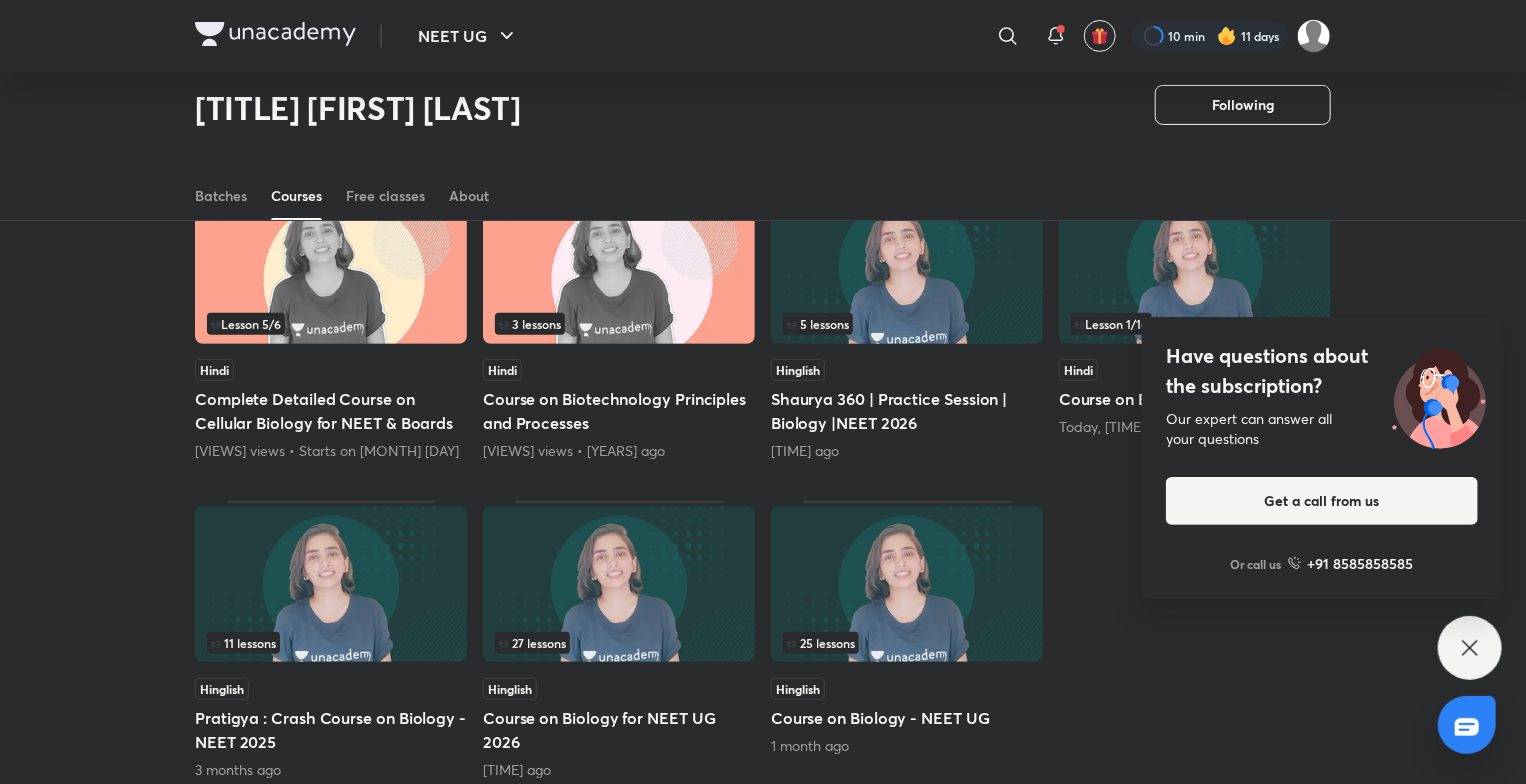 click 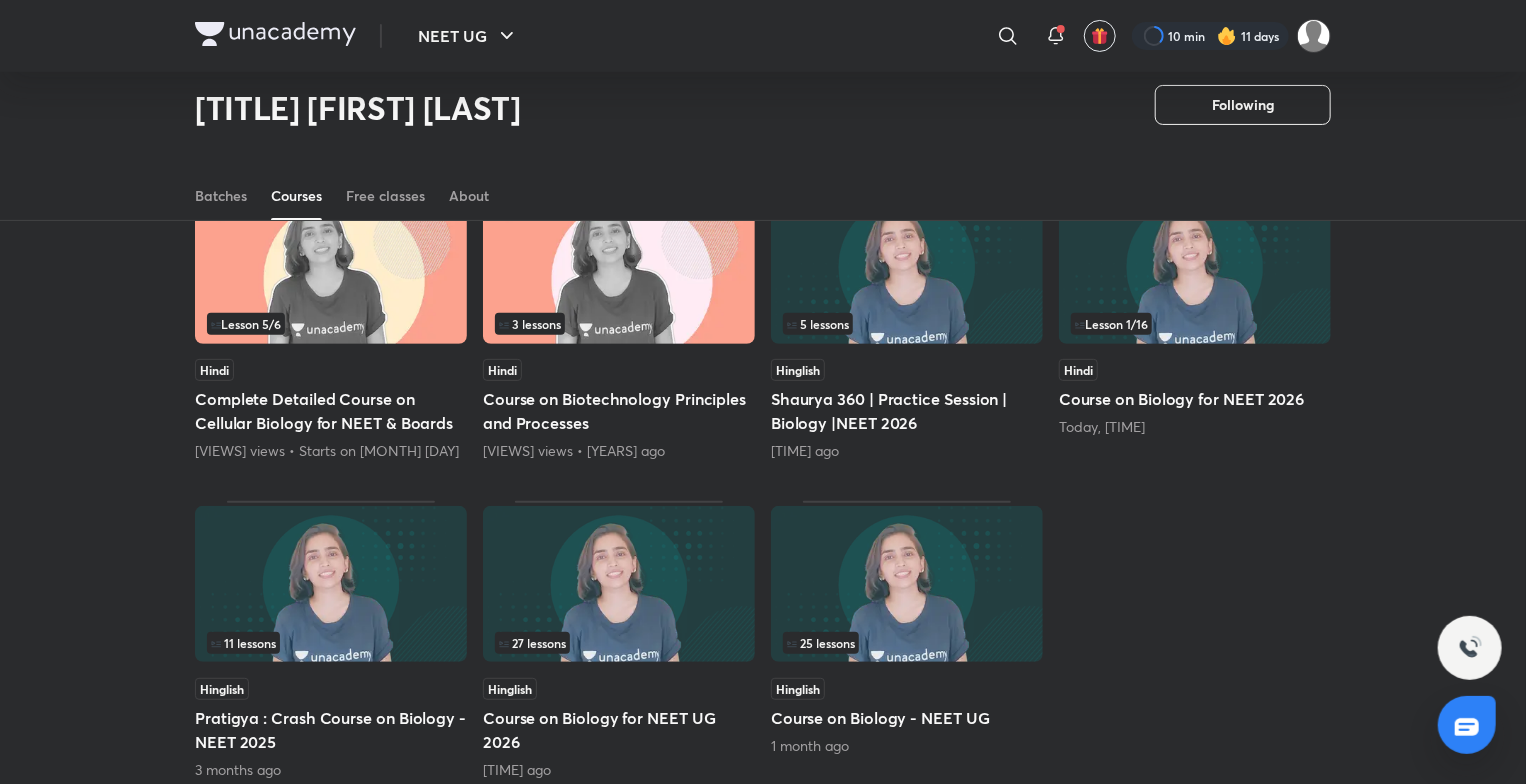 drag, startPoint x: 1469, startPoint y: 648, endPoint x: 1530, endPoint y: 368, distance: 286.56763 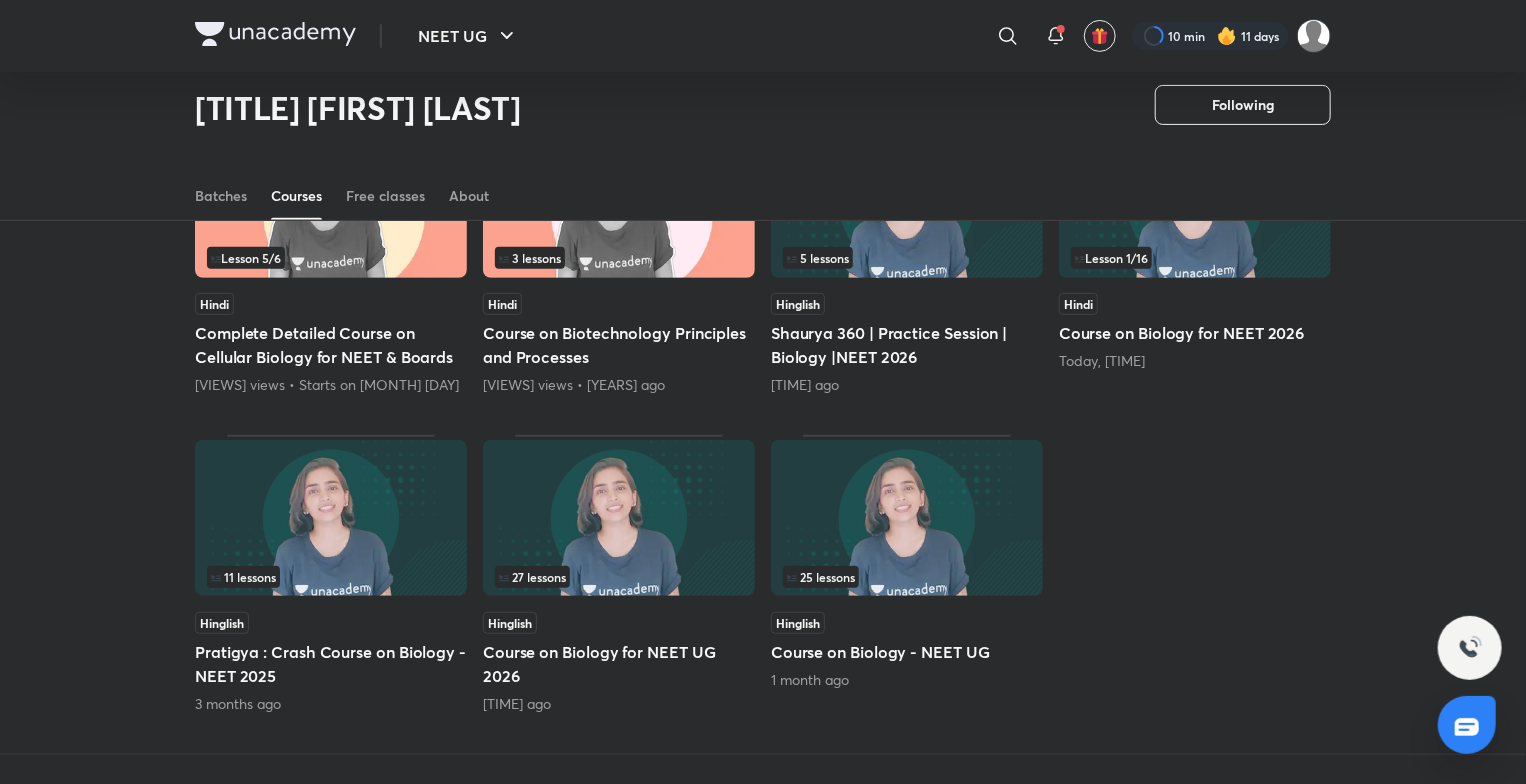 scroll, scrollTop: 283, scrollLeft: 0, axis: vertical 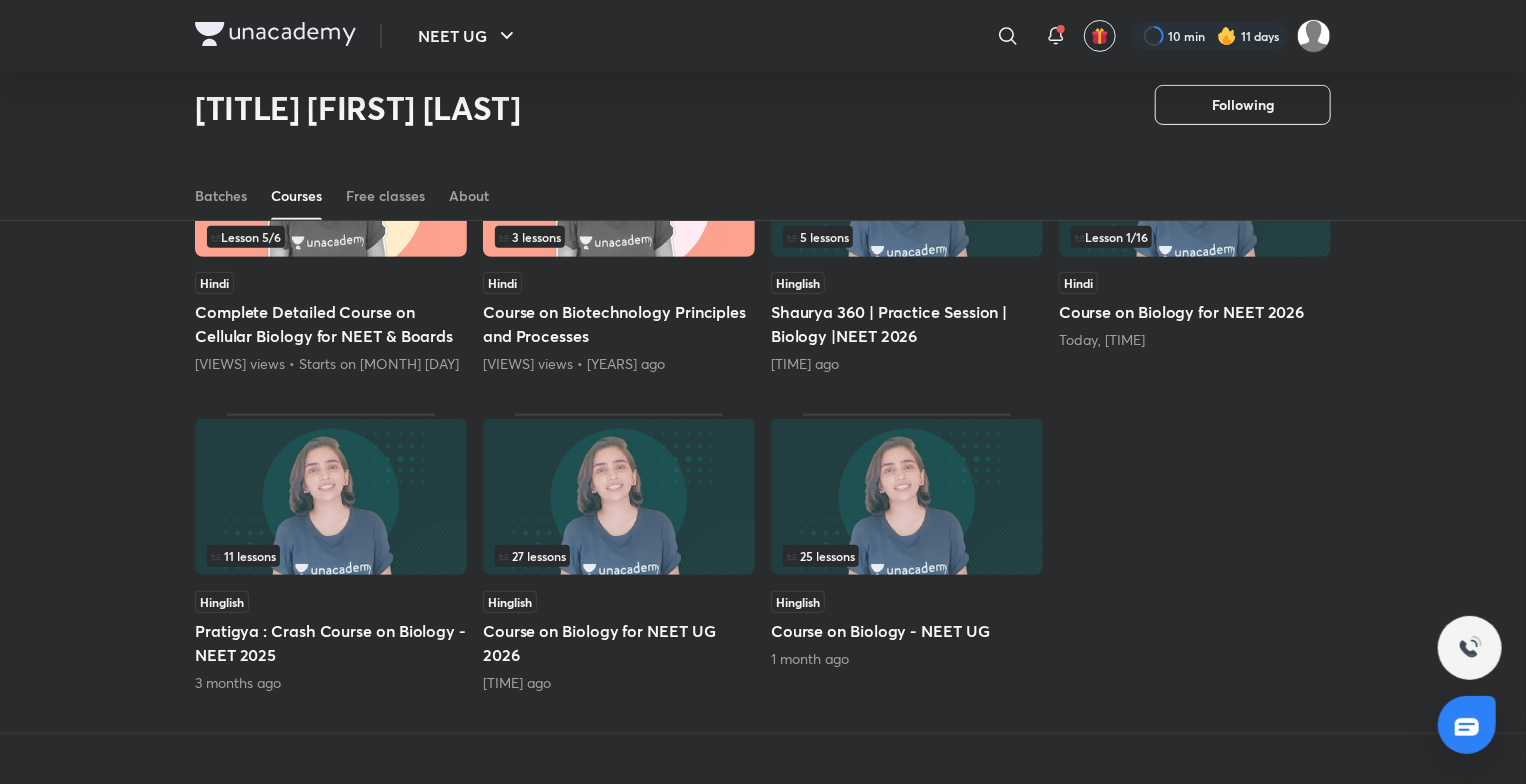 click at bounding box center (619, 497) 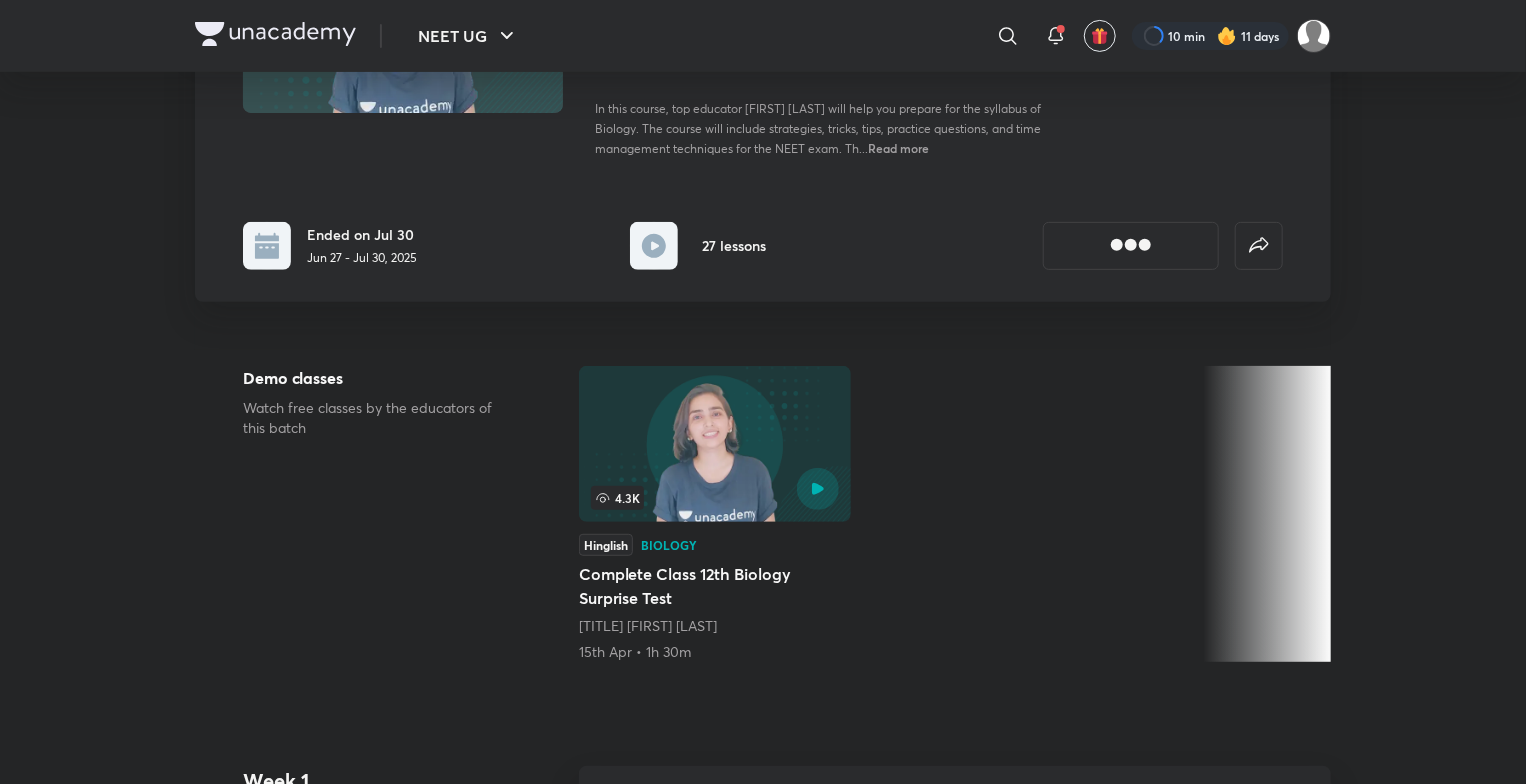scroll, scrollTop: 0, scrollLeft: 0, axis: both 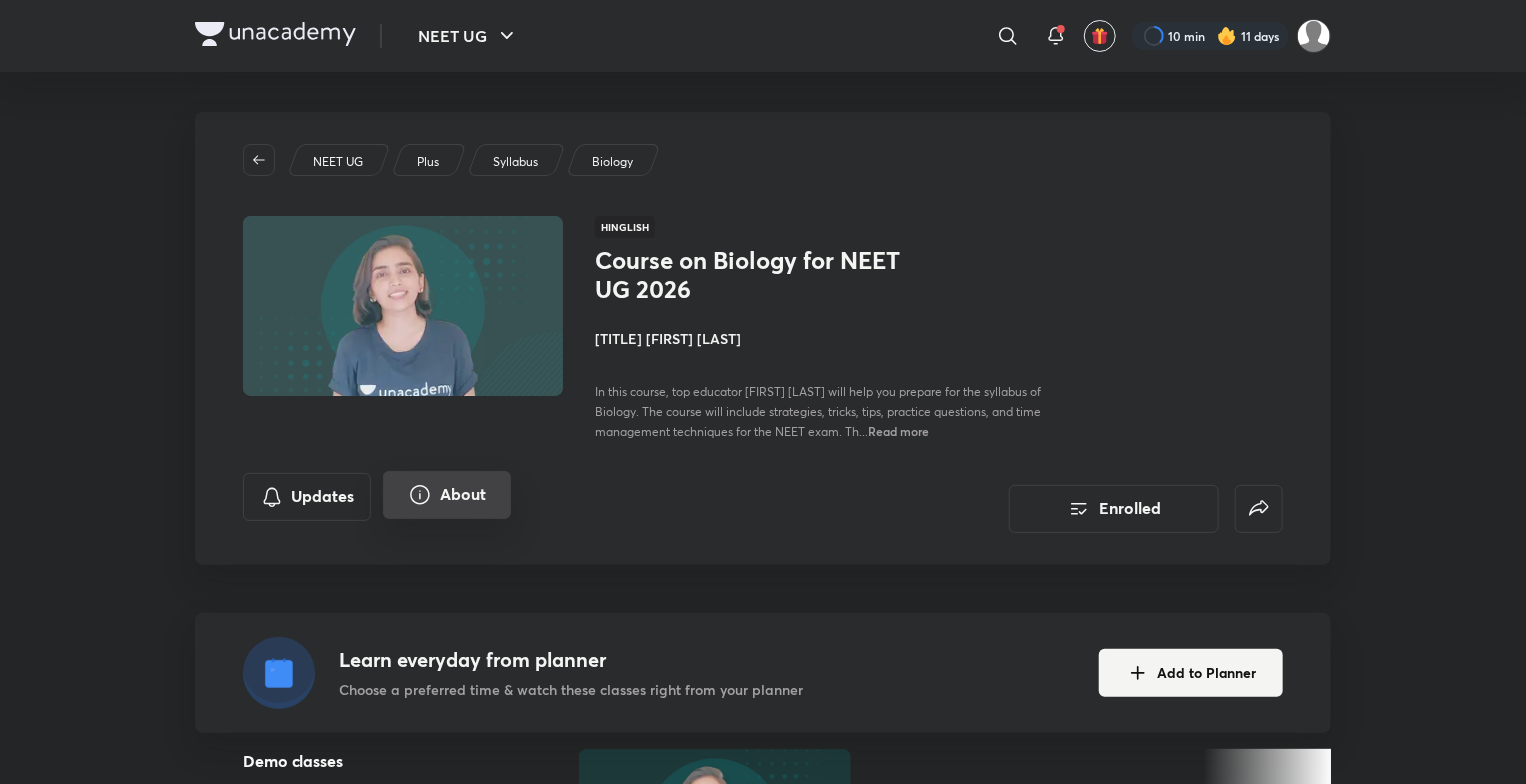 click on "About" at bounding box center [447, 495] 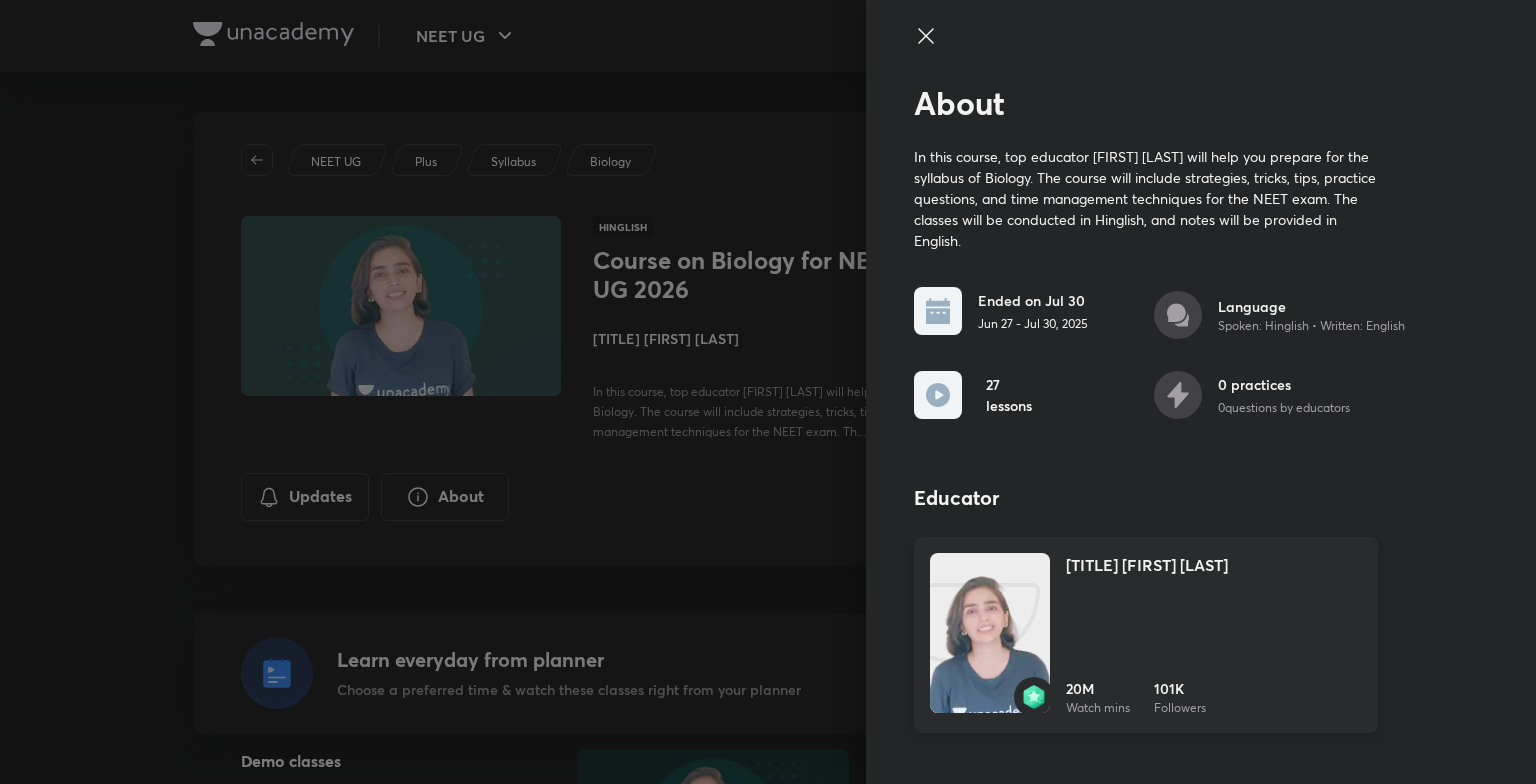click at bounding box center (990, 653) 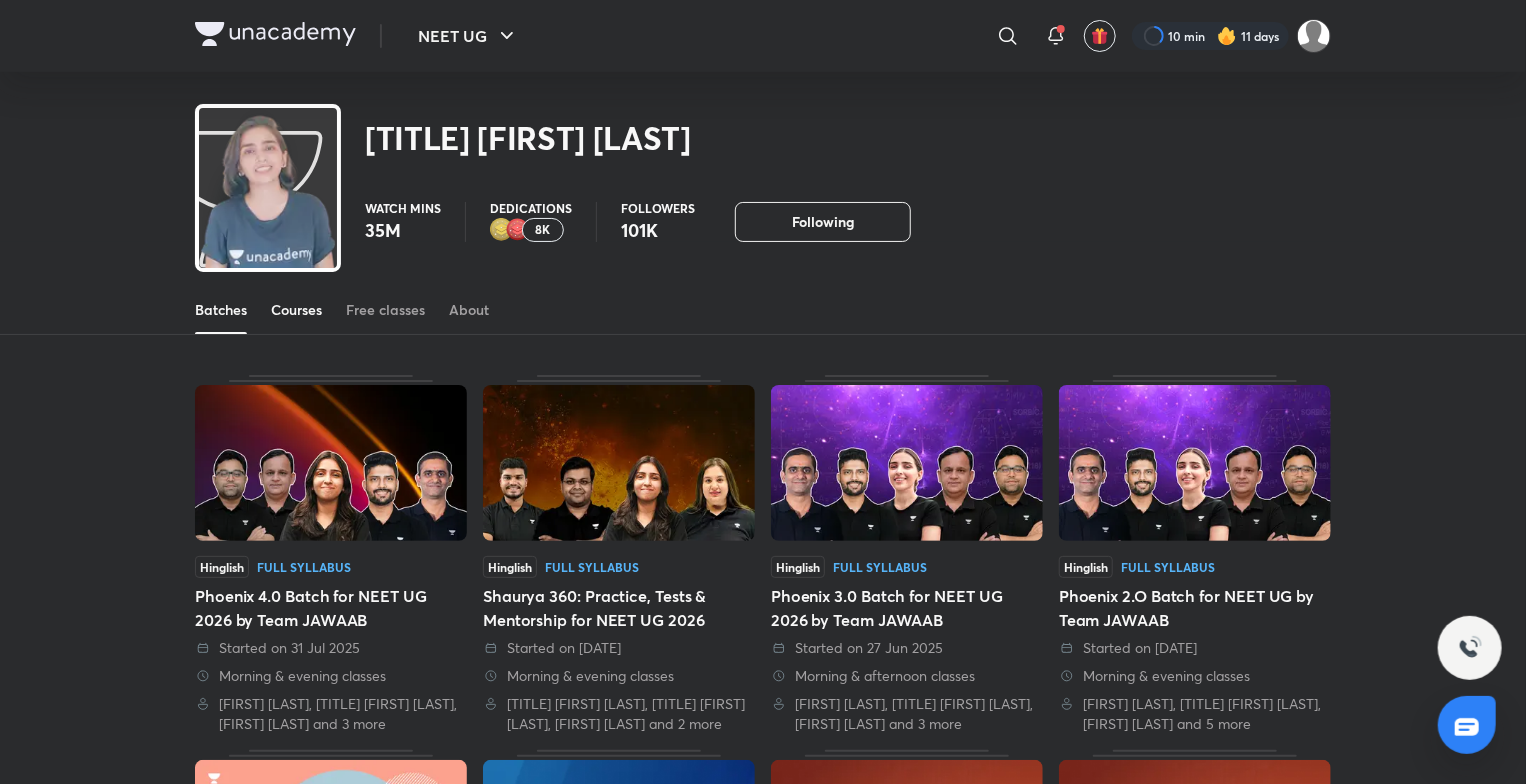 click on "Courses" at bounding box center [296, 310] 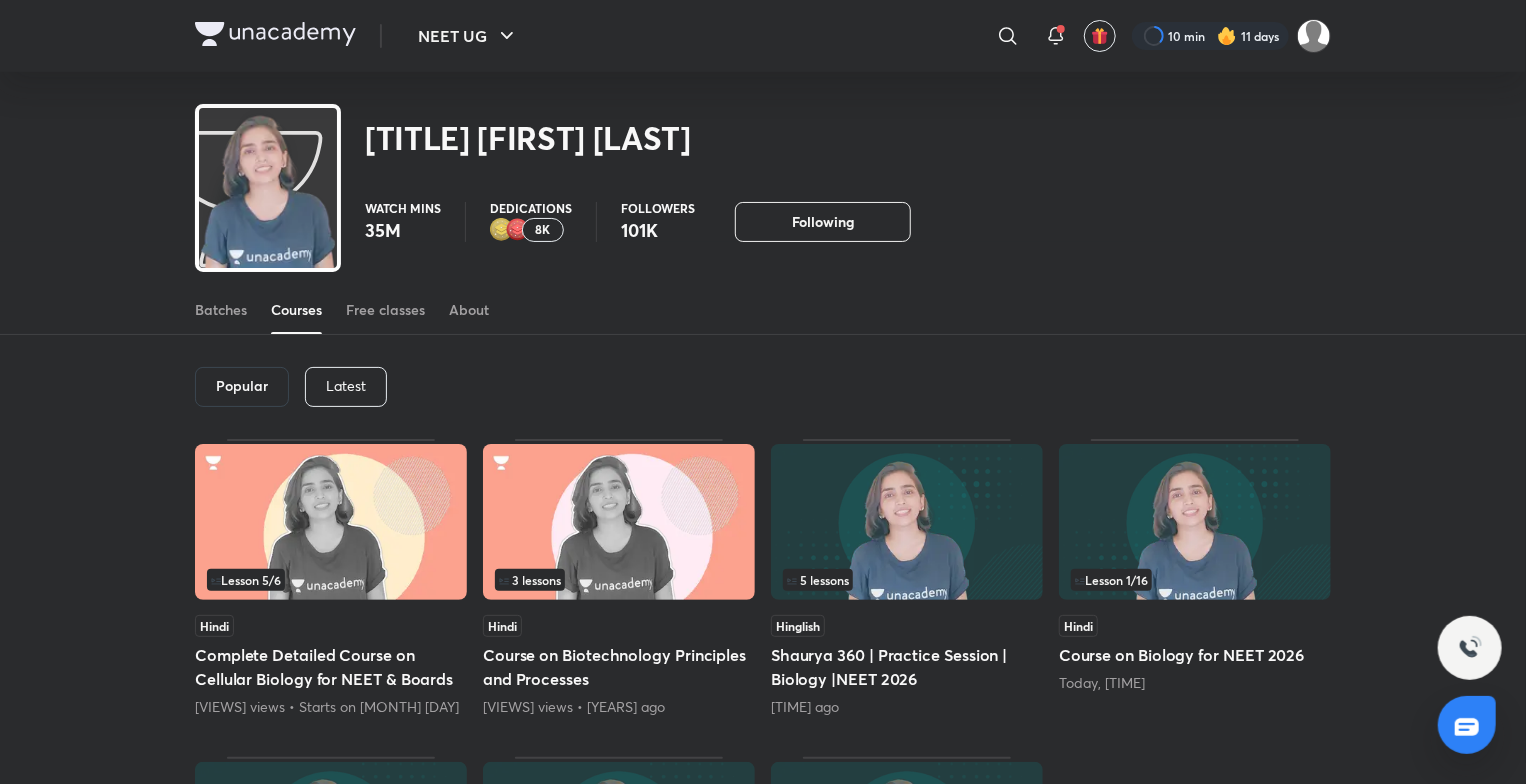 click on "Latest" at bounding box center (346, 387) 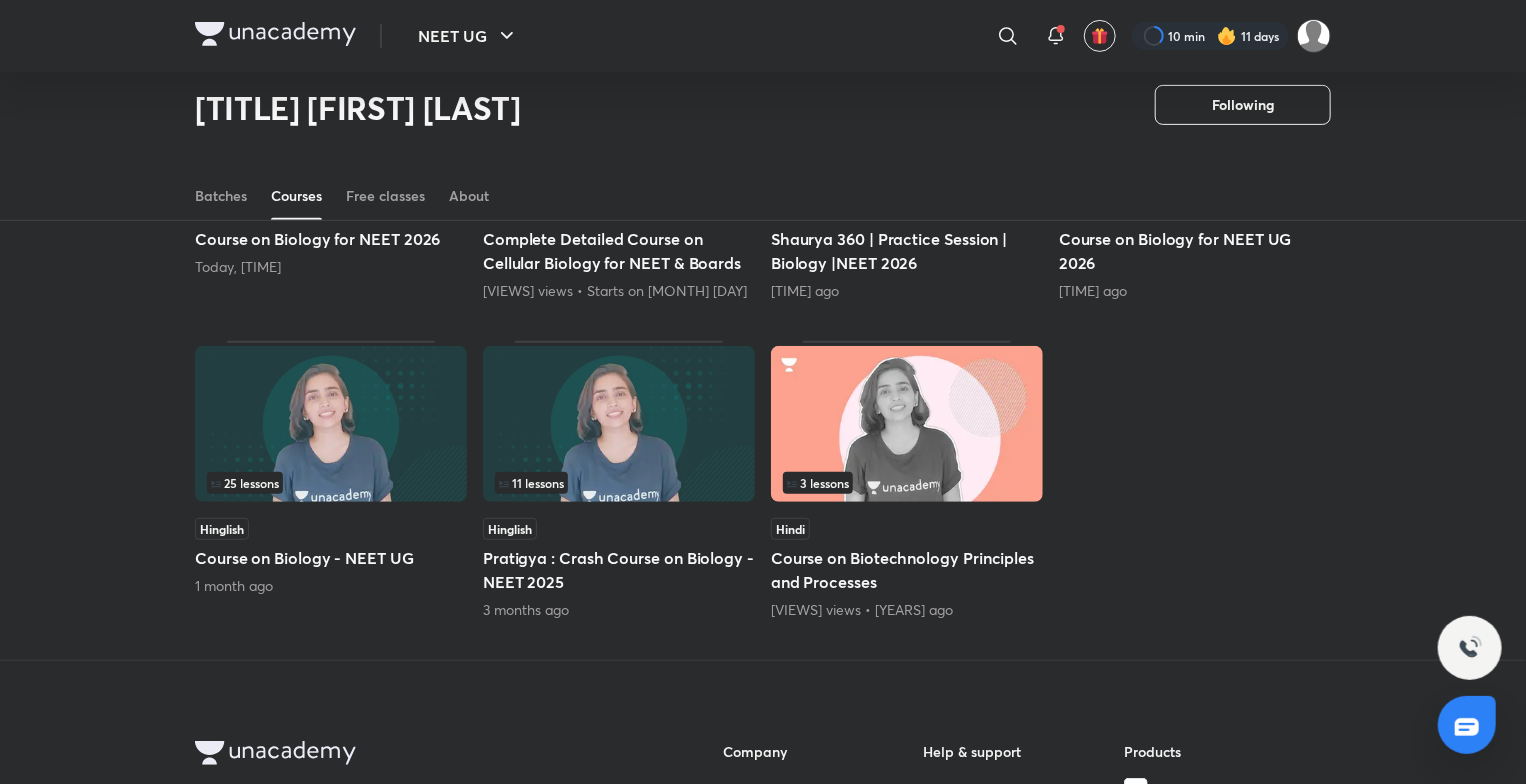 scroll, scrollTop: 363, scrollLeft: 0, axis: vertical 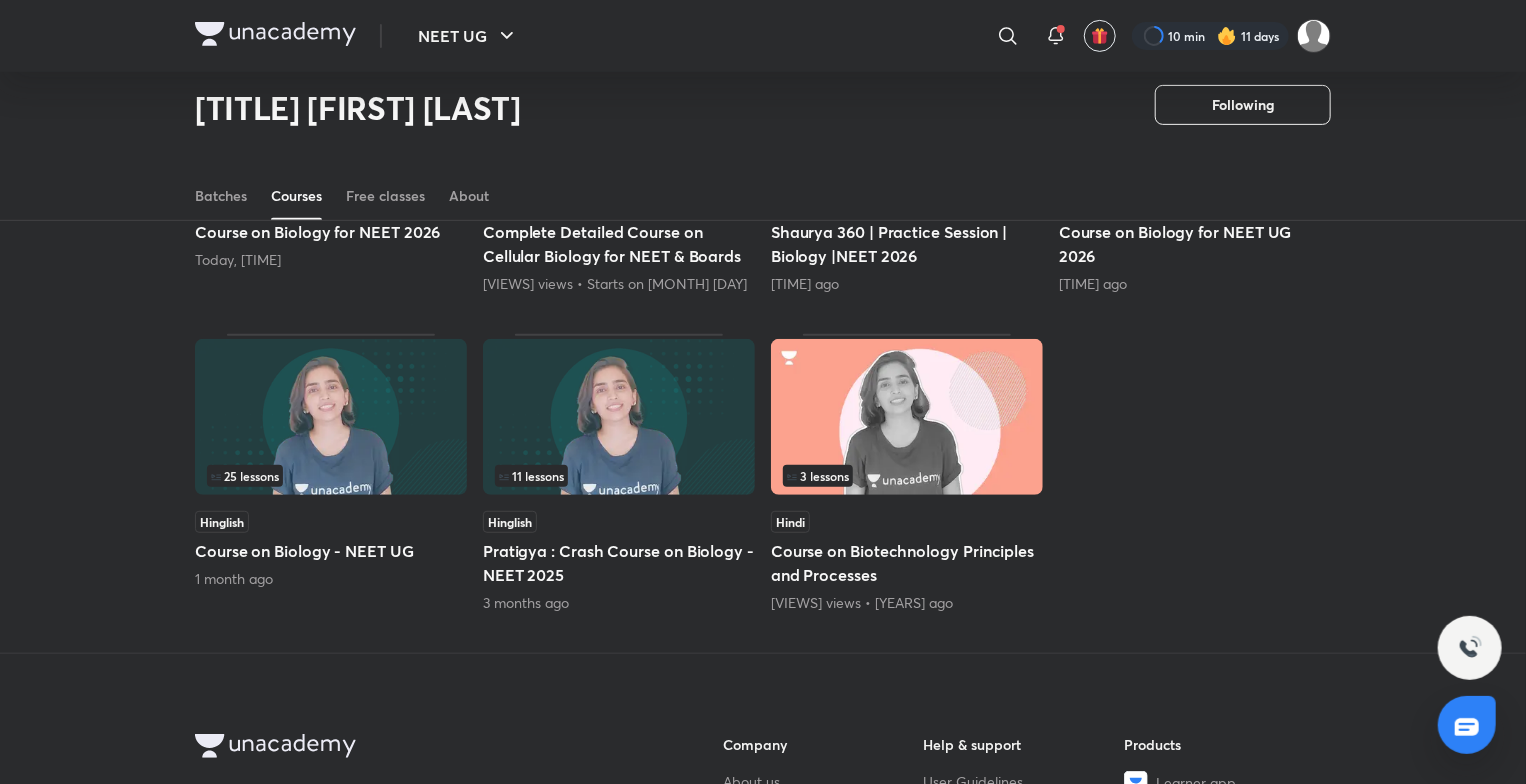 click at bounding box center [331, 417] 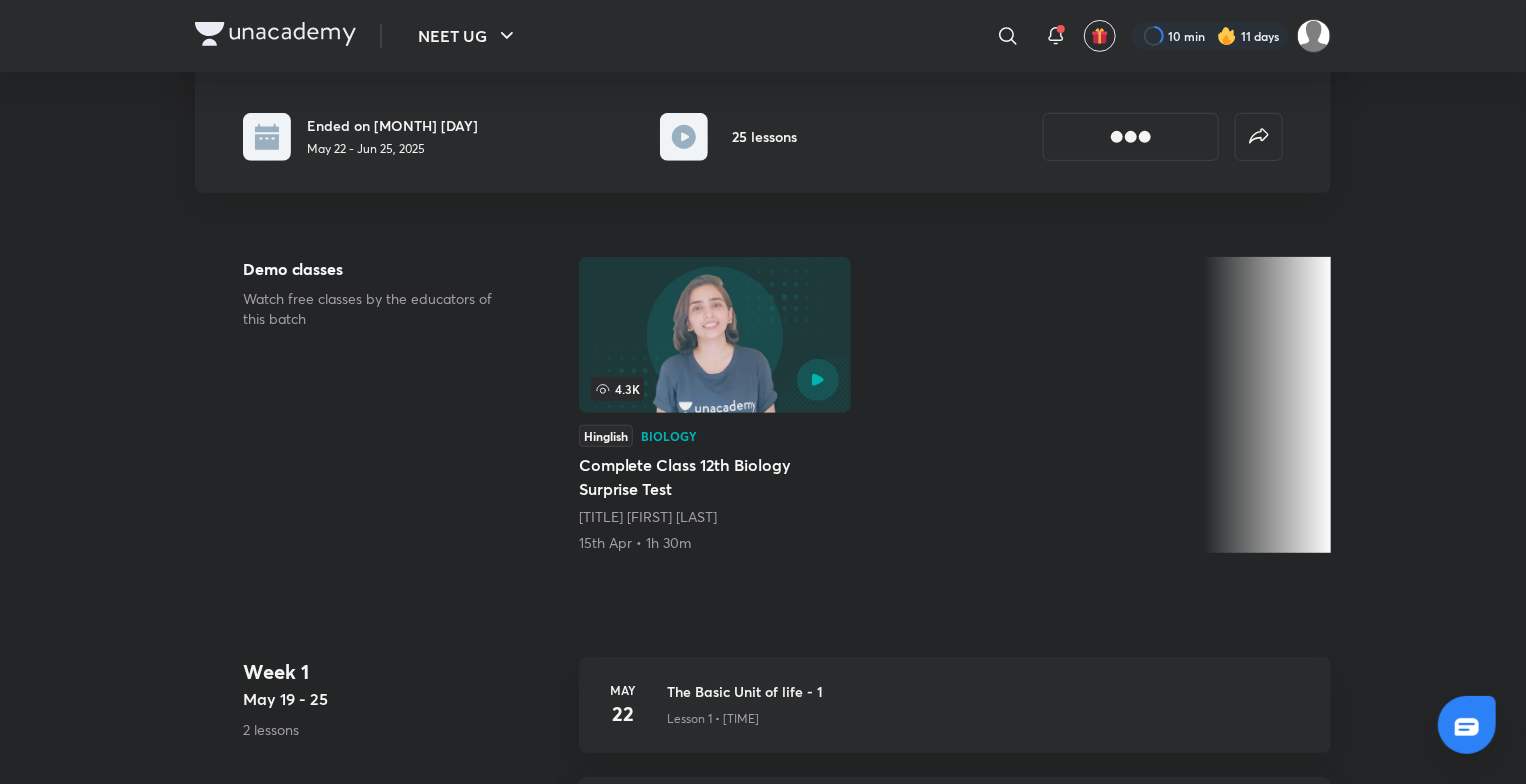scroll, scrollTop: 0, scrollLeft: 0, axis: both 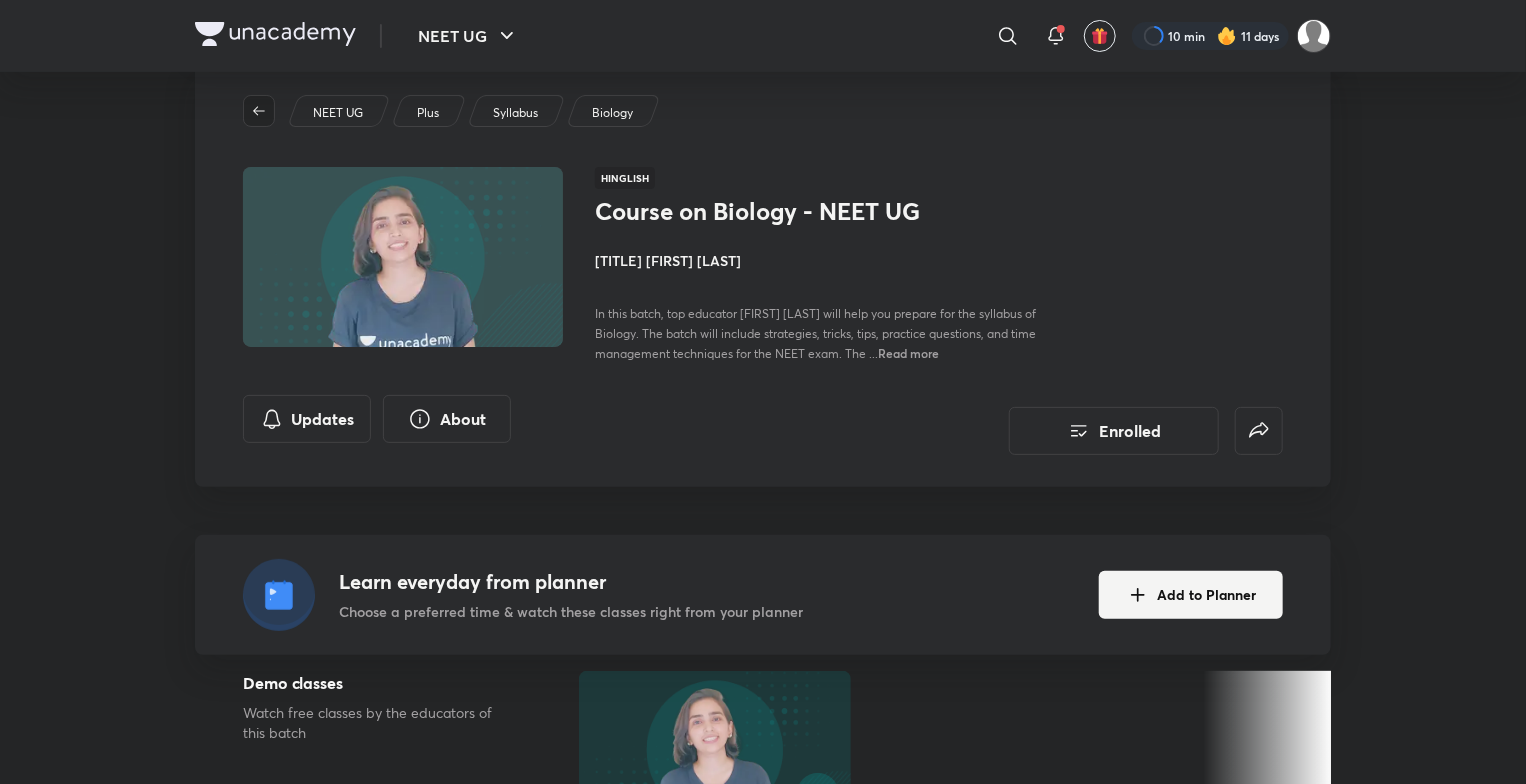 click 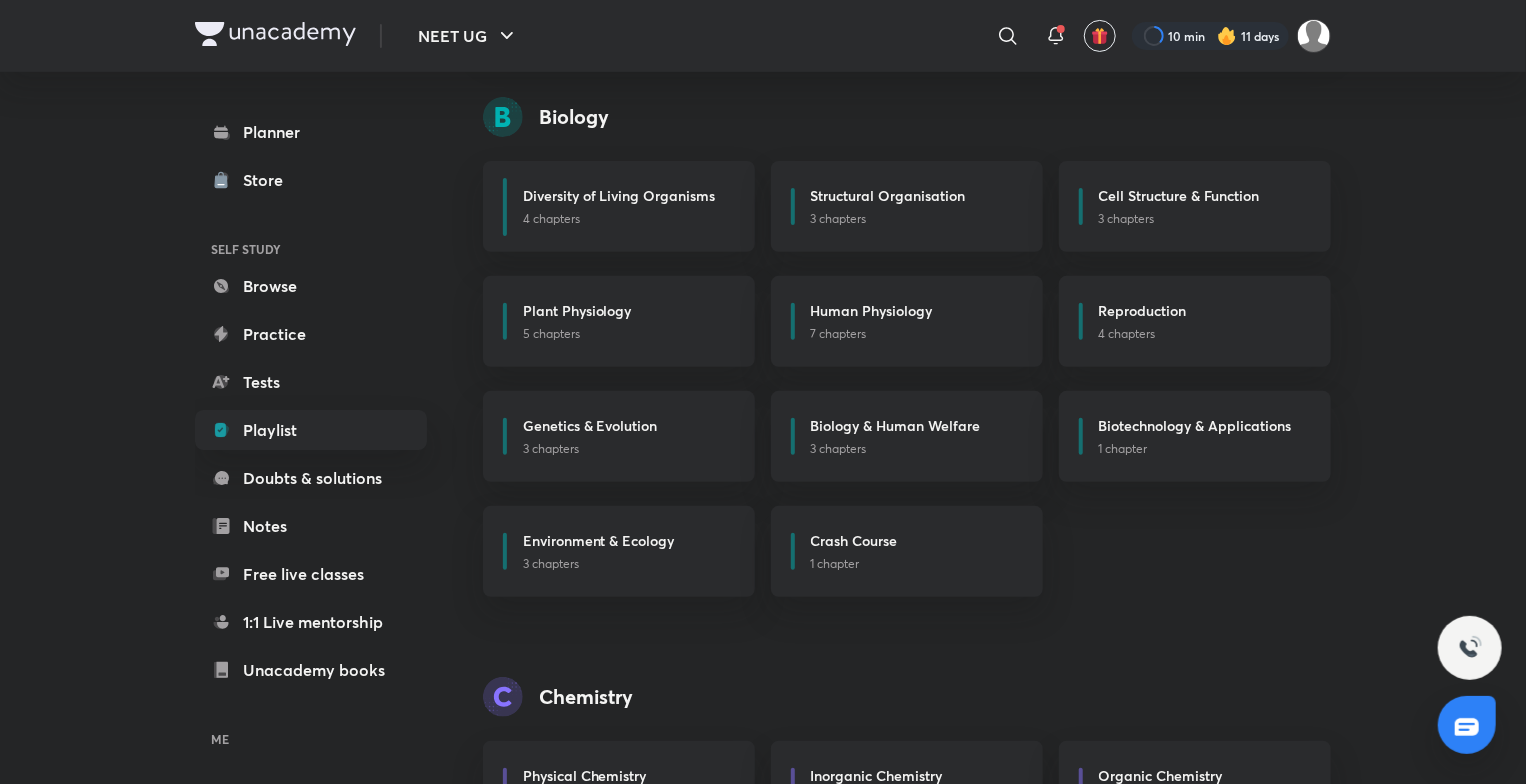 scroll, scrollTop: 256, scrollLeft: 0, axis: vertical 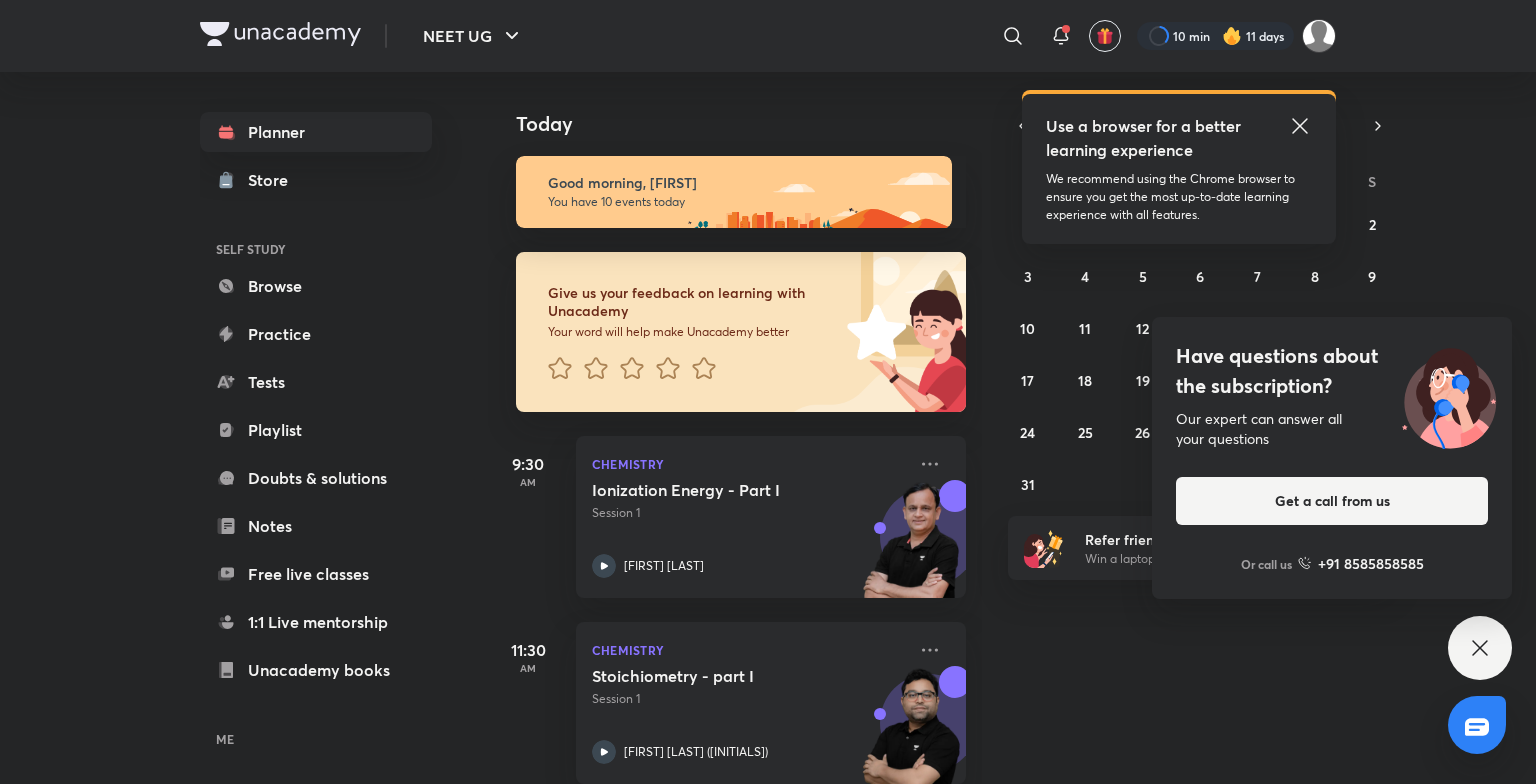 click 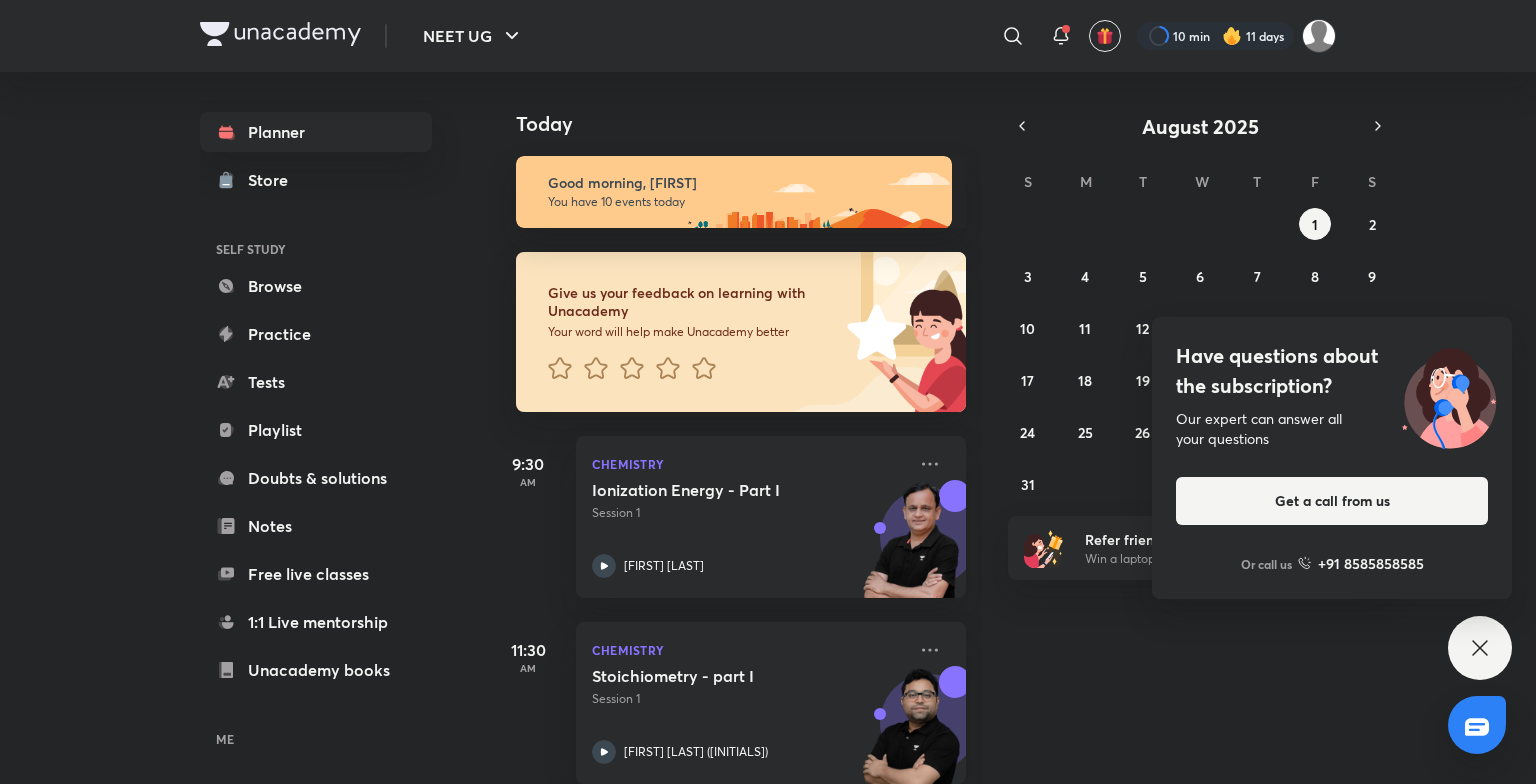 click on "Have questions about the subscription? Our expert can answer all your questions Get a call from us Or call us +91 8585858585" at bounding box center [1480, 648] 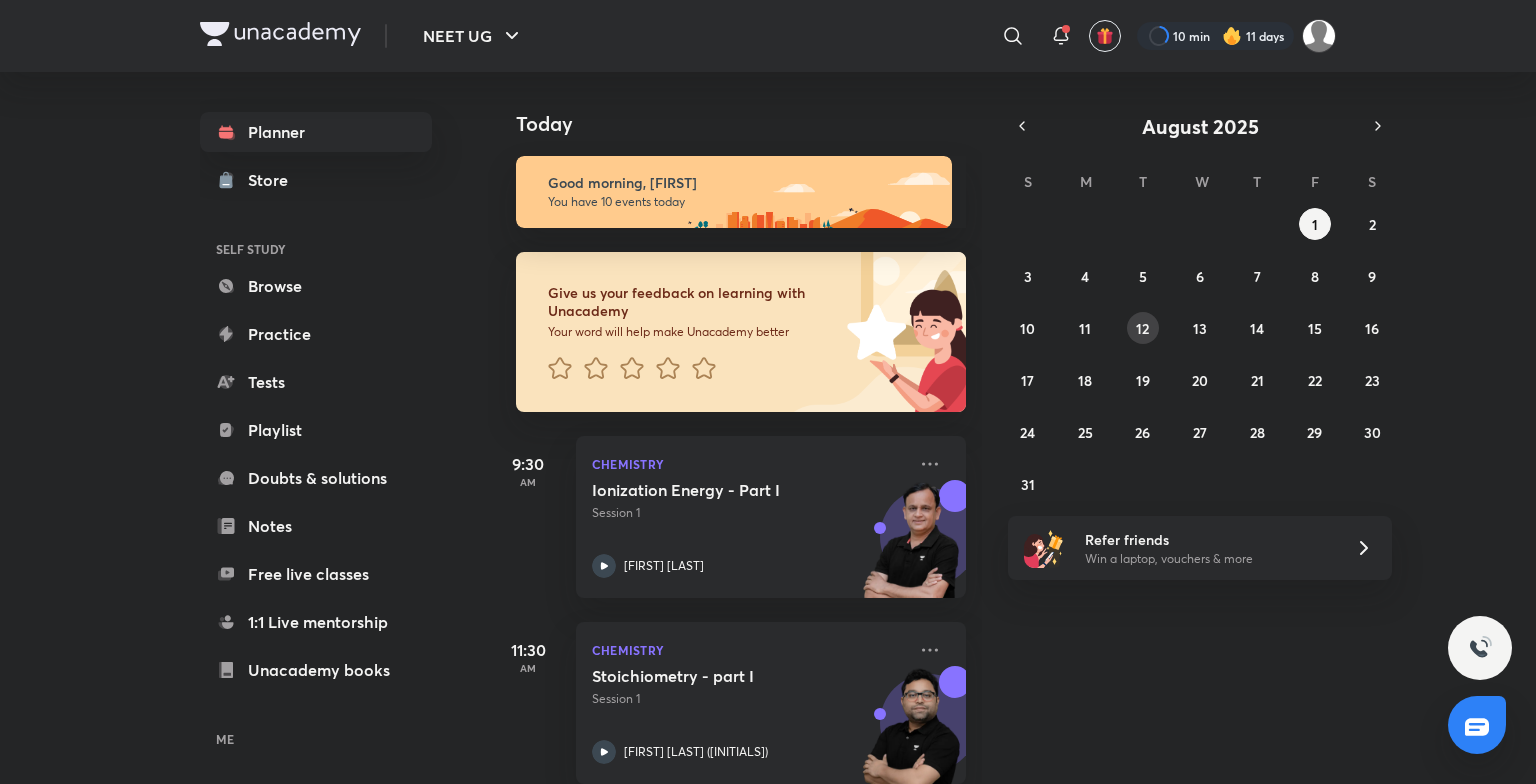 click on "27 28 29 30 31 1 2 3 4 5 6 7 8 9 10 11 12 13 14 15 16 17 18 19 20 21 22 23 24 25 26 27 28 29 30 31 1 2 3 4 5 6" at bounding box center (1200, 354) 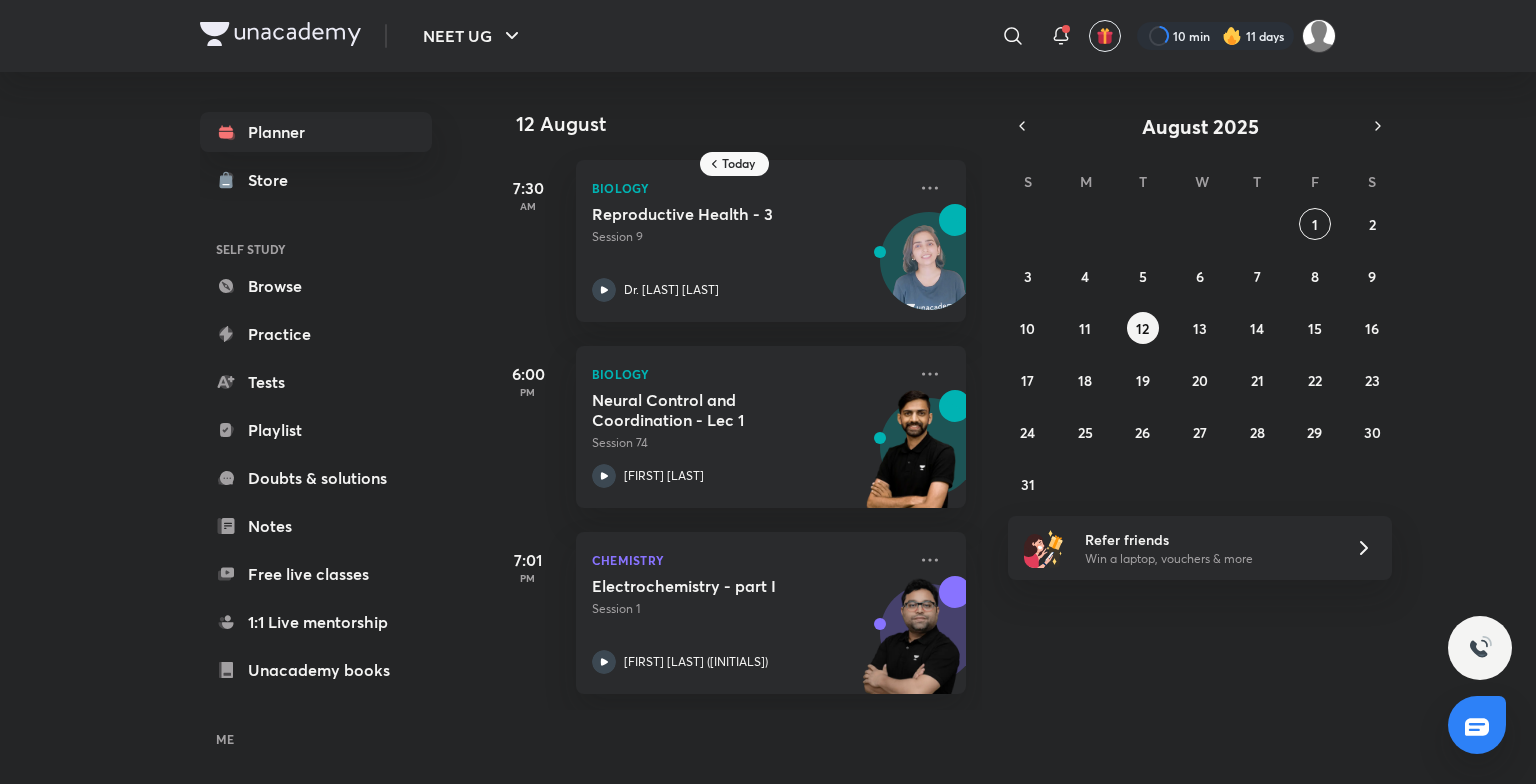 click on "27 28 29 30 31 1 2 3 4 5 6 7 8 9 10 11 12 13 14 15 16 17 18 19 20 21 22 23 24 25 26 27 28 29 30 31 1 2 3 4 5 6" at bounding box center [1200, 354] 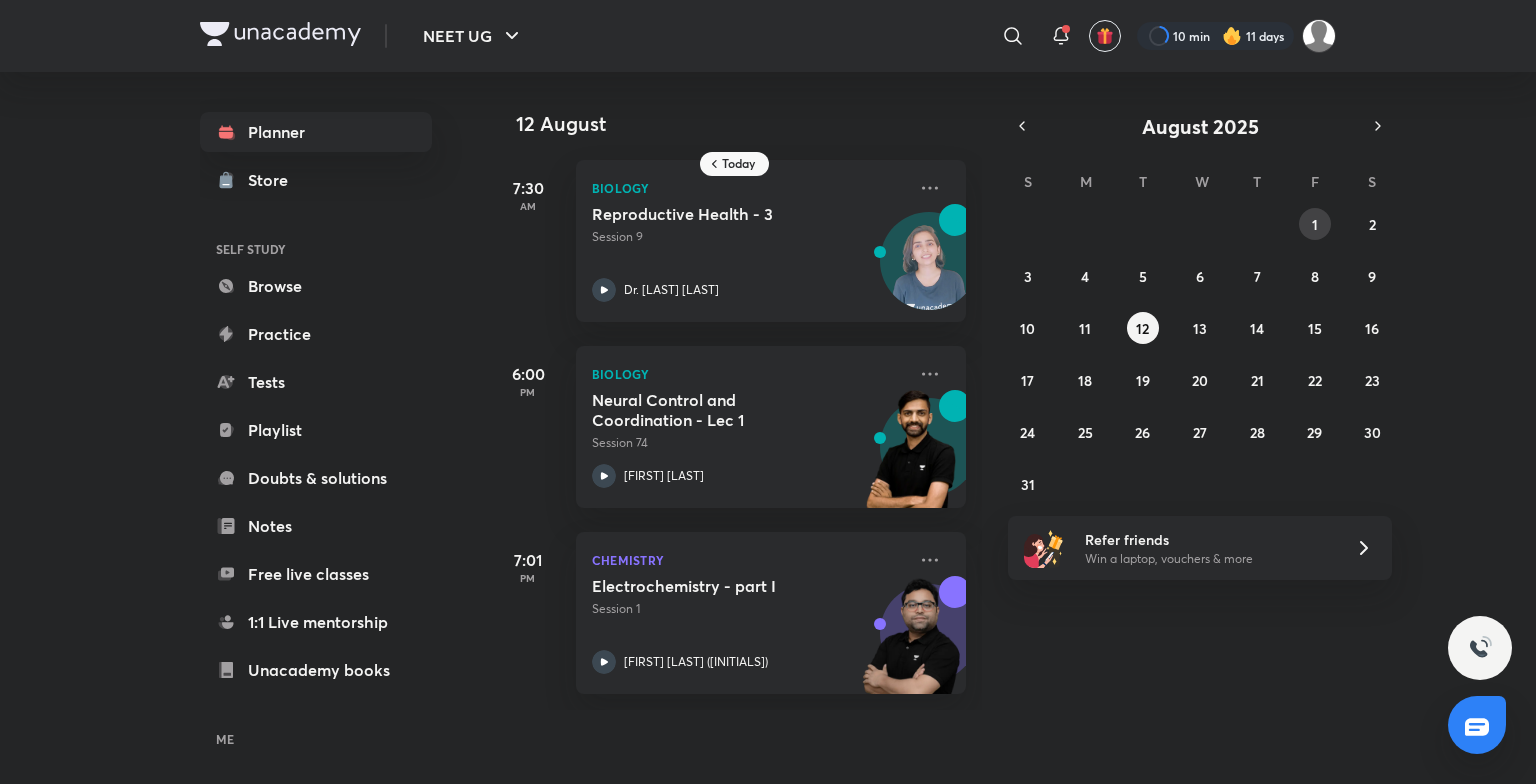 click on "1" at bounding box center [1315, 224] 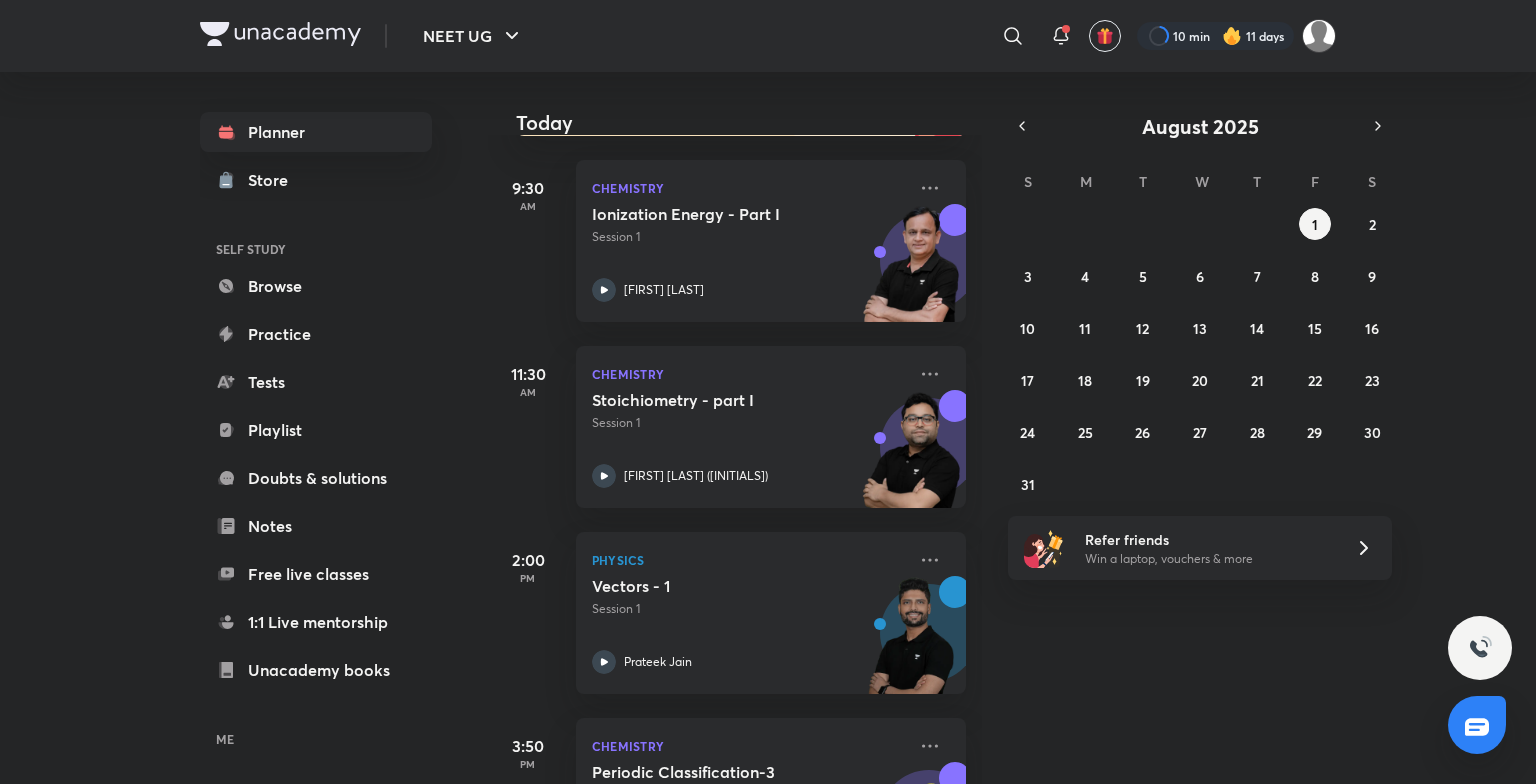scroll, scrollTop: 0, scrollLeft: 0, axis: both 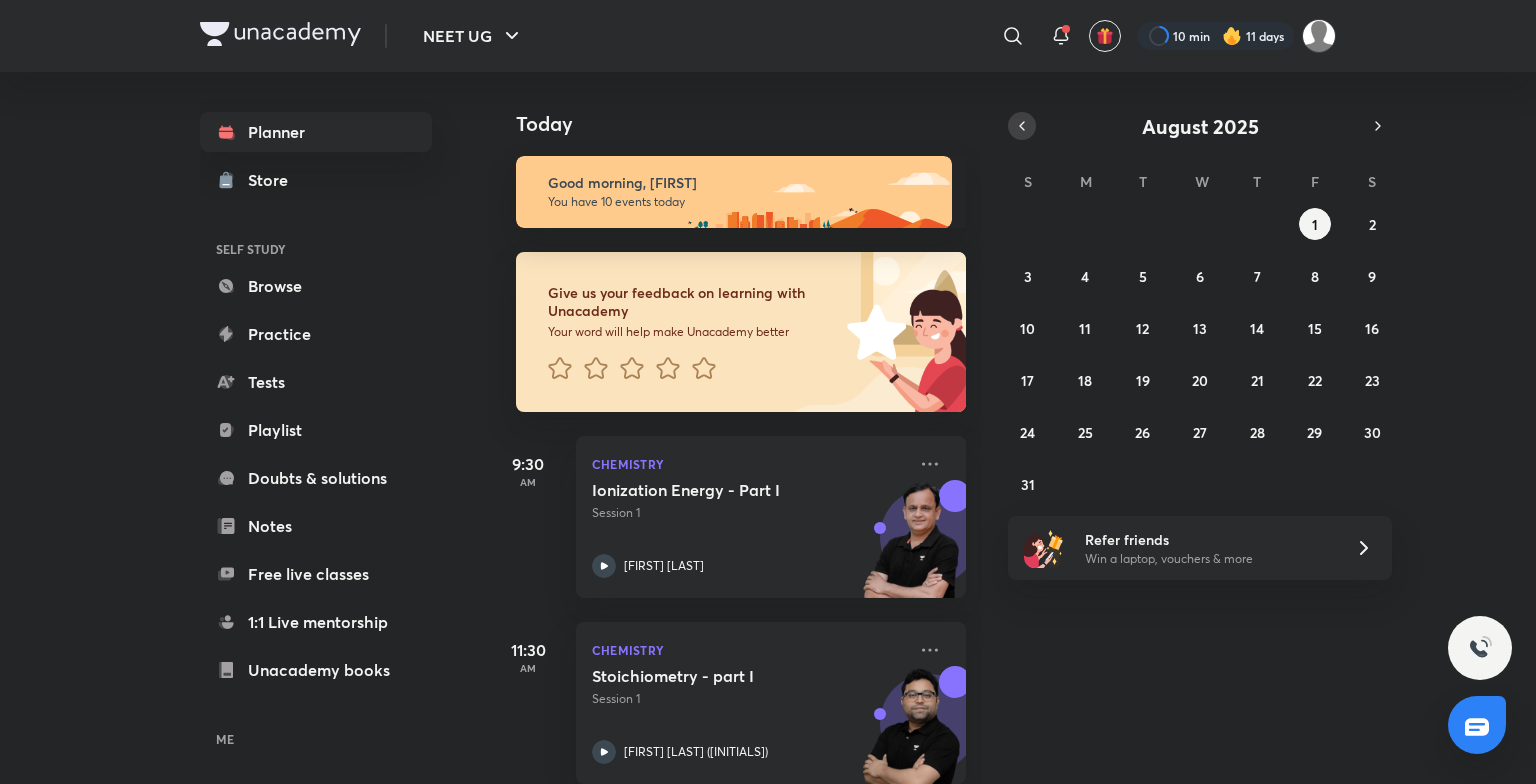 click 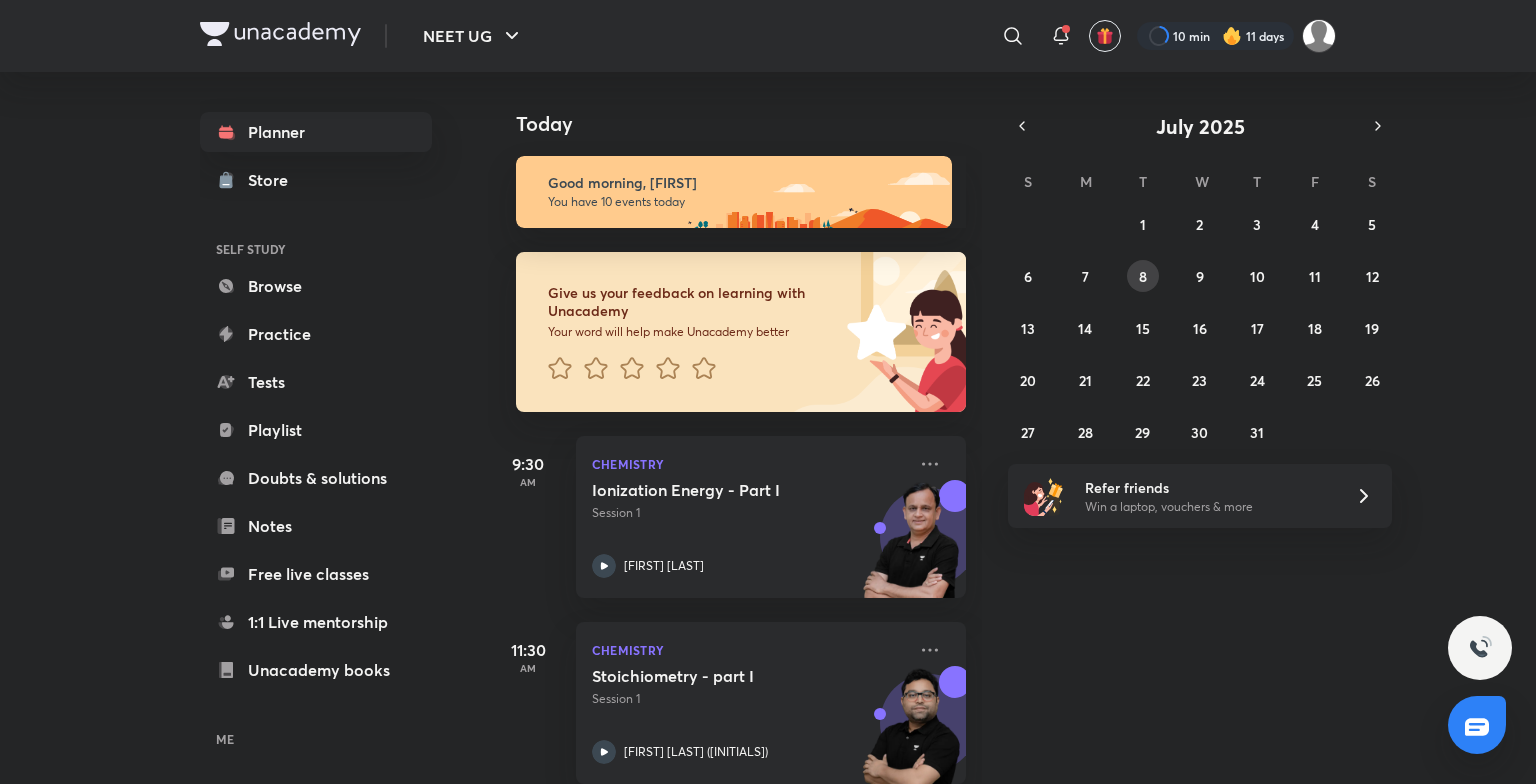 click on "8" at bounding box center (1143, 276) 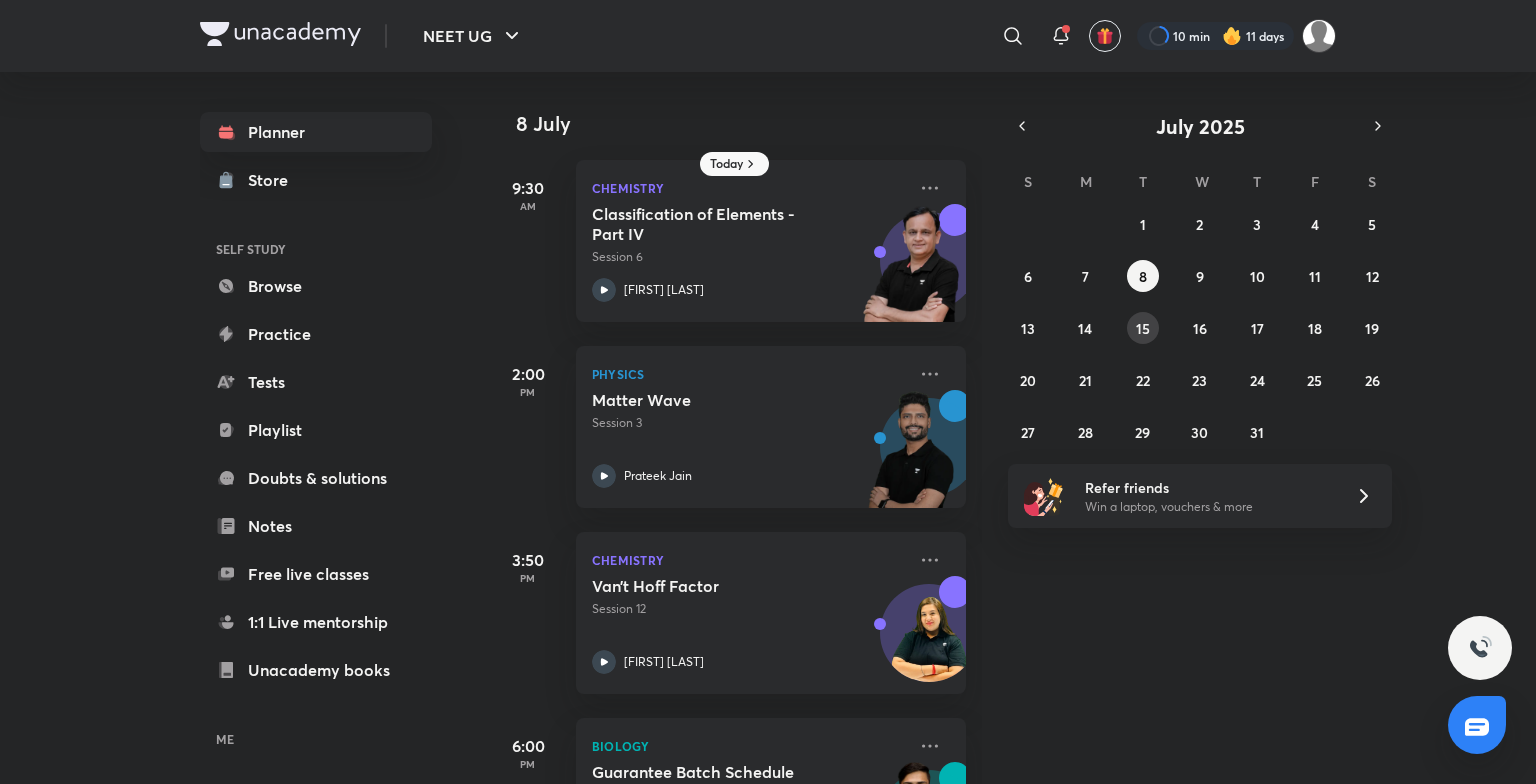click on "15" at bounding box center [1143, 328] 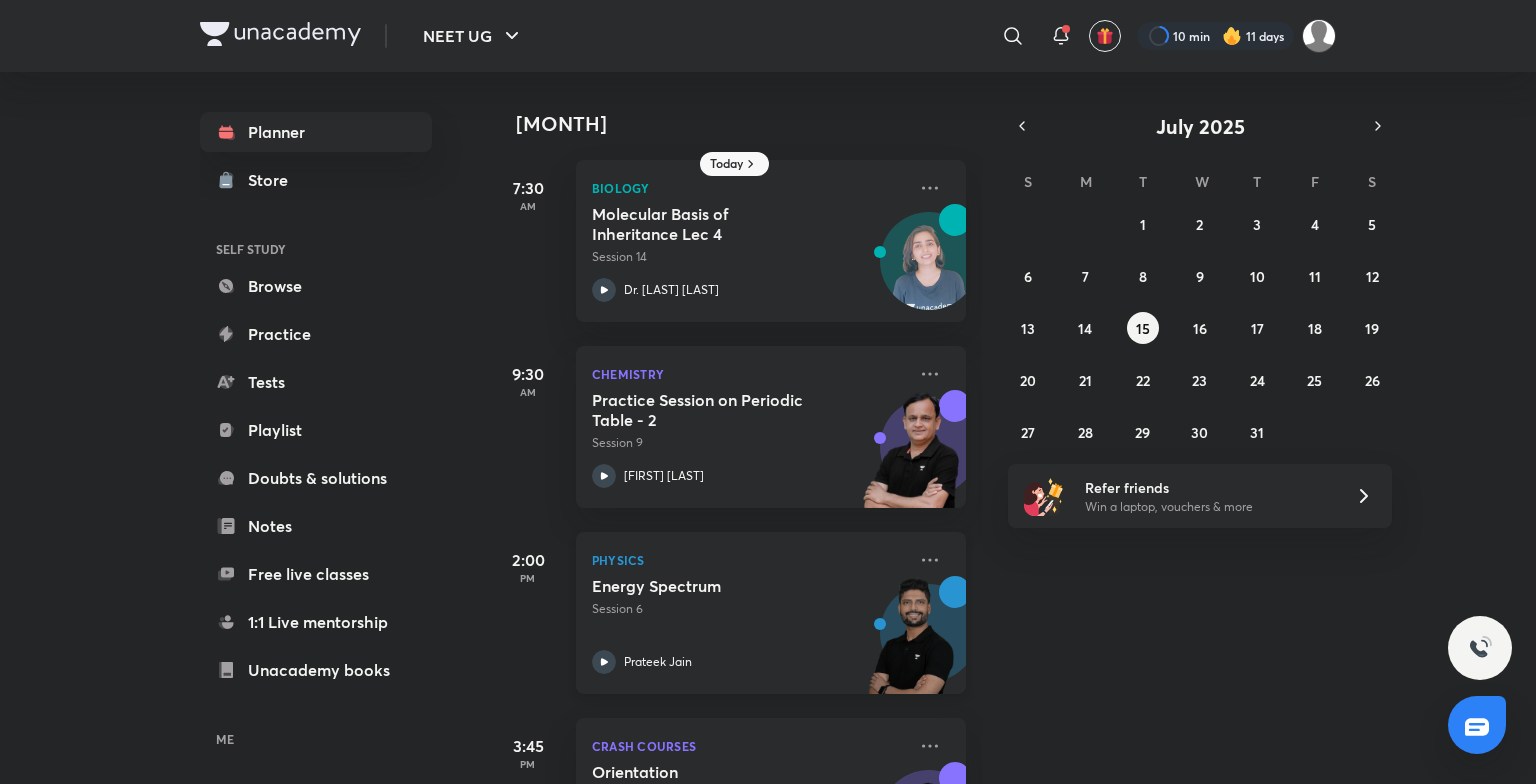 click on "Physics Energy Spectrum Session 6 Prateek Jain" at bounding box center [771, 613] 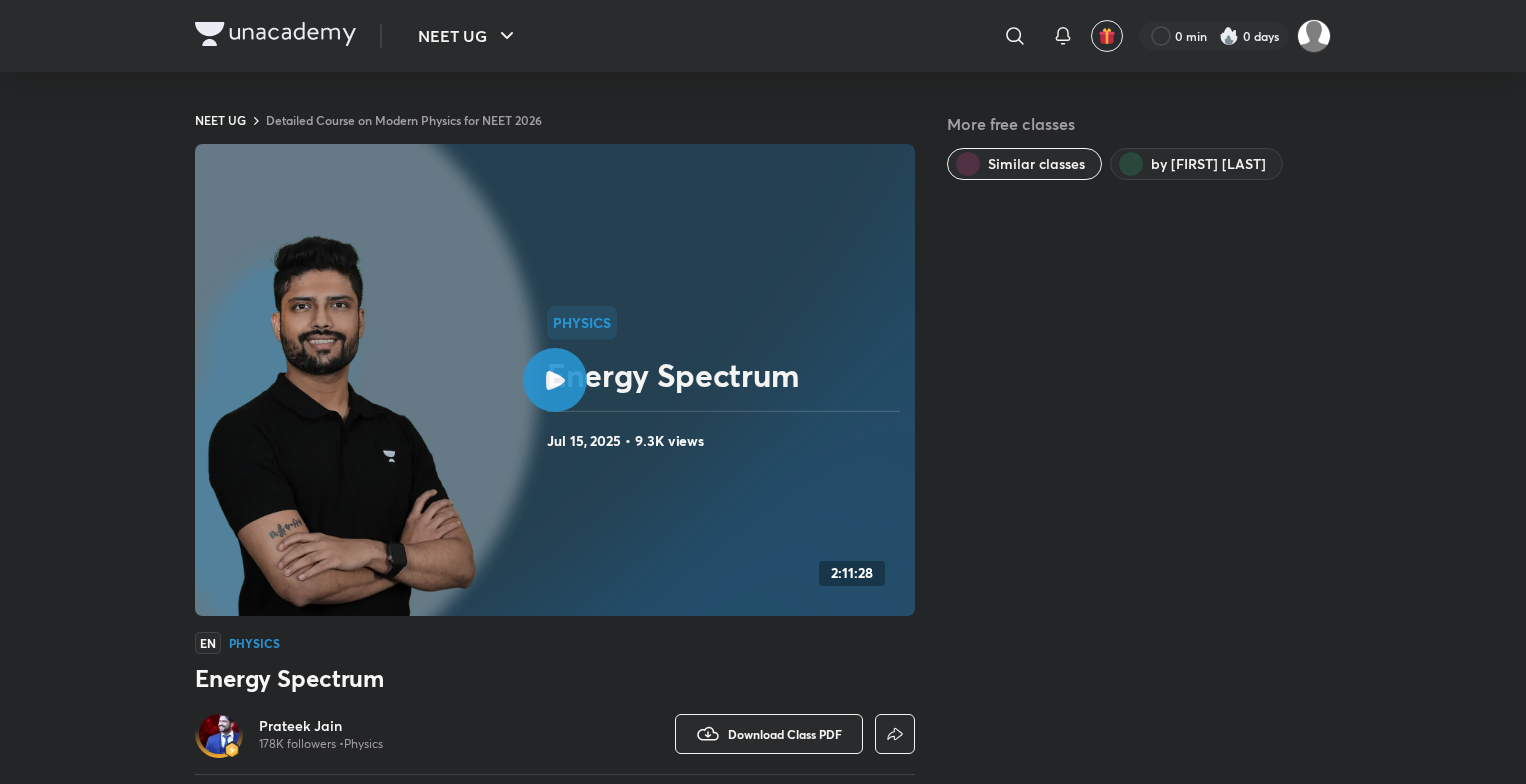 scroll, scrollTop: 0, scrollLeft: 0, axis: both 